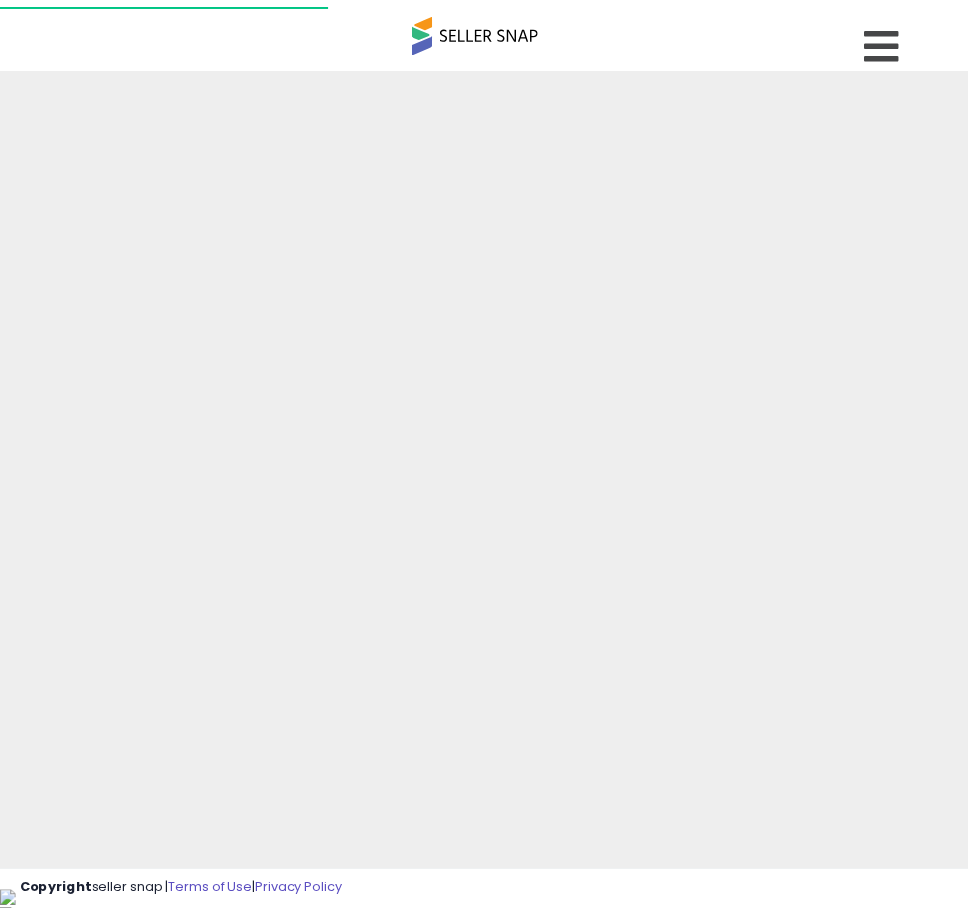 scroll, scrollTop: 0, scrollLeft: 0, axis: both 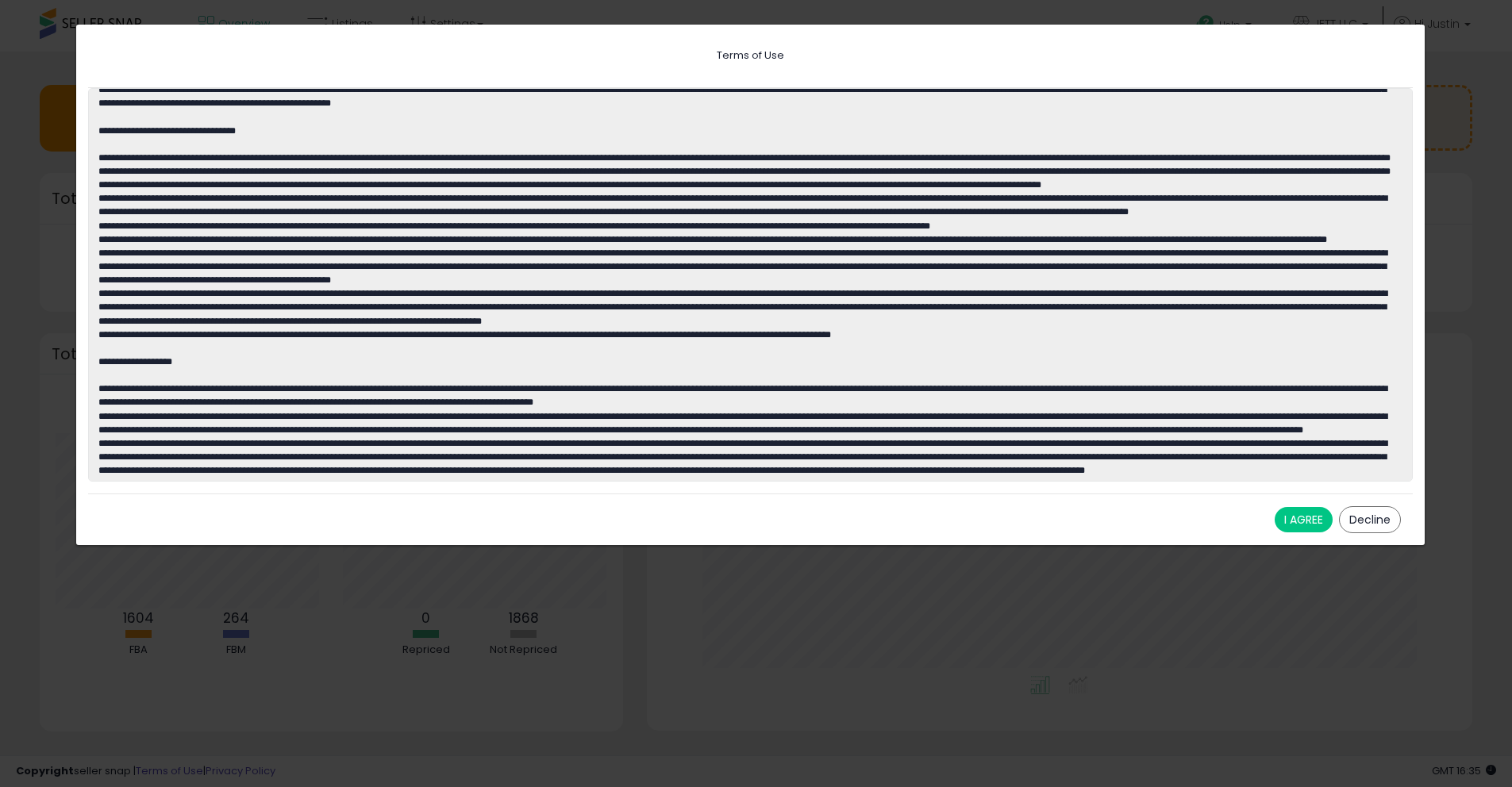 click on "I AGREE" at bounding box center [1303, 520] 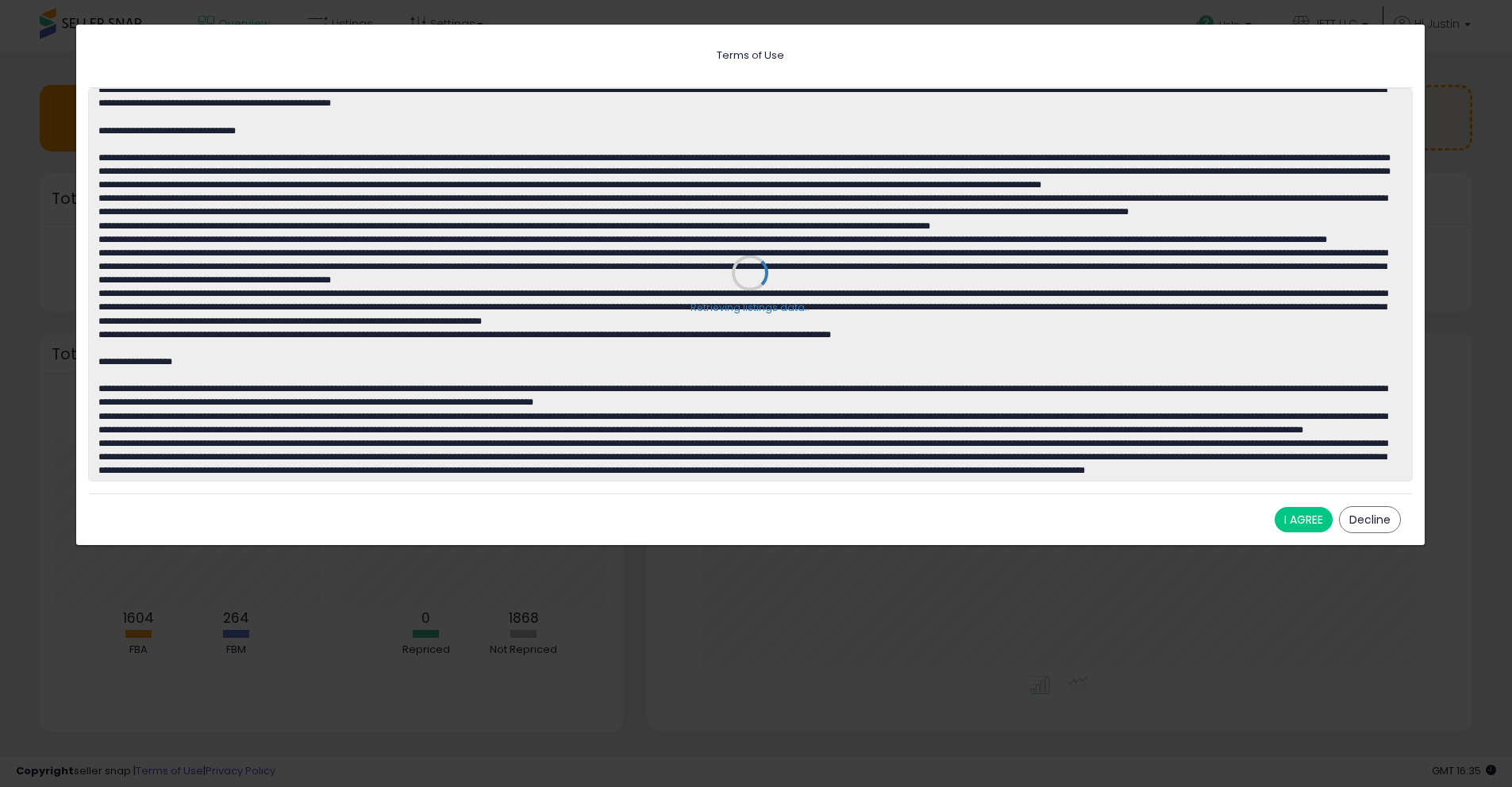 scroll, scrollTop: 793188, scrollLeft: 793413, axis: both 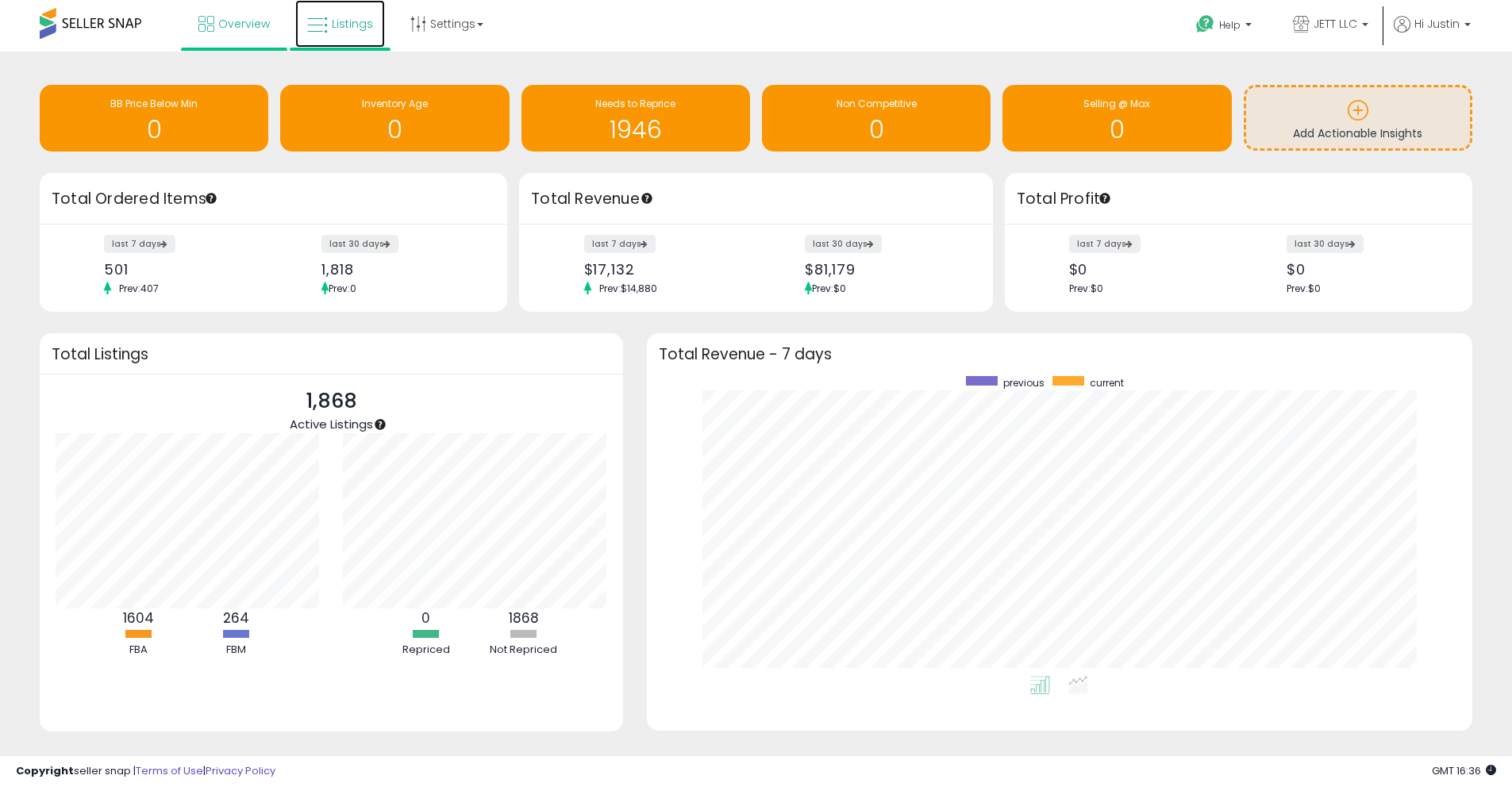 click on "Listings" at bounding box center (340, 24) 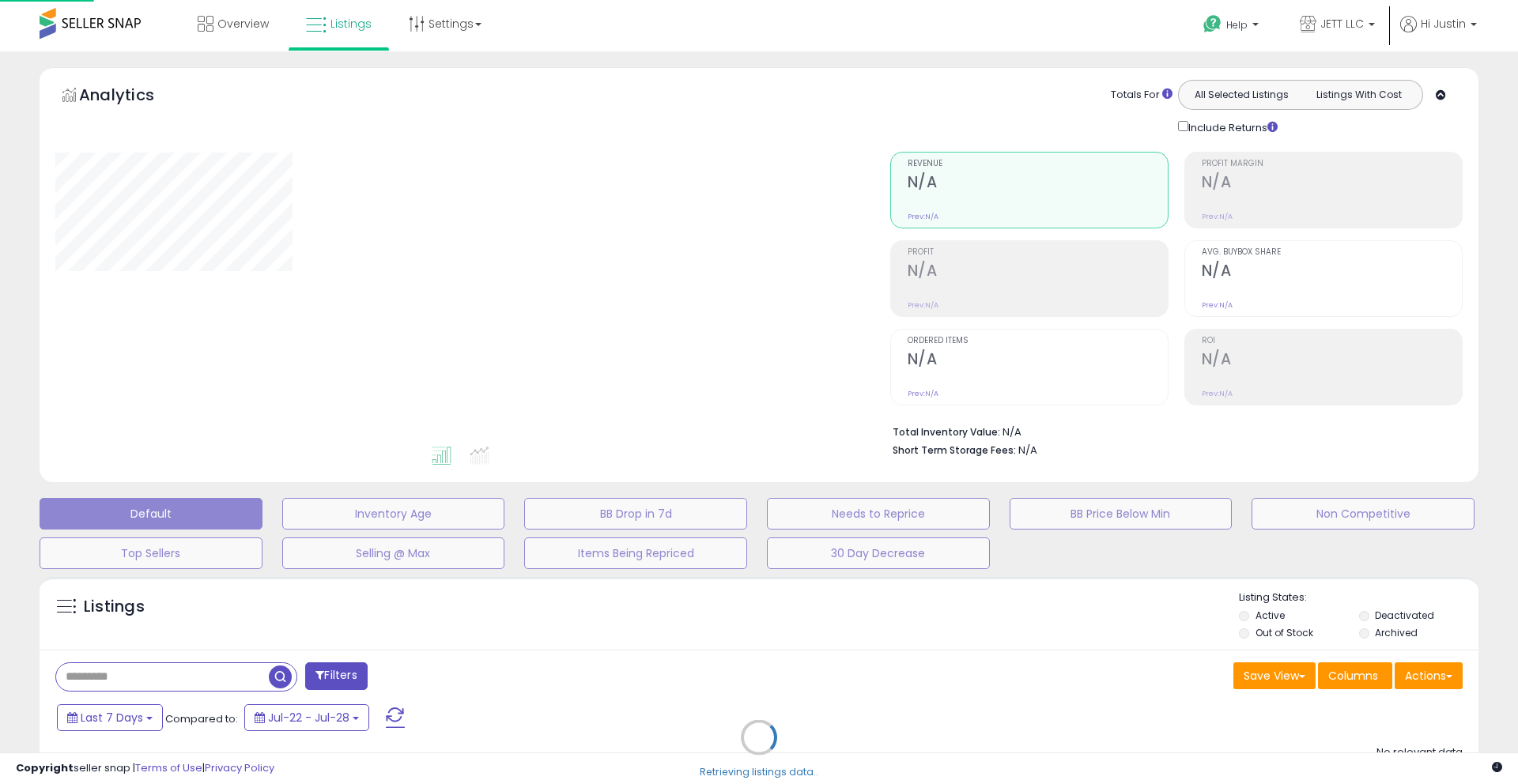 scroll, scrollTop: 0, scrollLeft: 0, axis: both 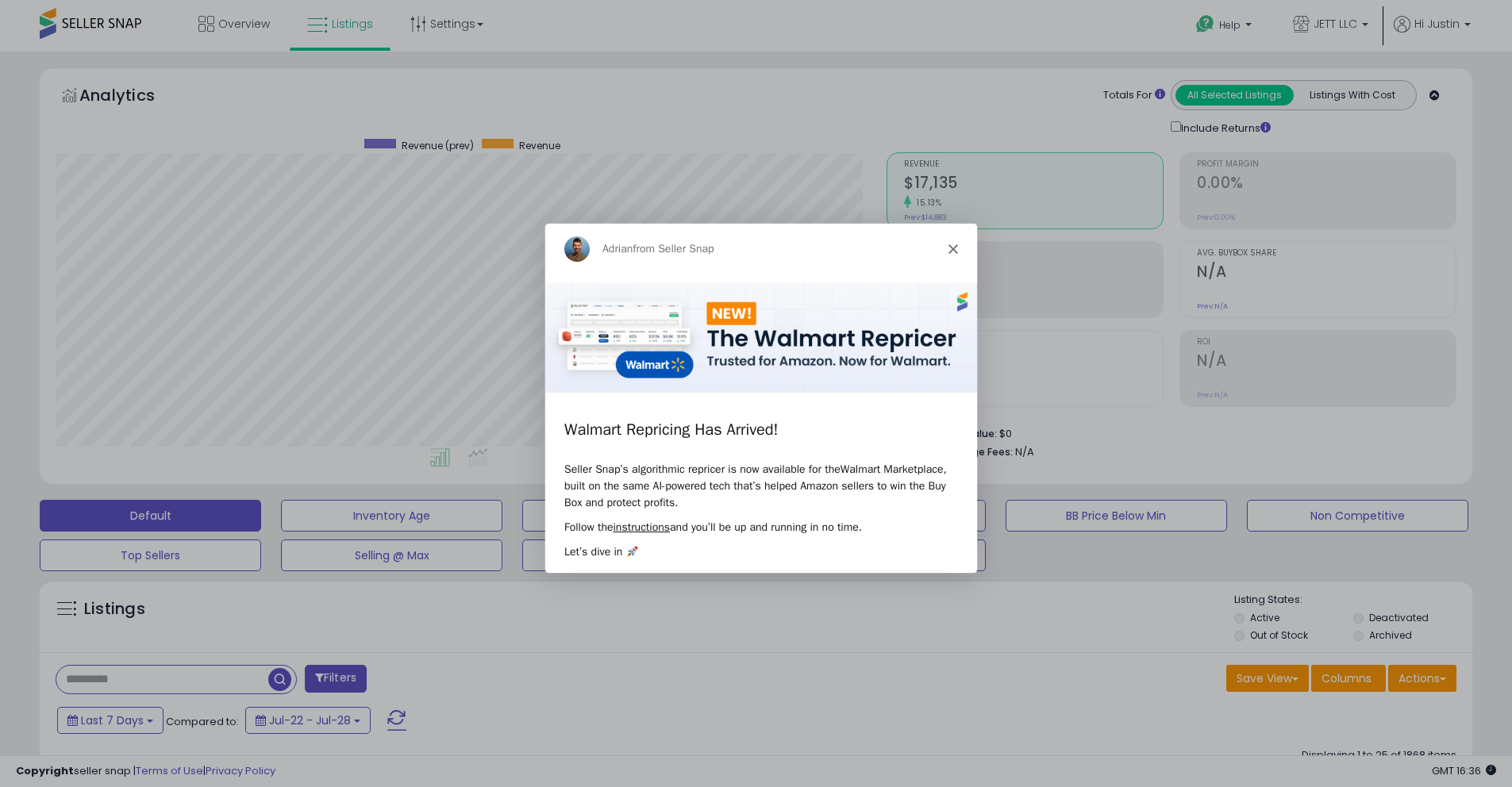 click on "Adrian  from Seller Snap" at bounding box center (760, 248) 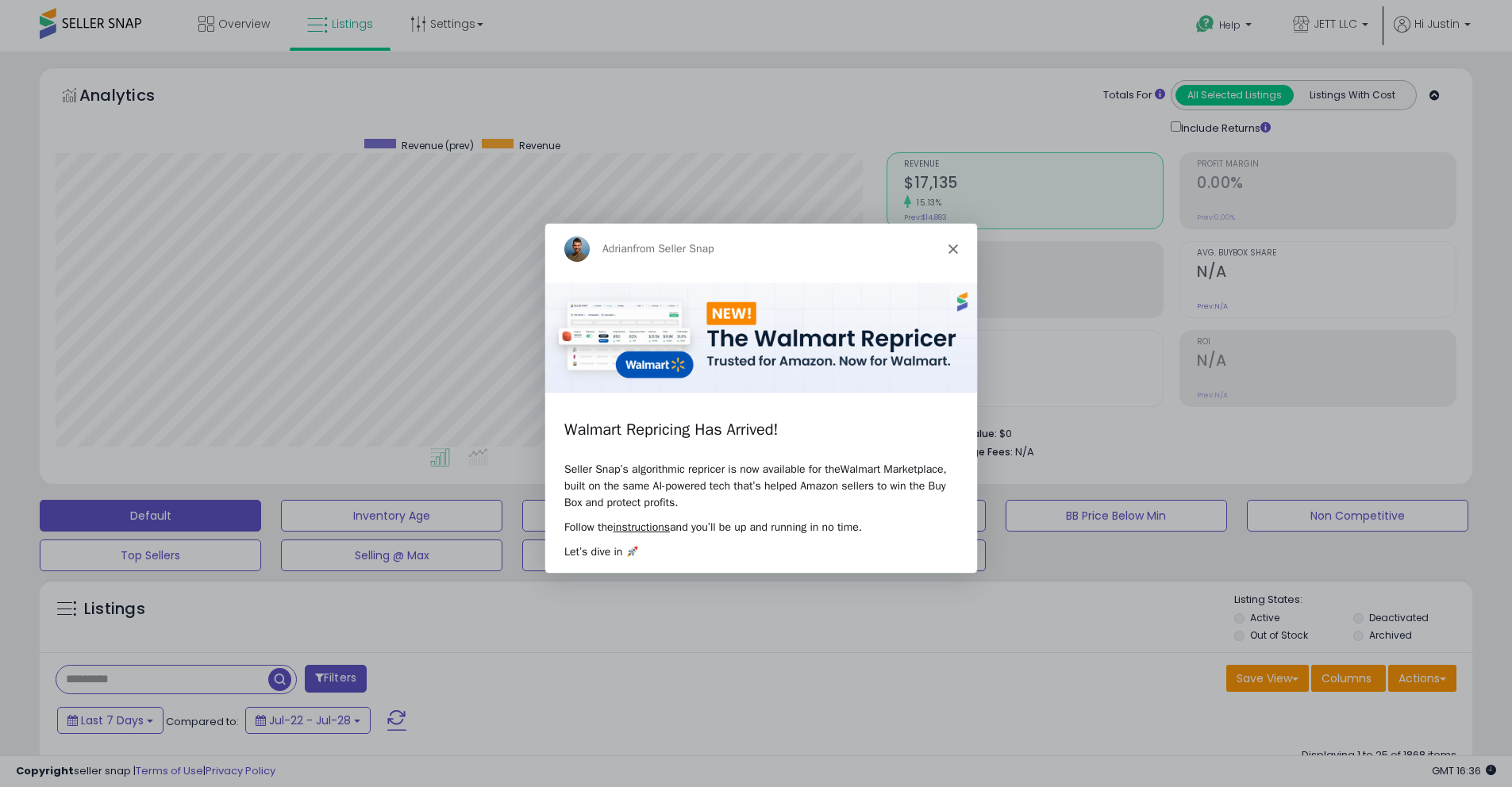 click 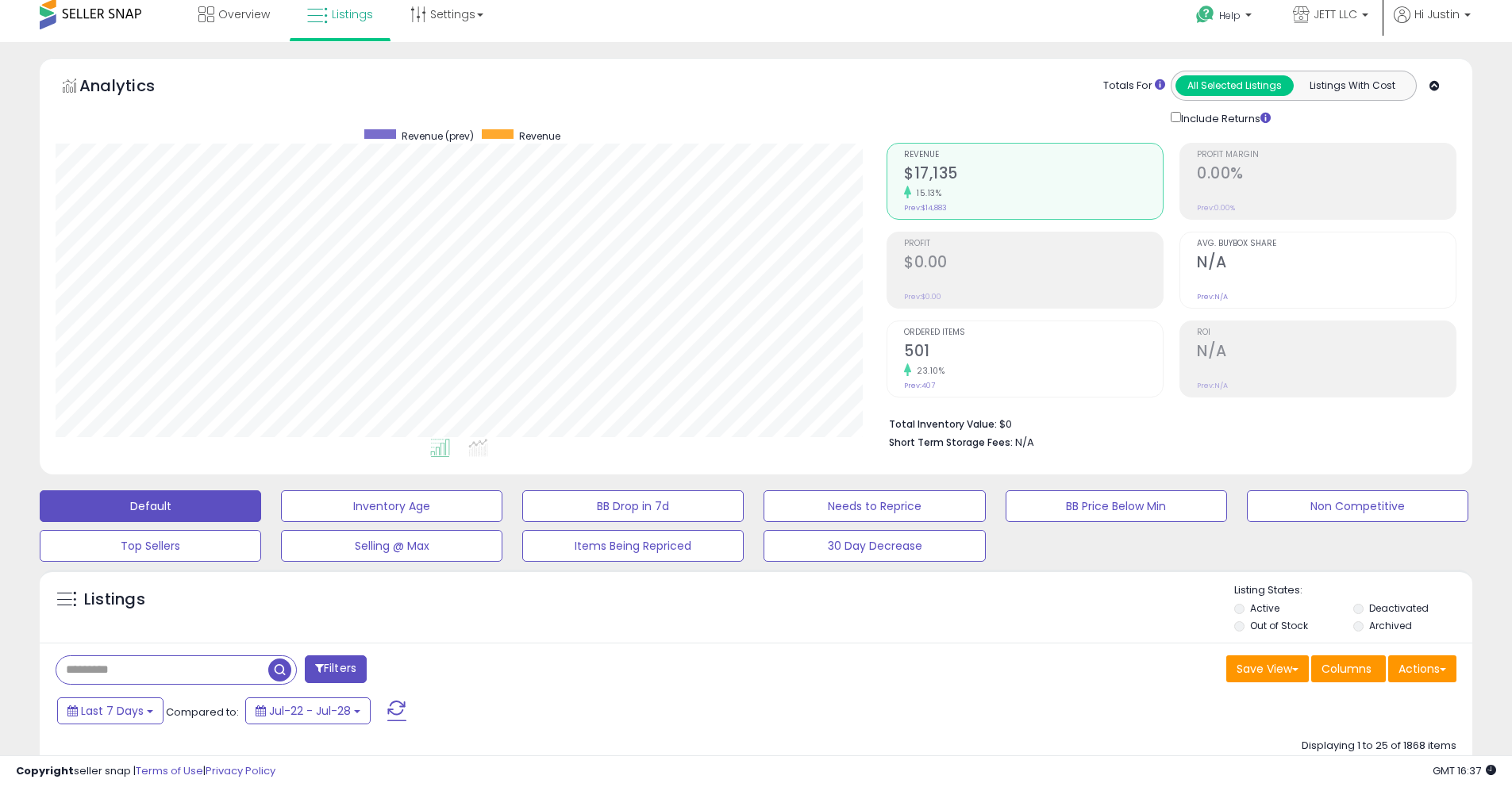scroll, scrollTop: 0, scrollLeft: 0, axis: both 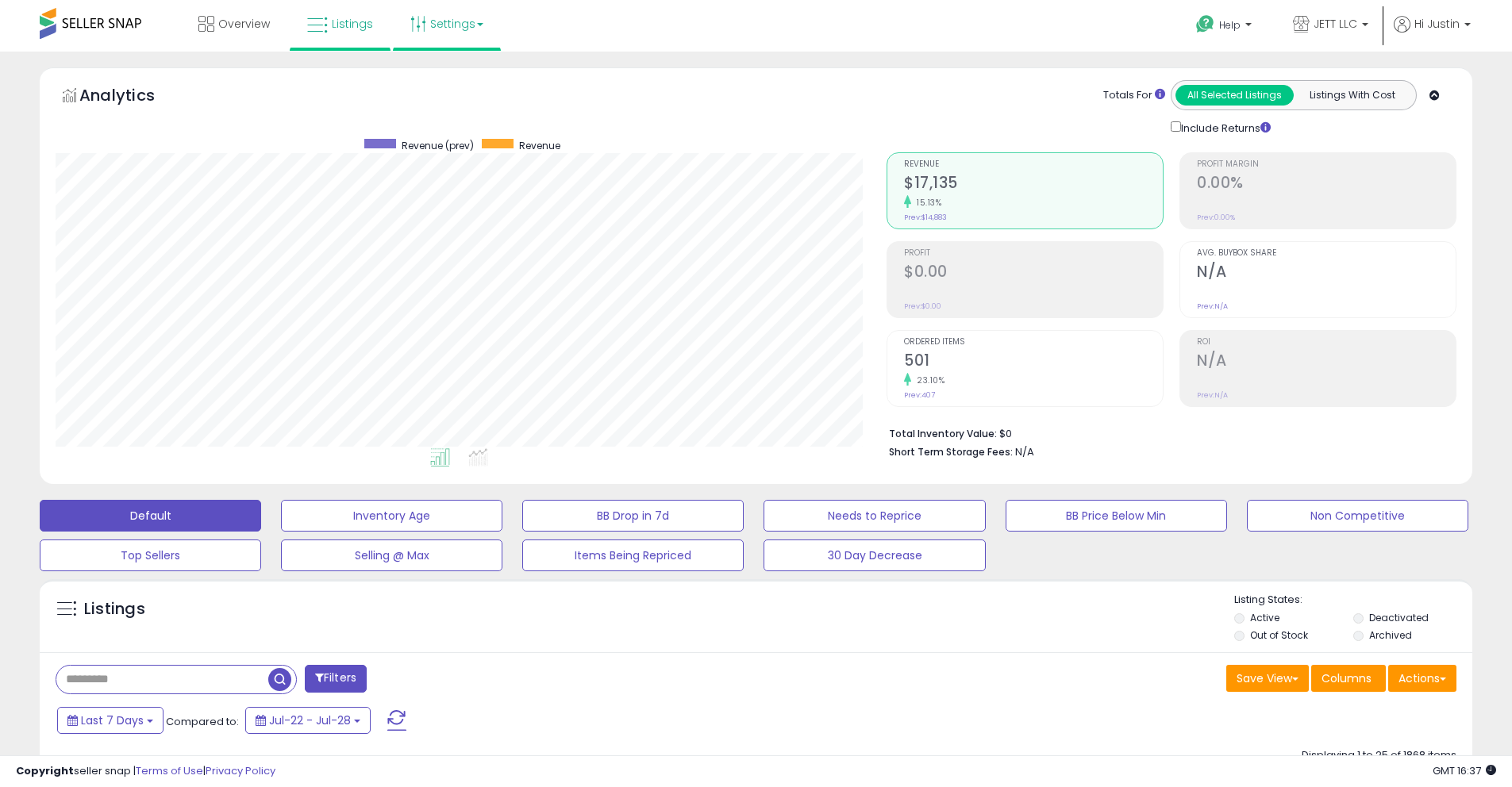 click on "Settings" at bounding box center [447, 24] 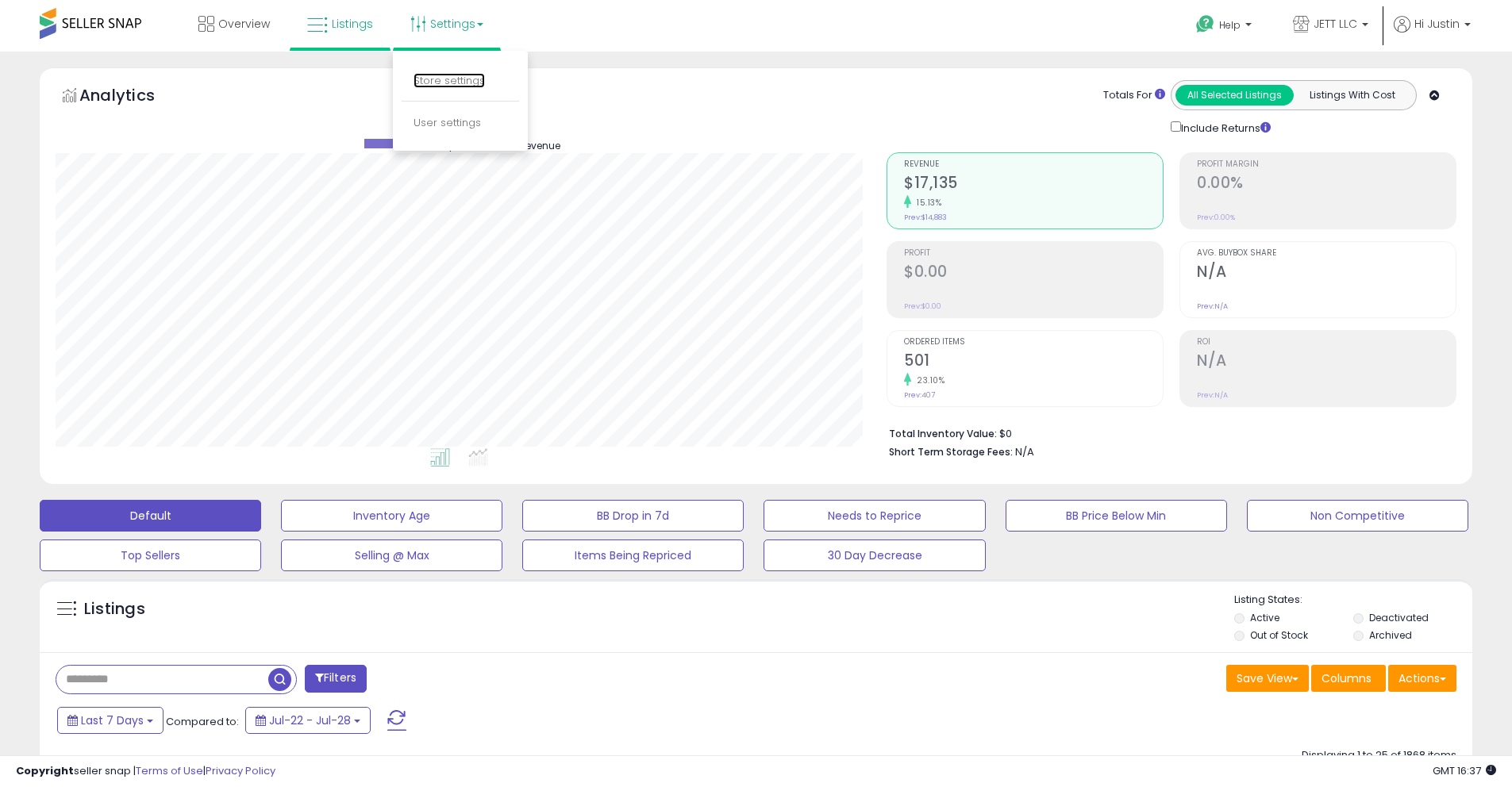 click on "Store
settings" at bounding box center (449, 80) 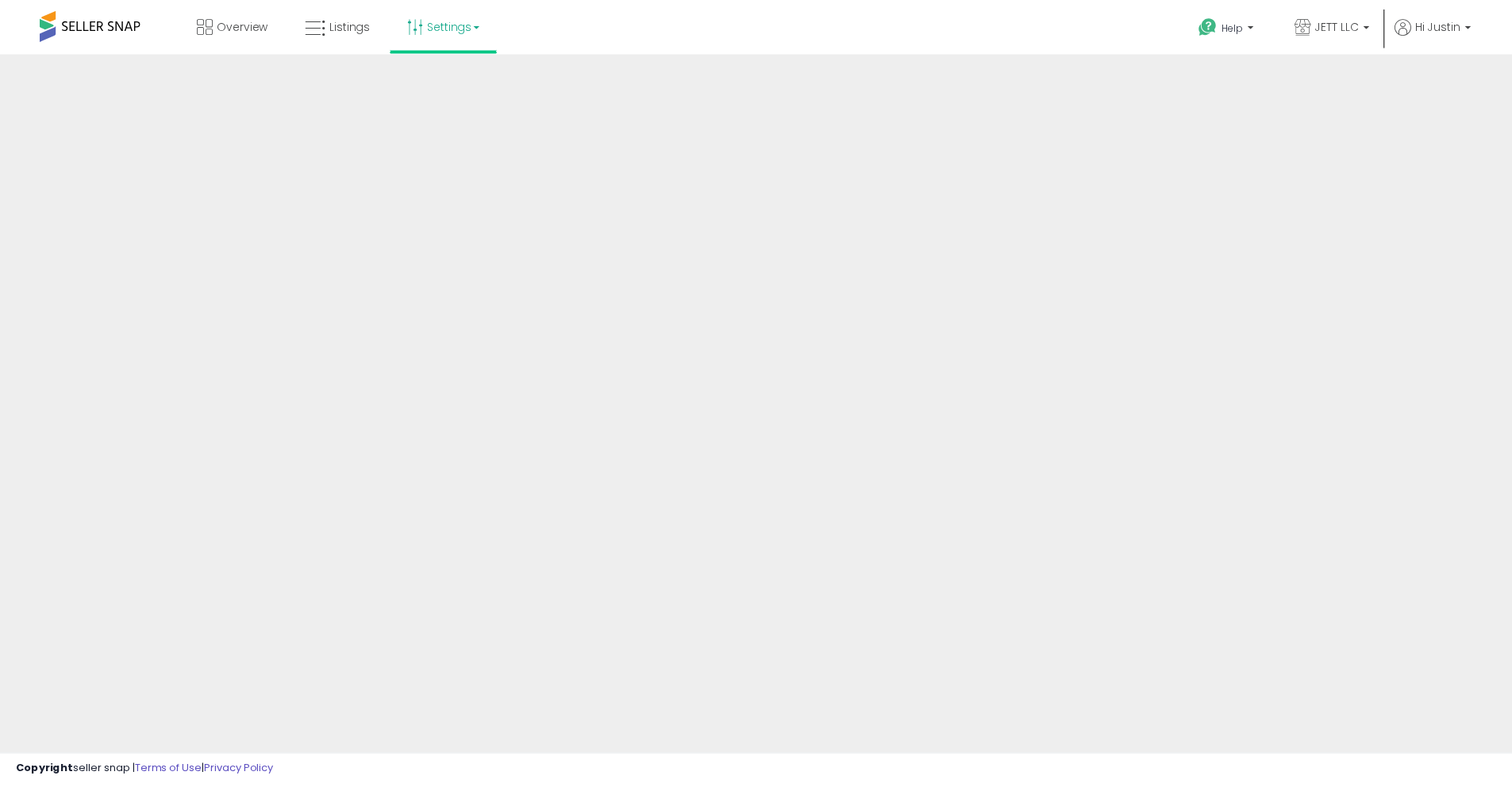 scroll, scrollTop: 0, scrollLeft: 0, axis: both 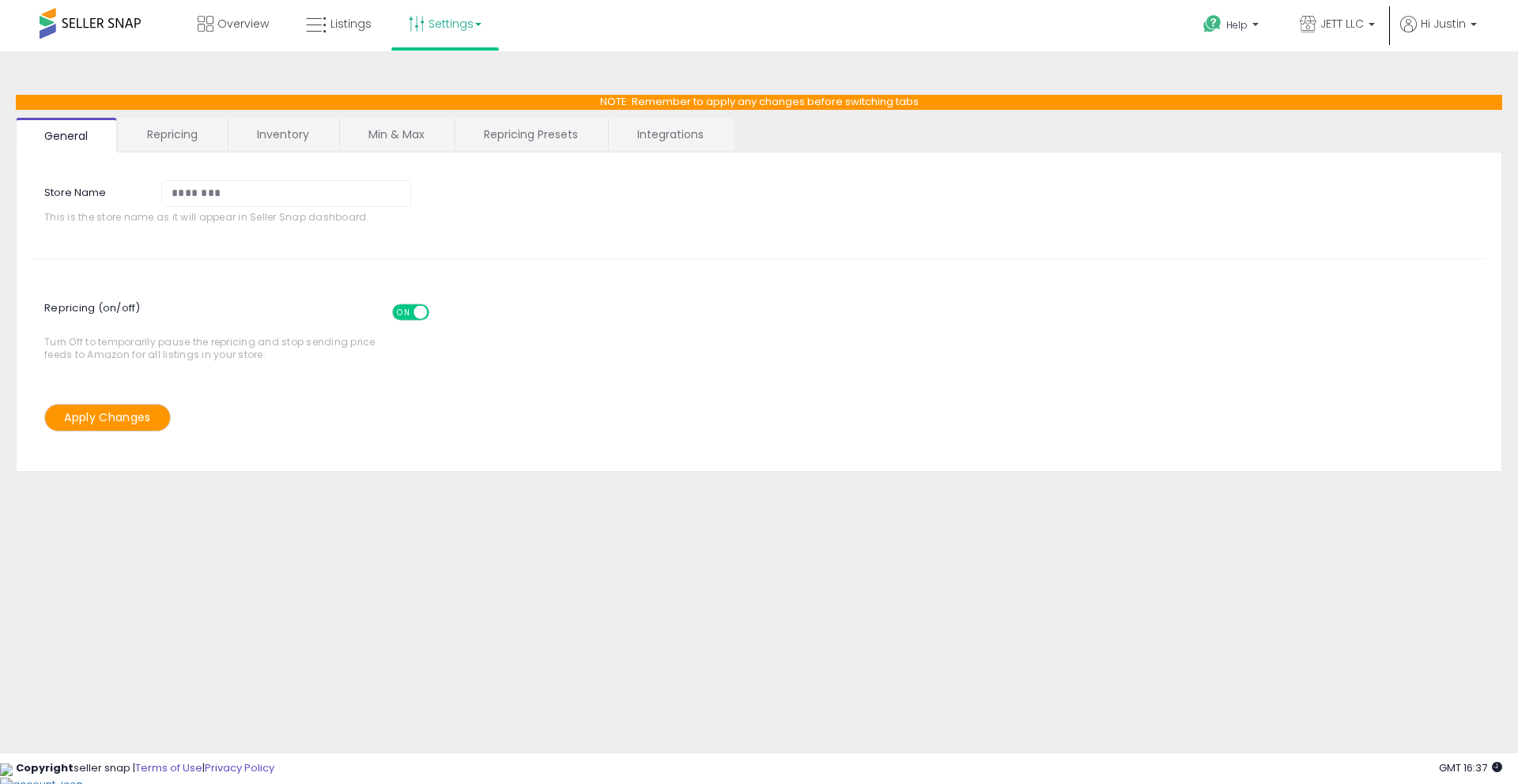 click on "Repricing" at bounding box center [172, 134] 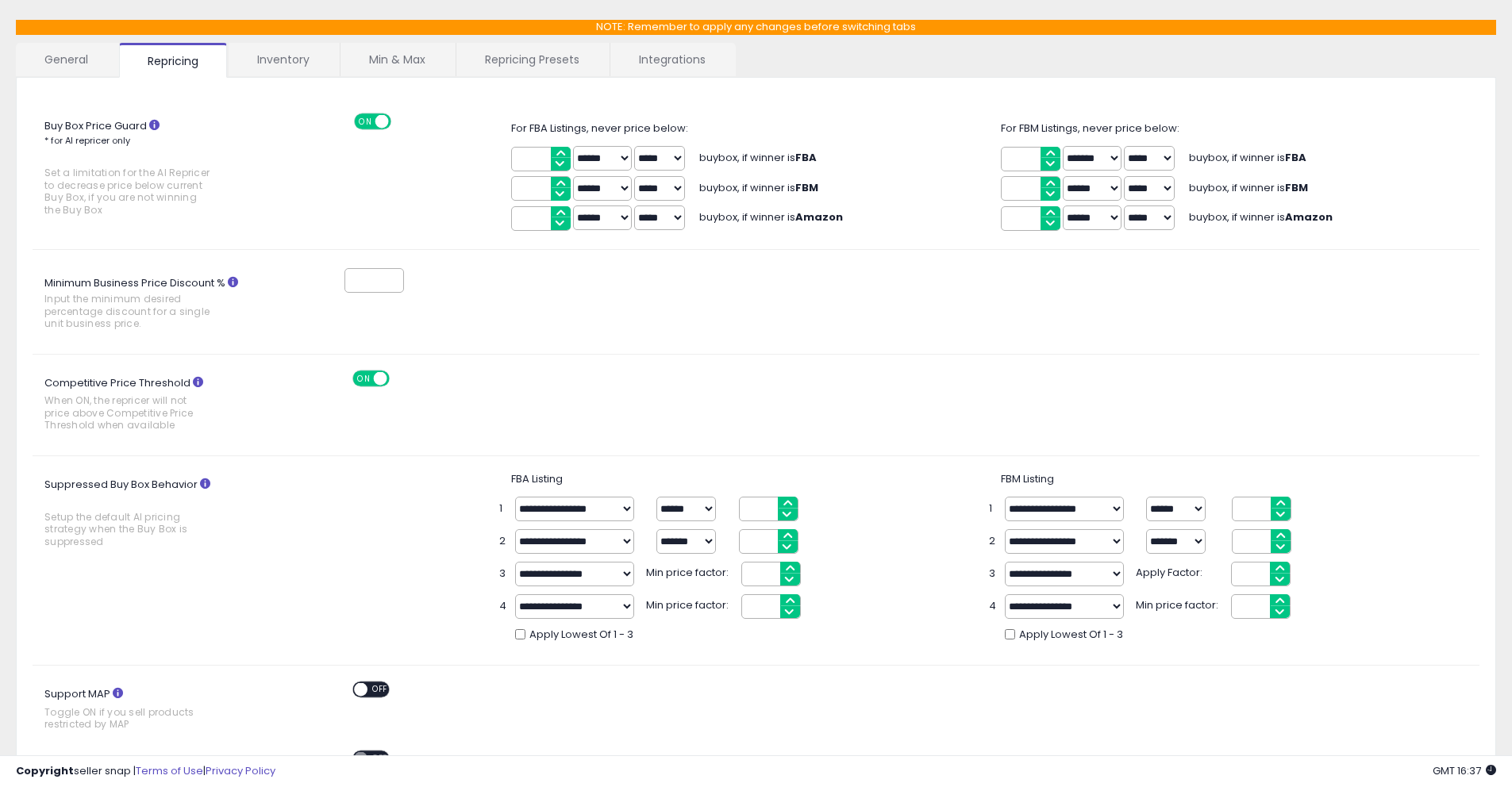 scroll, scrollTop: 77, scrollLeft: 0, axis: vertical 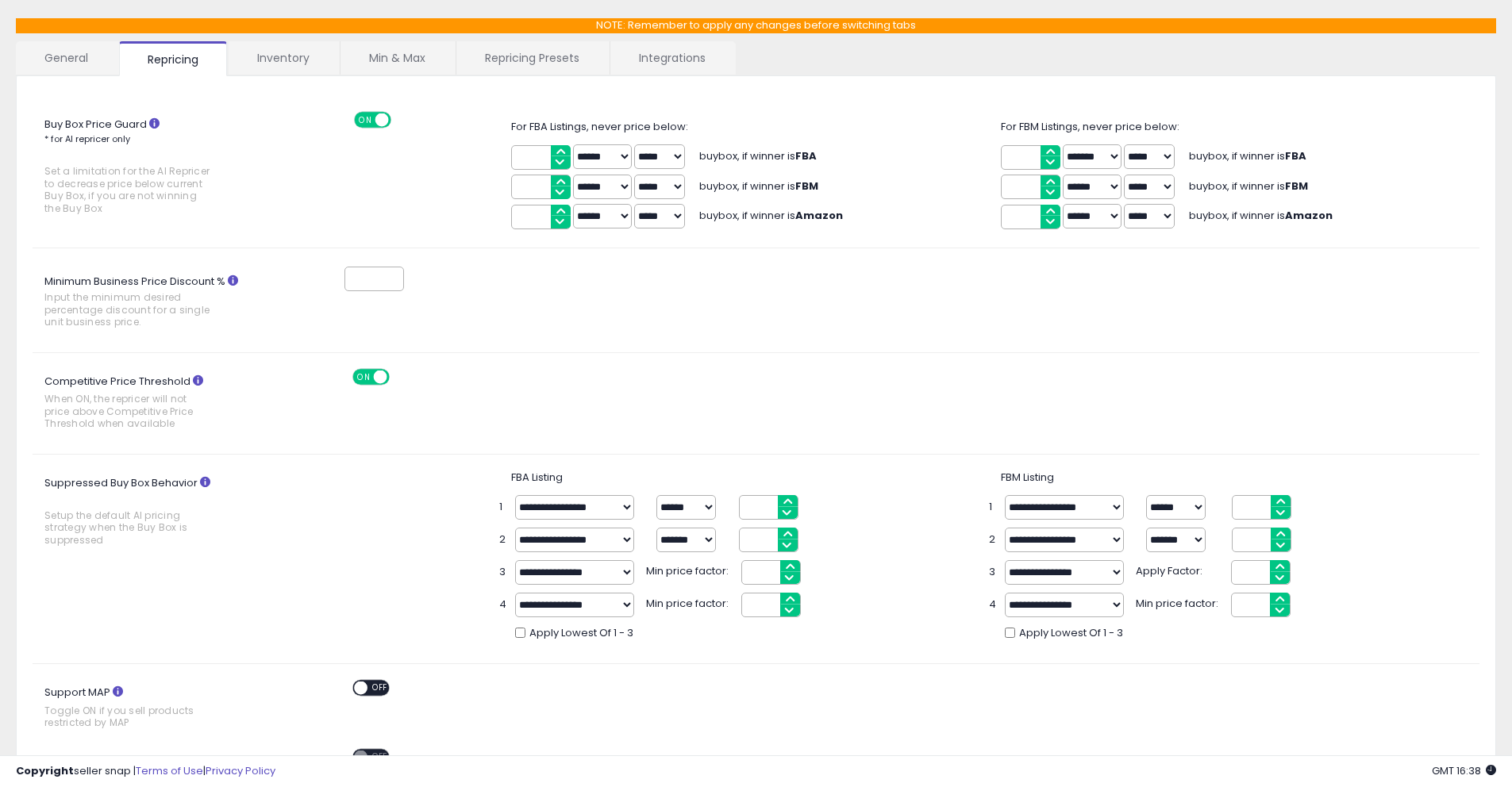 click on "***** *****" at bounding box center [660, 216] 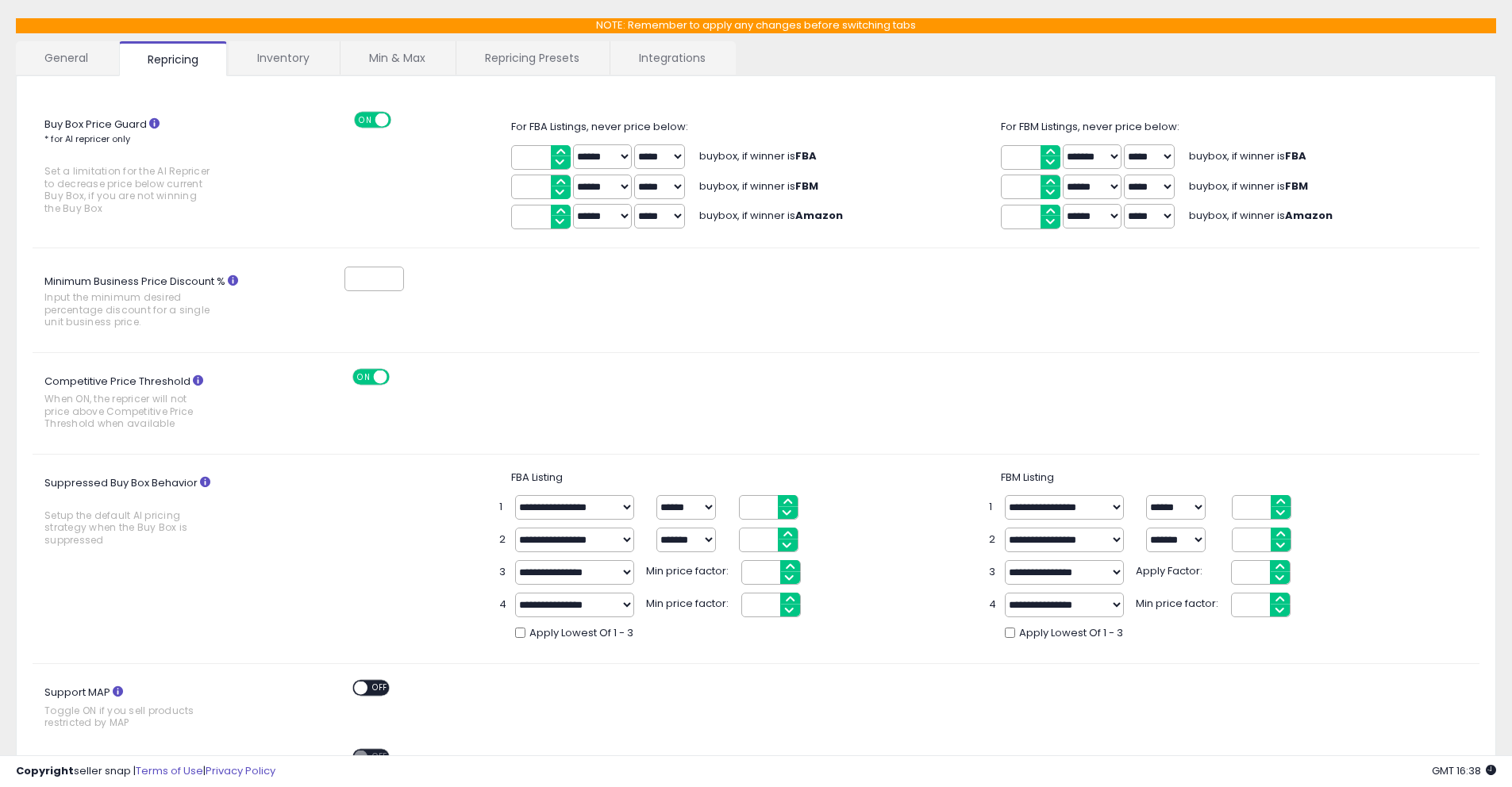 click on "****** *******" at bounding box center (602, 216) 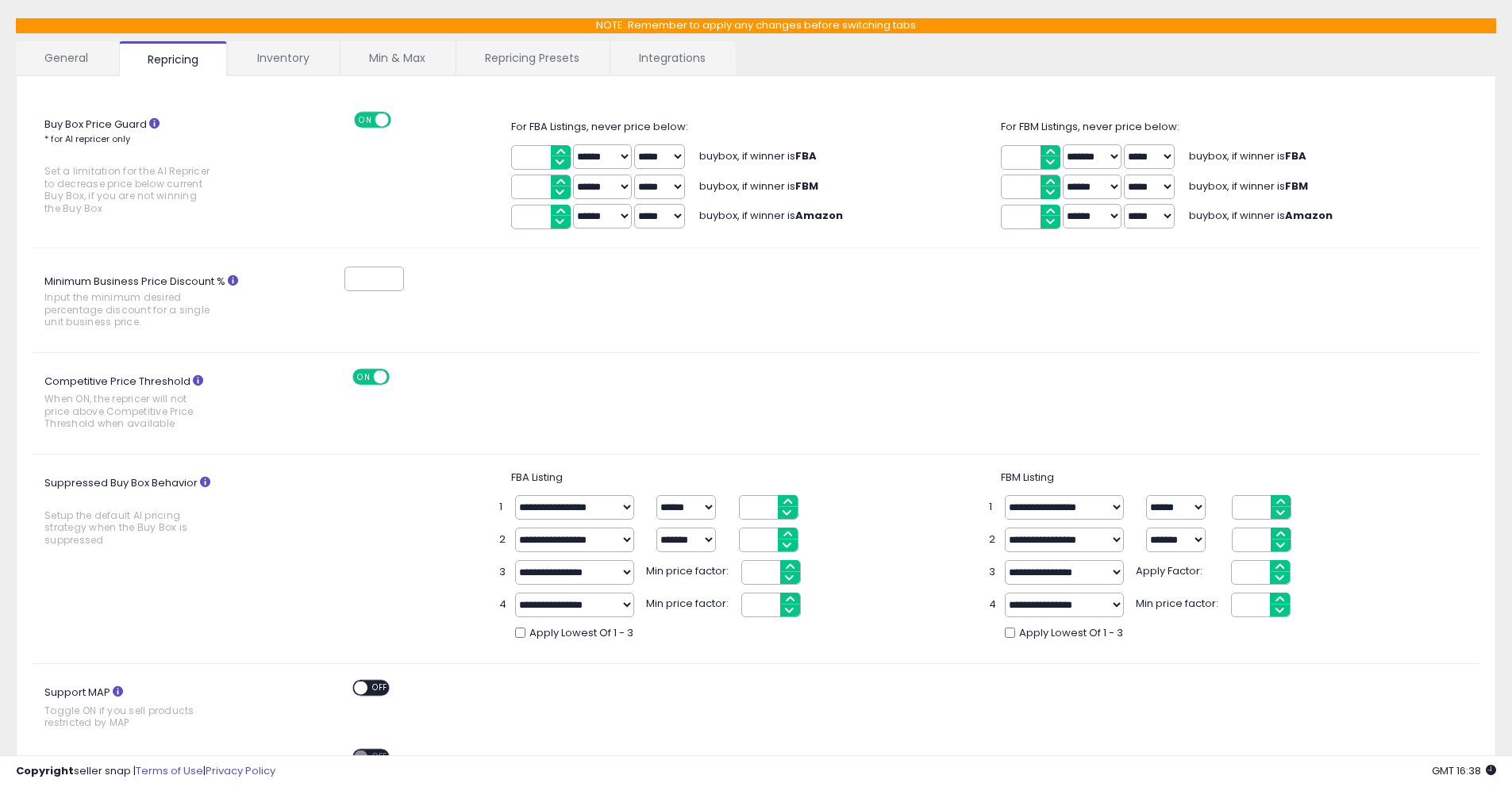 drag, startPoint x: 538, startPoint y: 220, endPoint x: 502, endPoint y: 218, distance: 36.055513 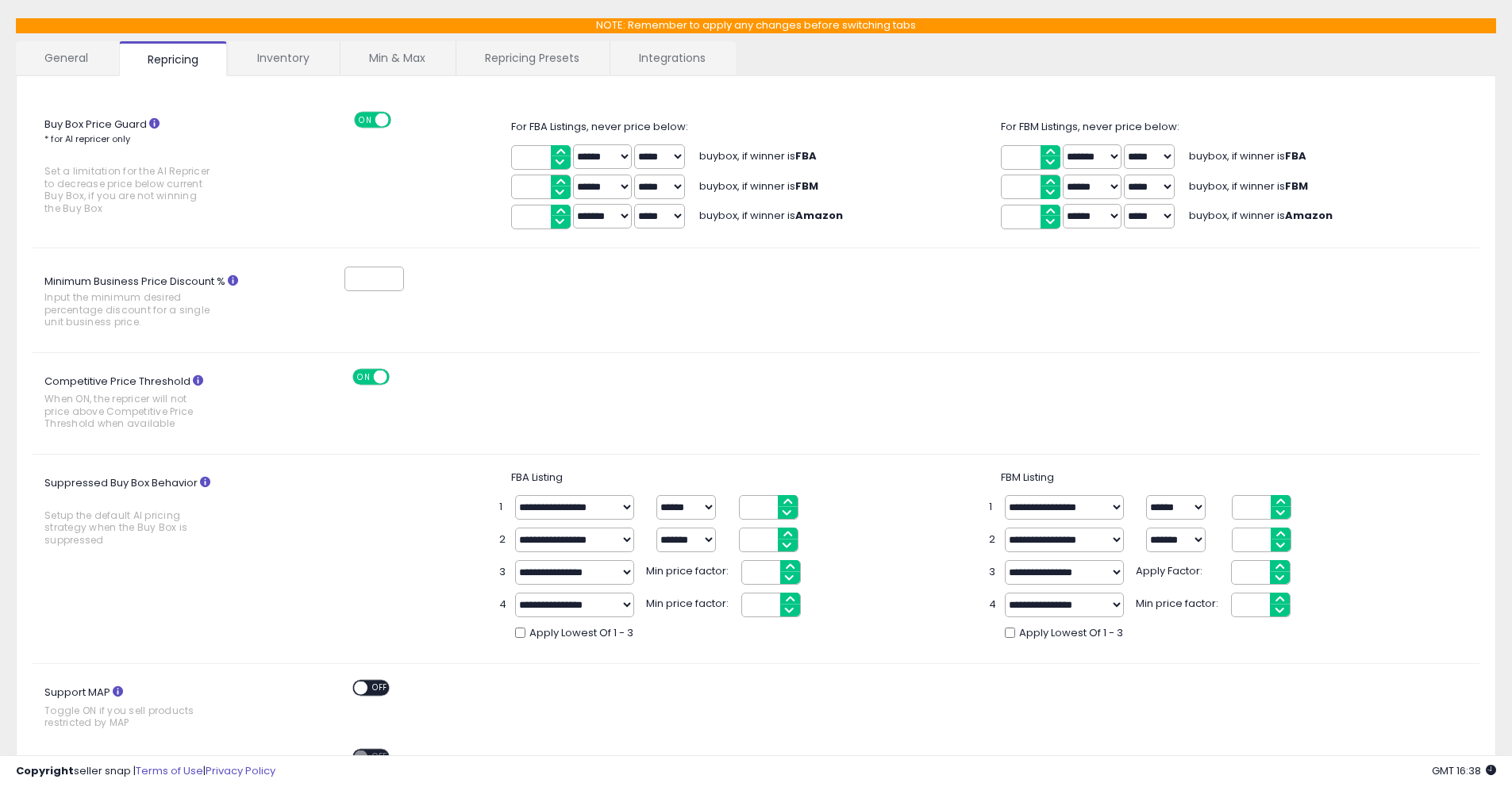 click on "**" at bounding box center (1030, 157) 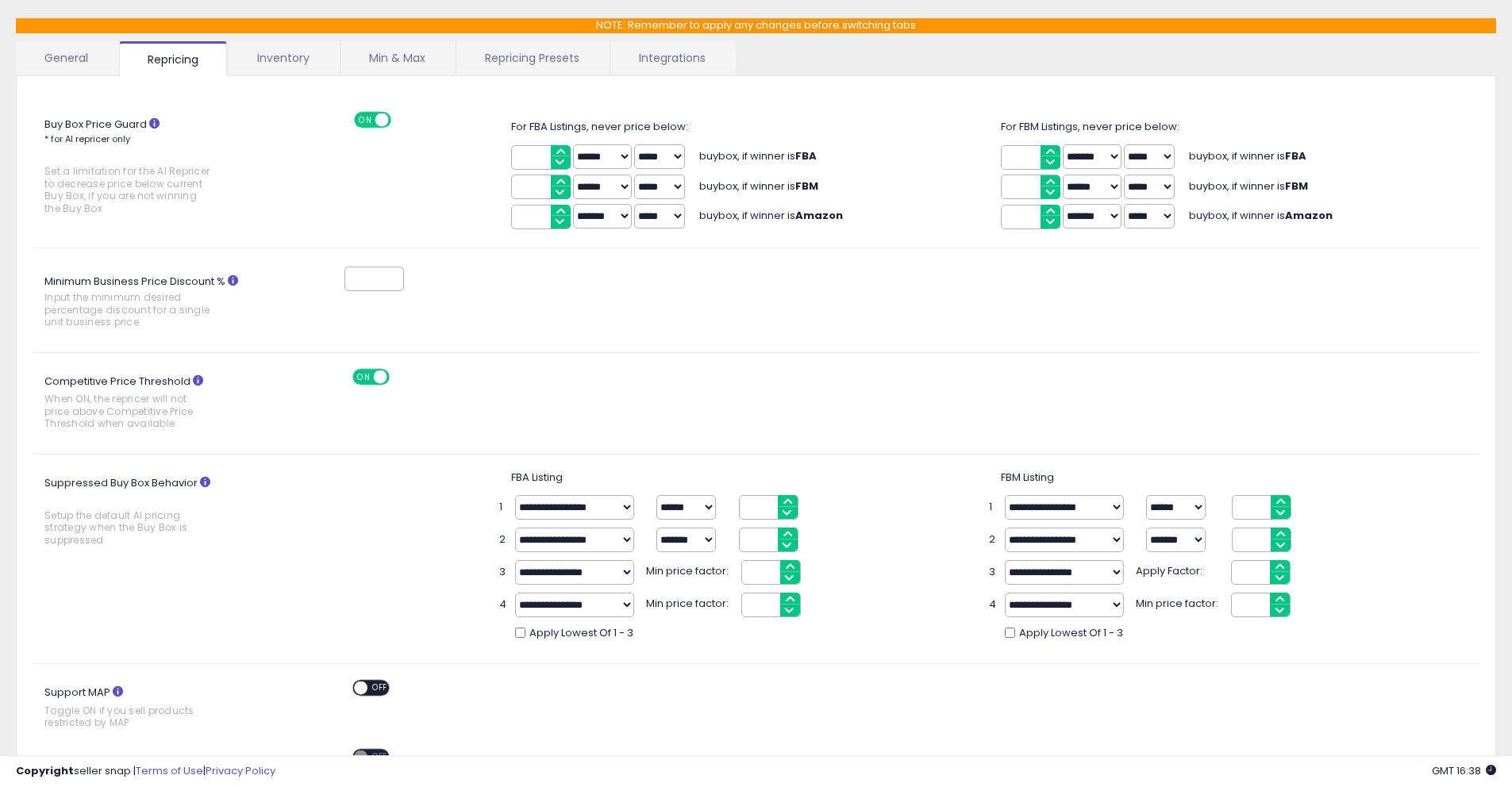 click on "*" at bounding box center (1030, 217) 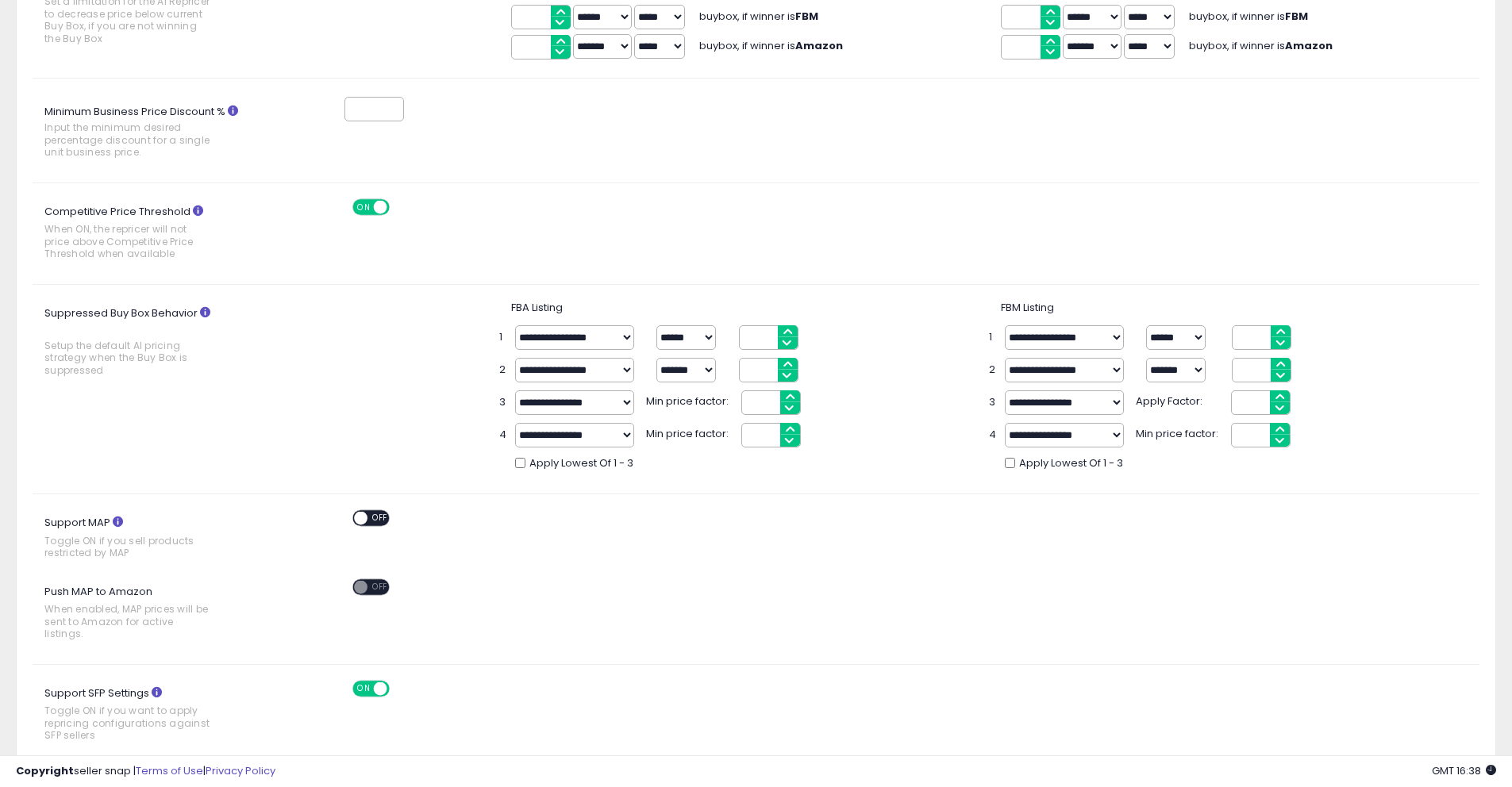 scroll, scrollTop: 258, scrollLeft: 0, axis: vertical 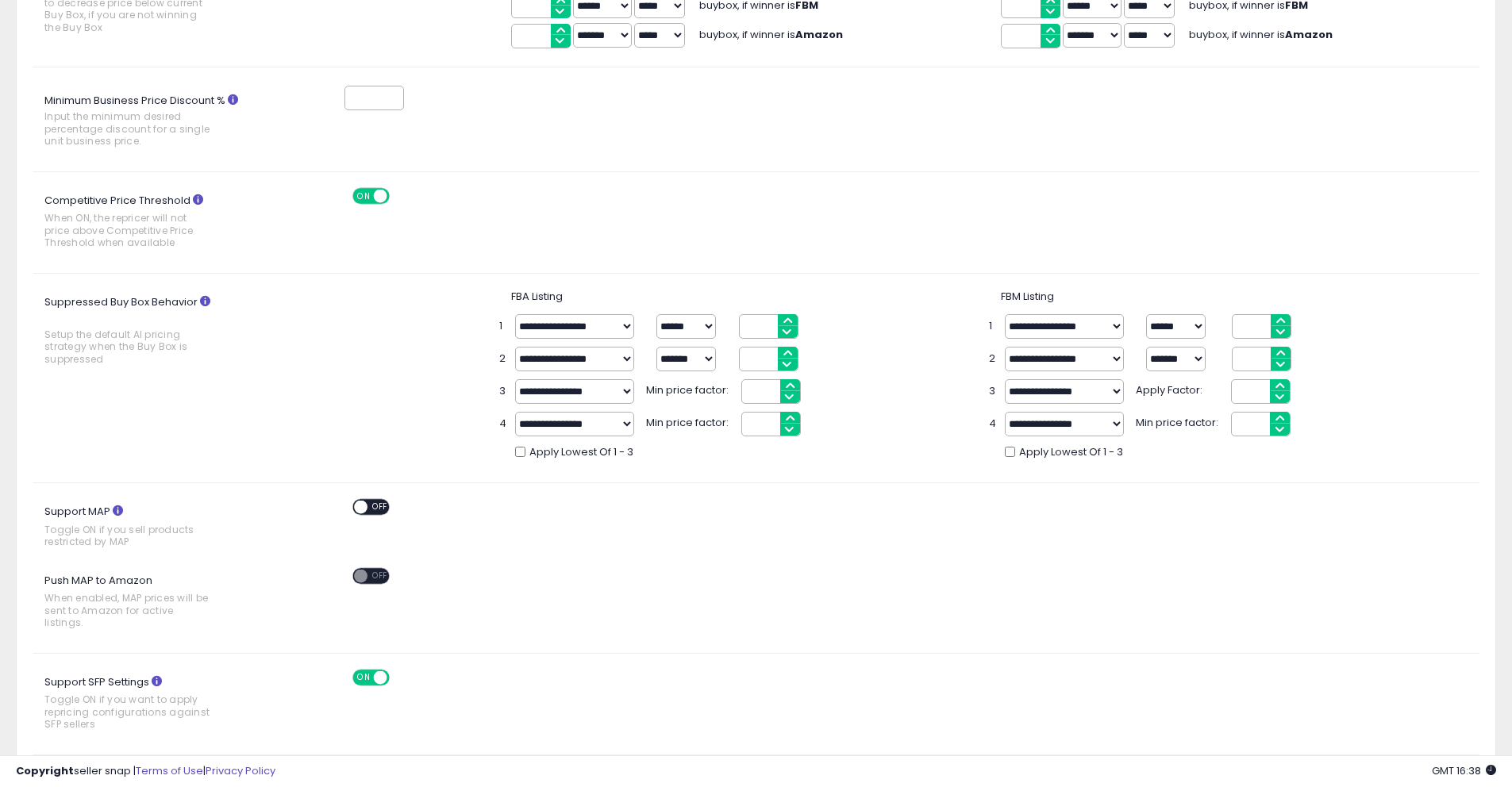 click at bounding box center (380, 195) 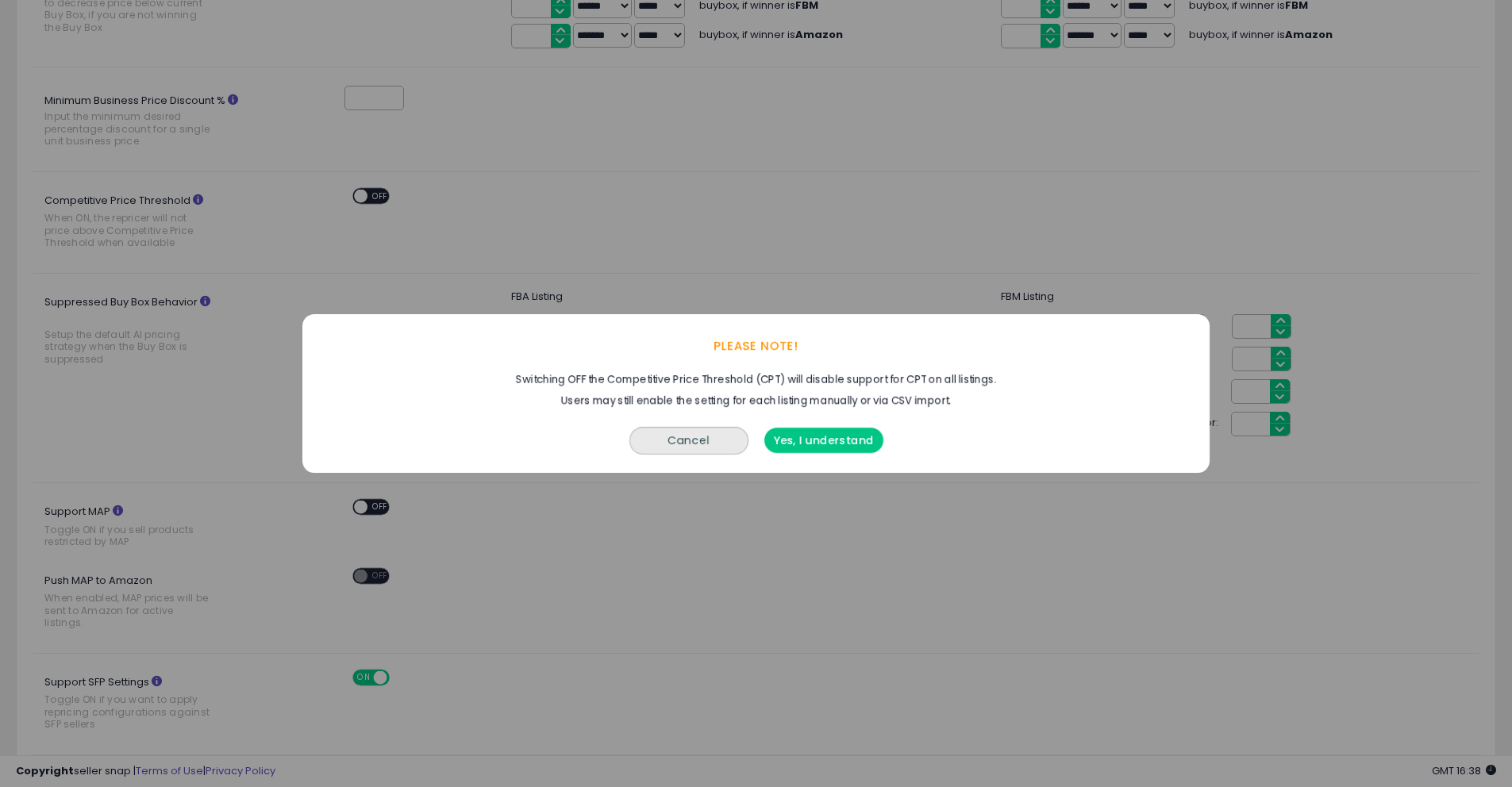 click on "Yes, I understand" at bounding box center [824, 440] 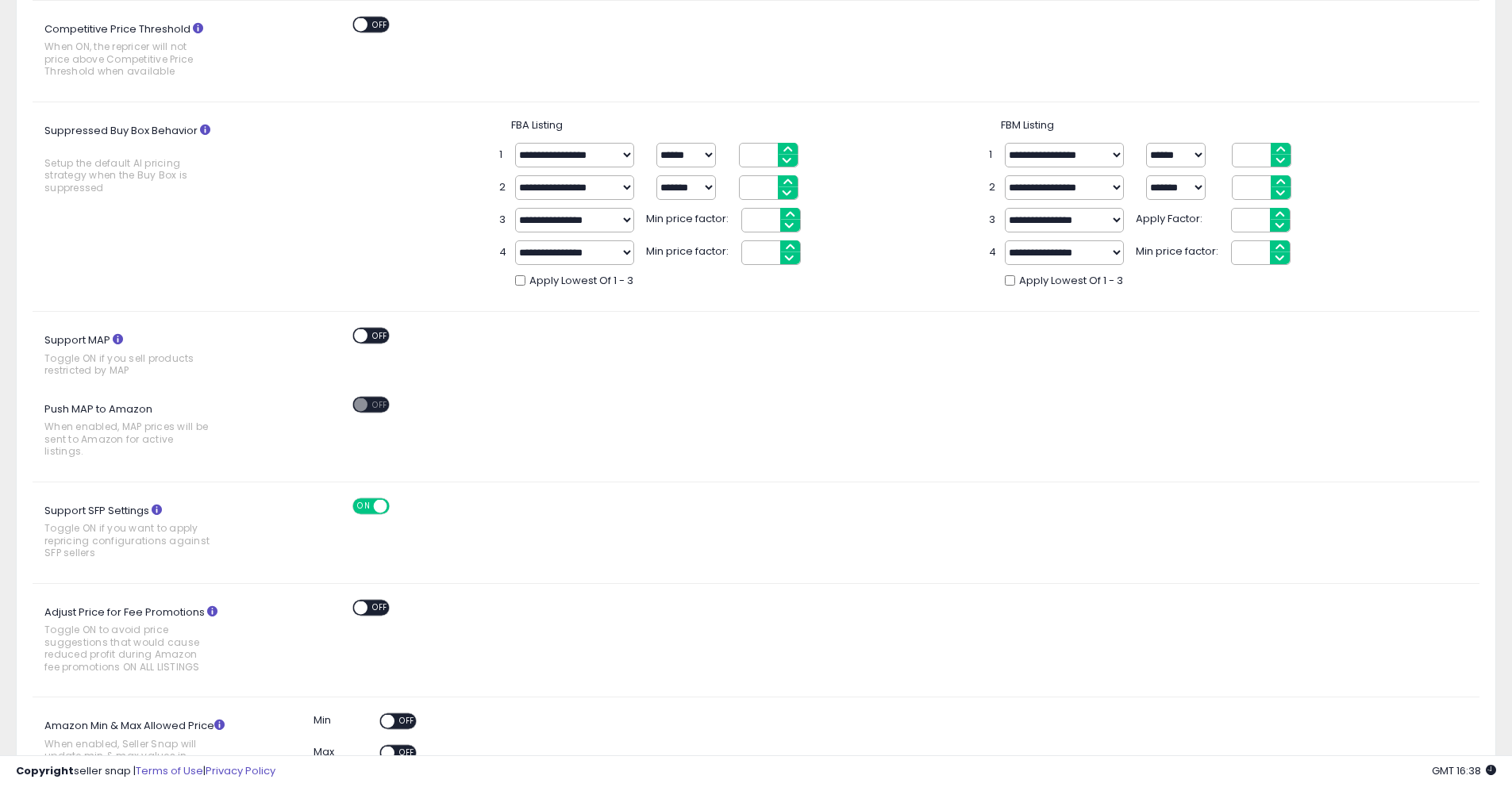 scroll, scrollTop: 459, scrollLeft: 0, axis: vertical 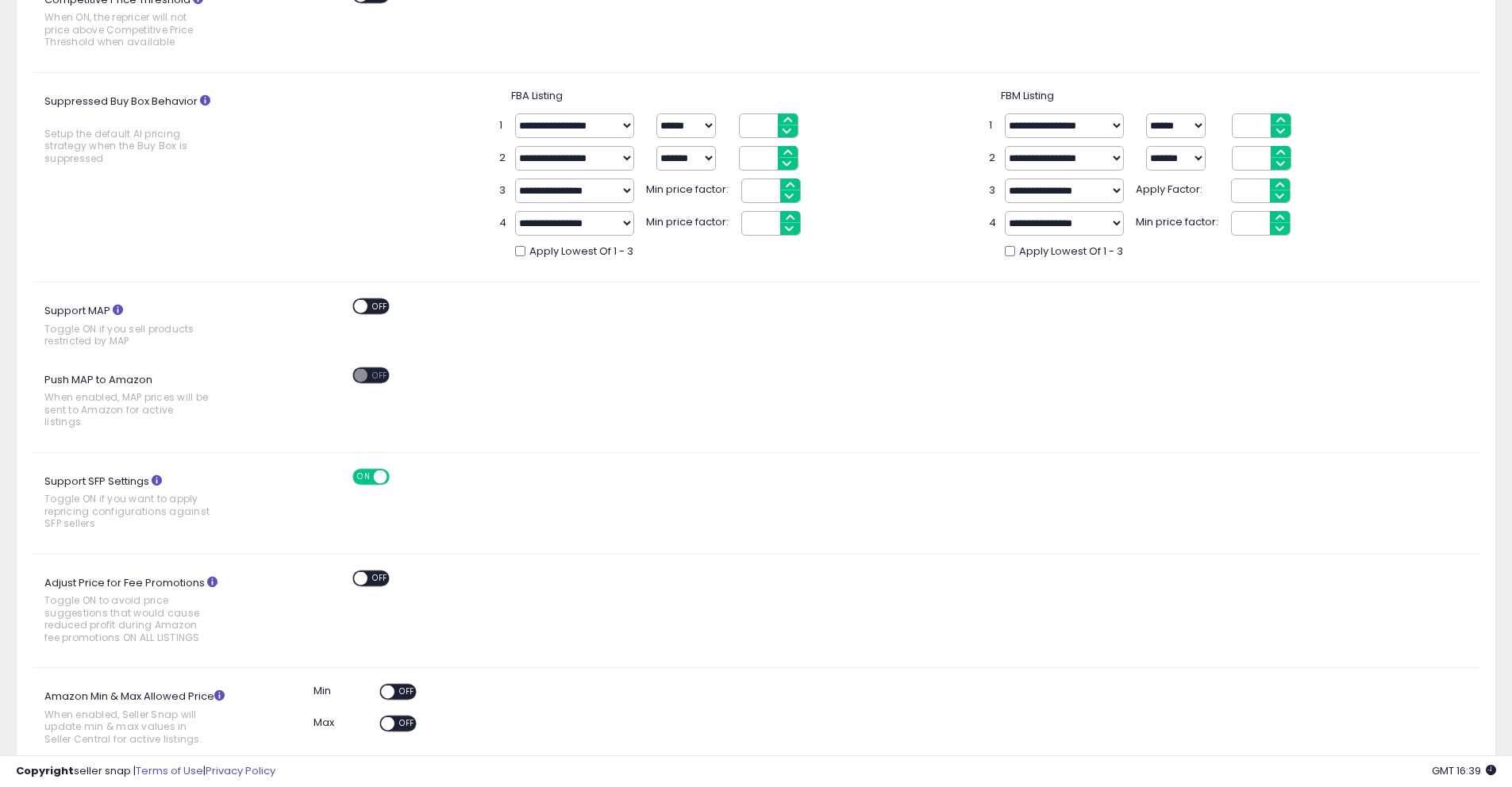 click on "**********" at bounding box center (575, 125) 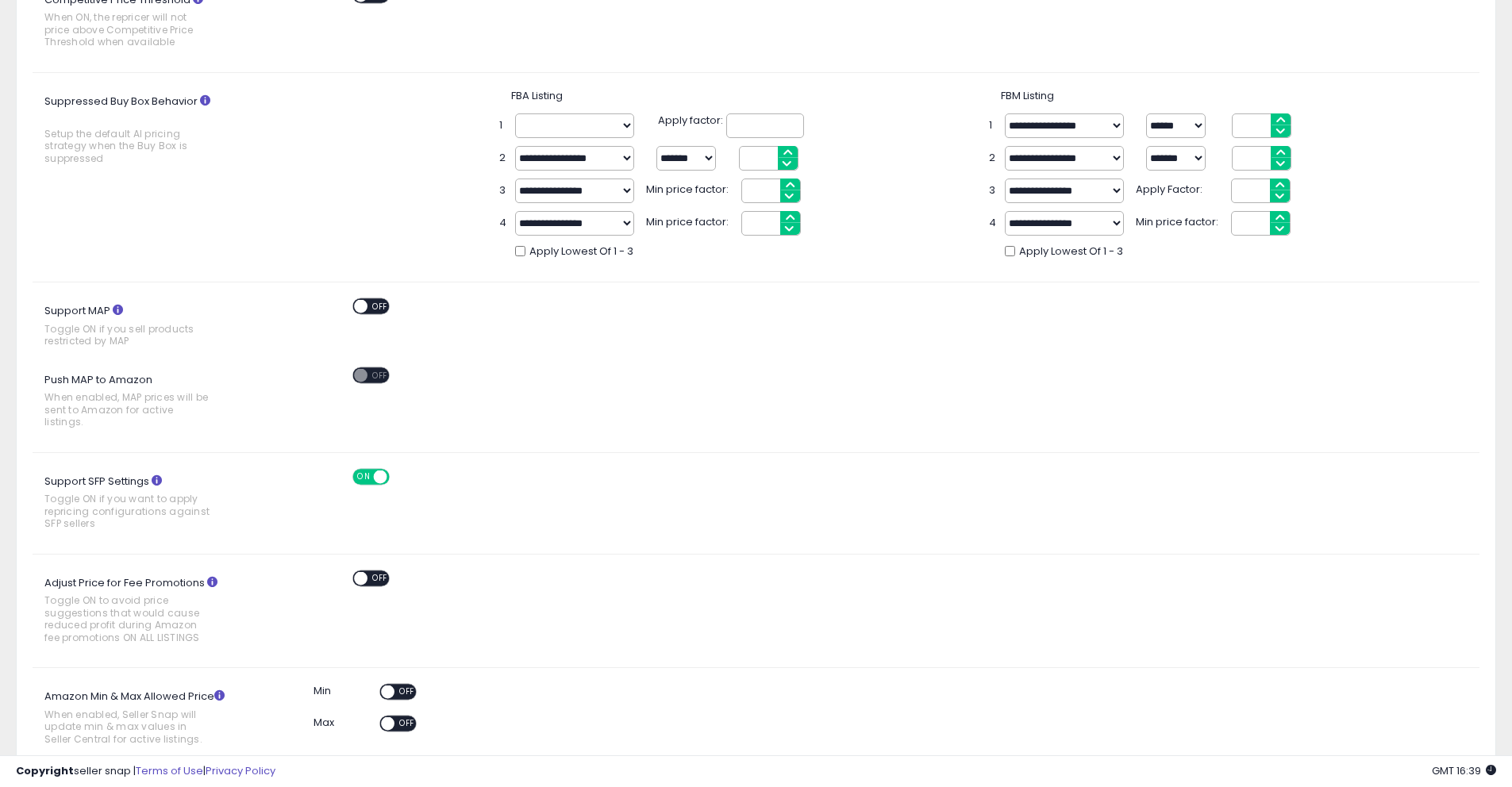 click at bounding box center [765, 125] 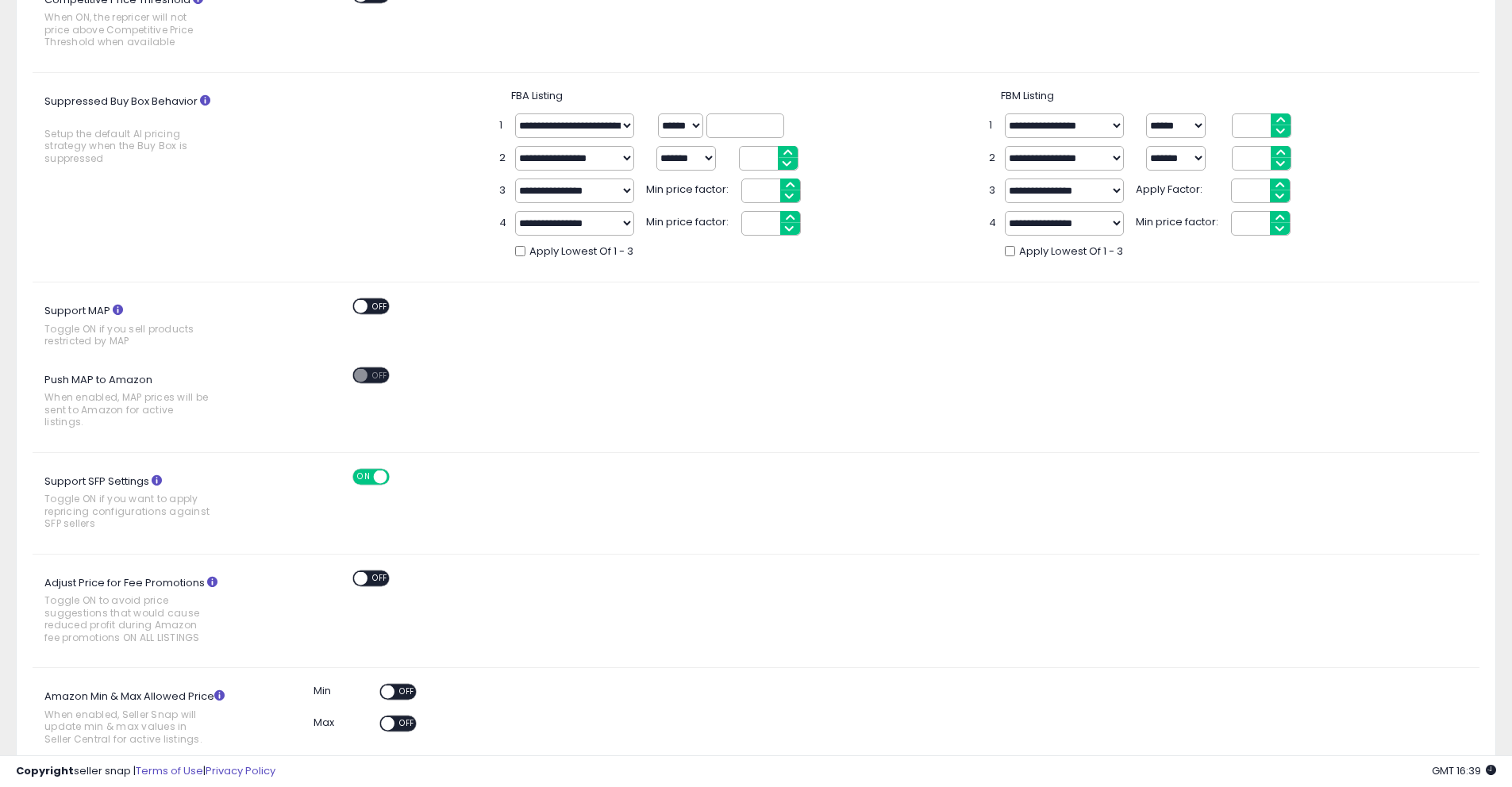 click on "**********" at bounding box center [575, 158] 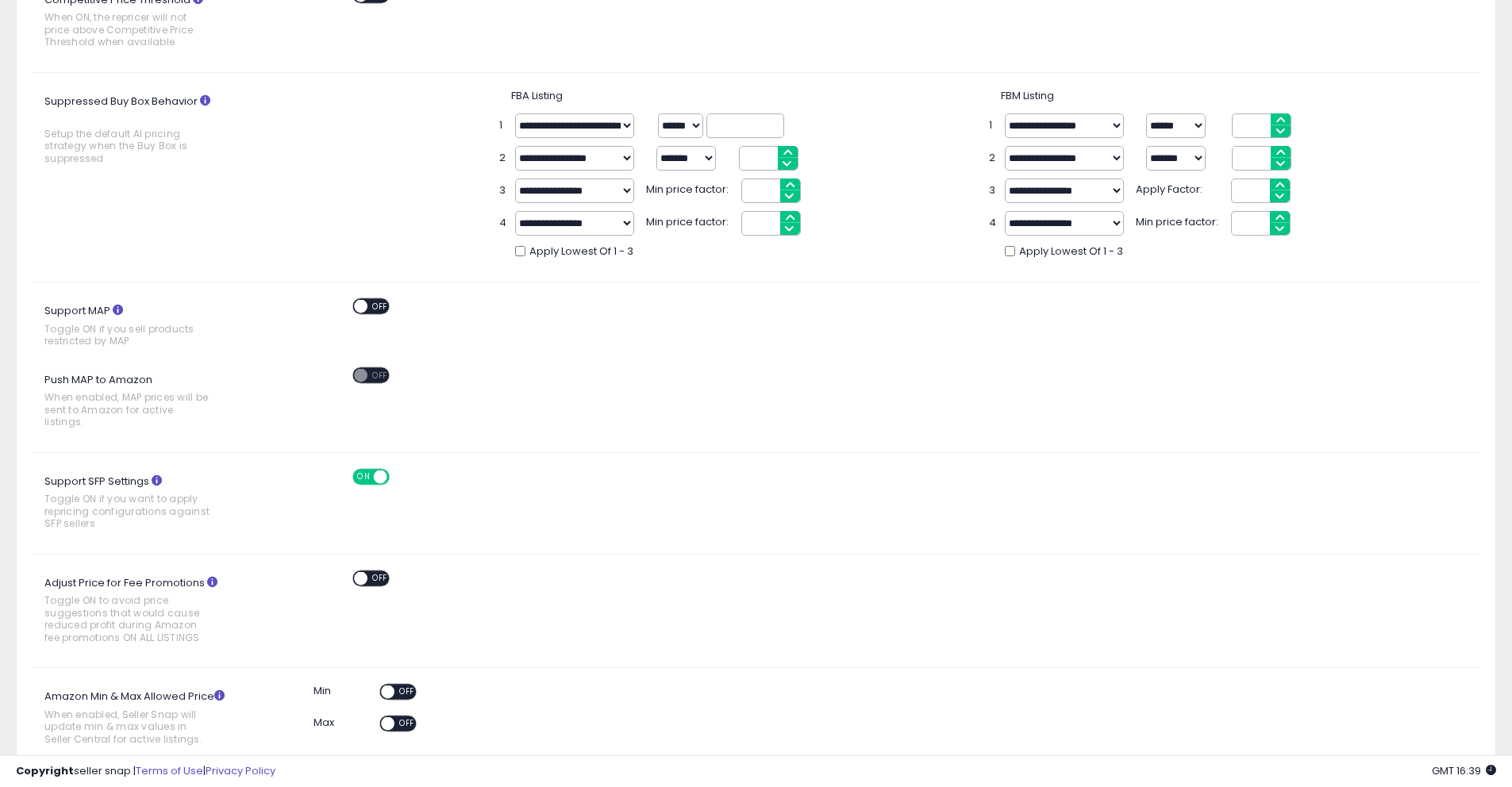 click on "**********" at bounding box center (575, 158) 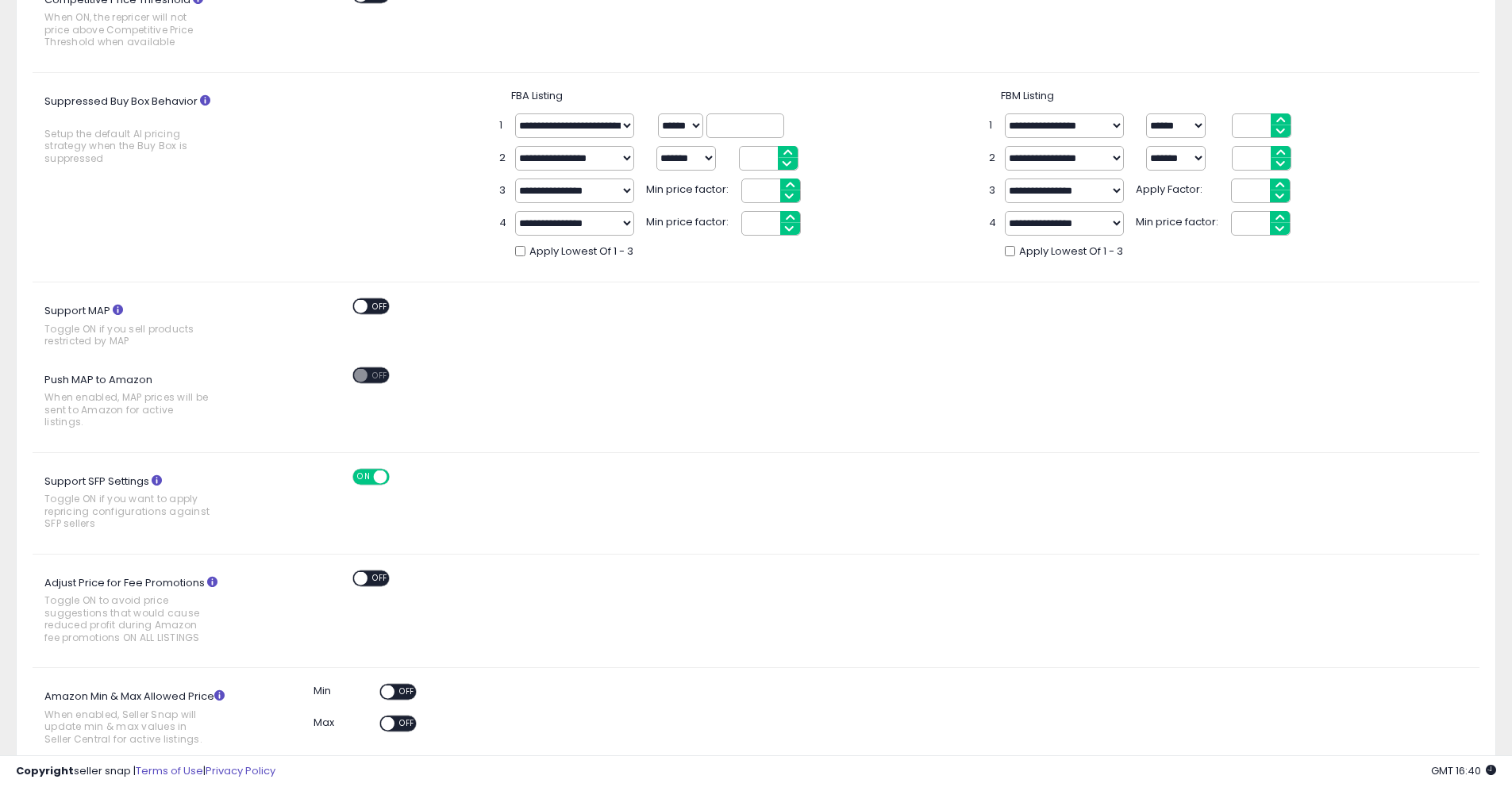select on "**********" 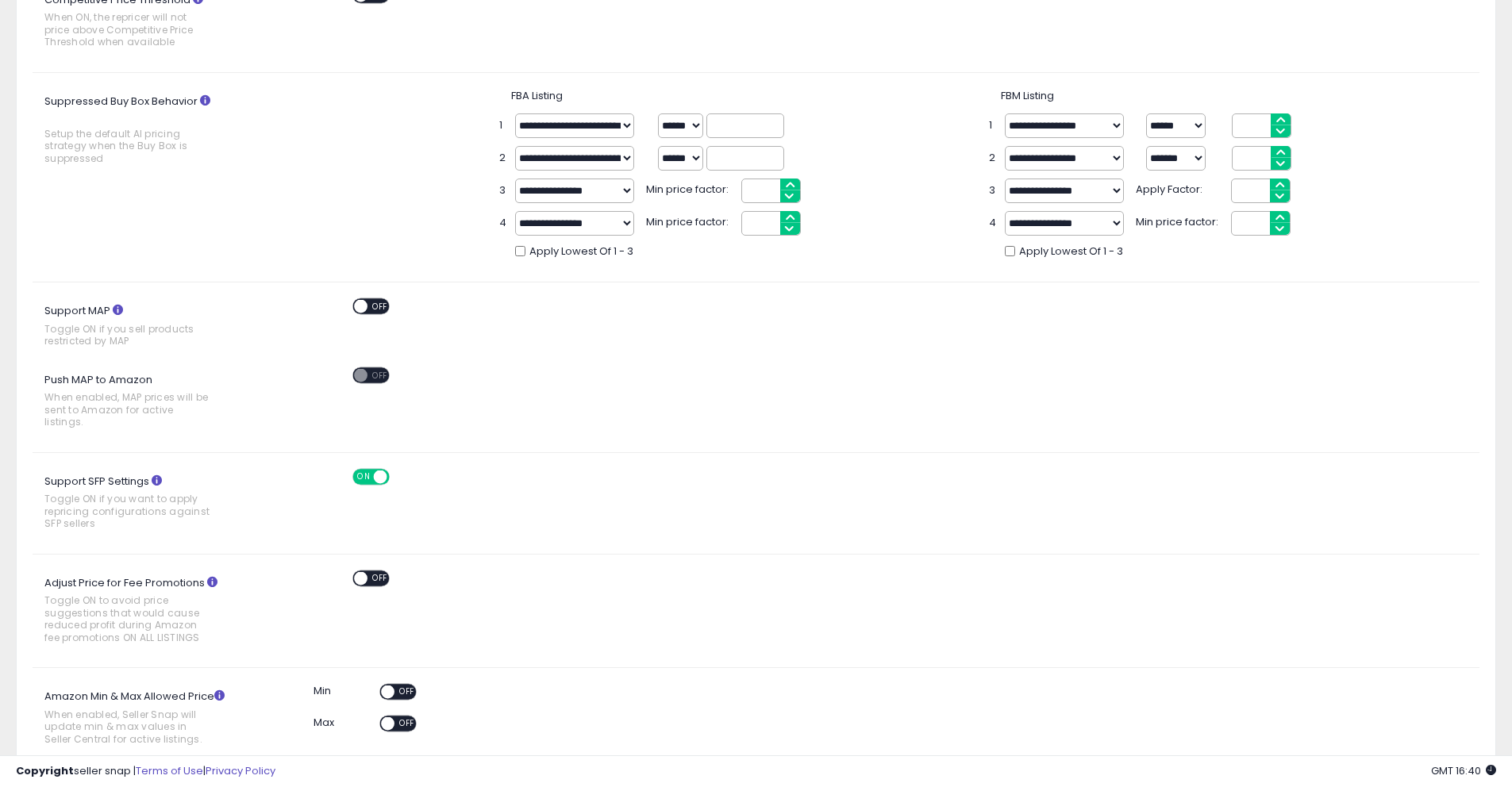 click on "**********" at bounding box center [575, 190] 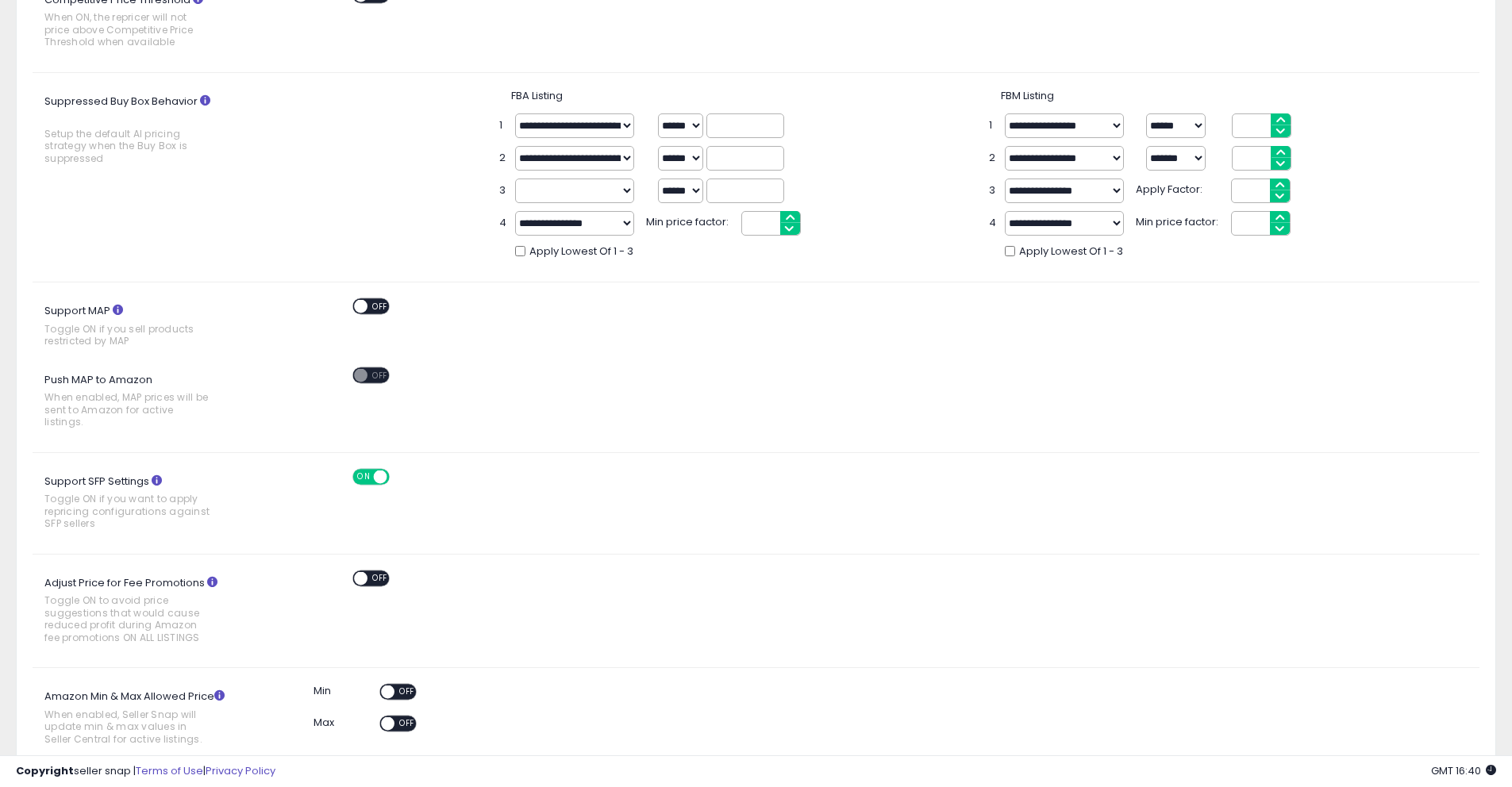 click on "**********" at bounding box center (575, 223) 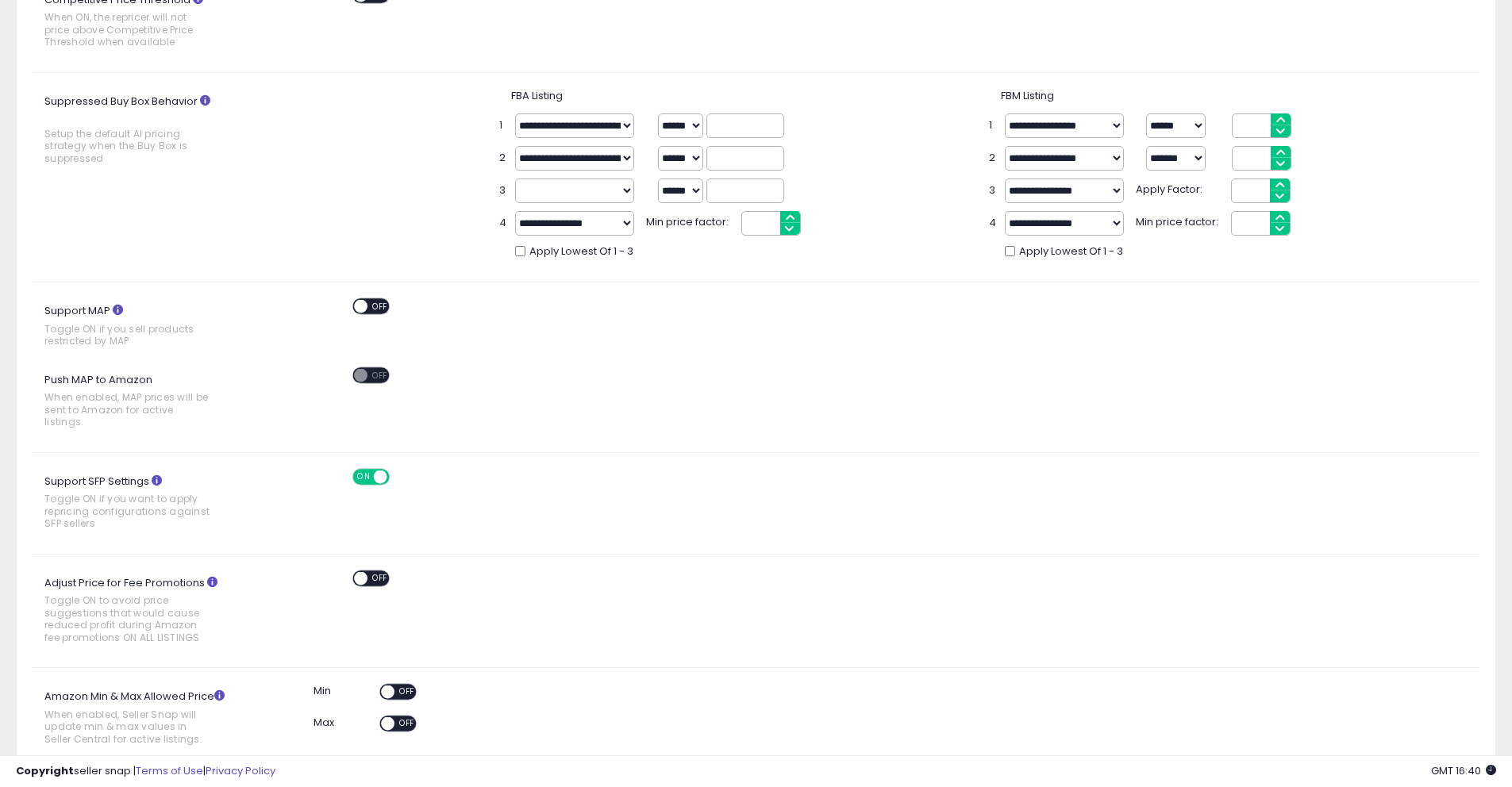 click on "****** *******" at bounding box center [680, 125] 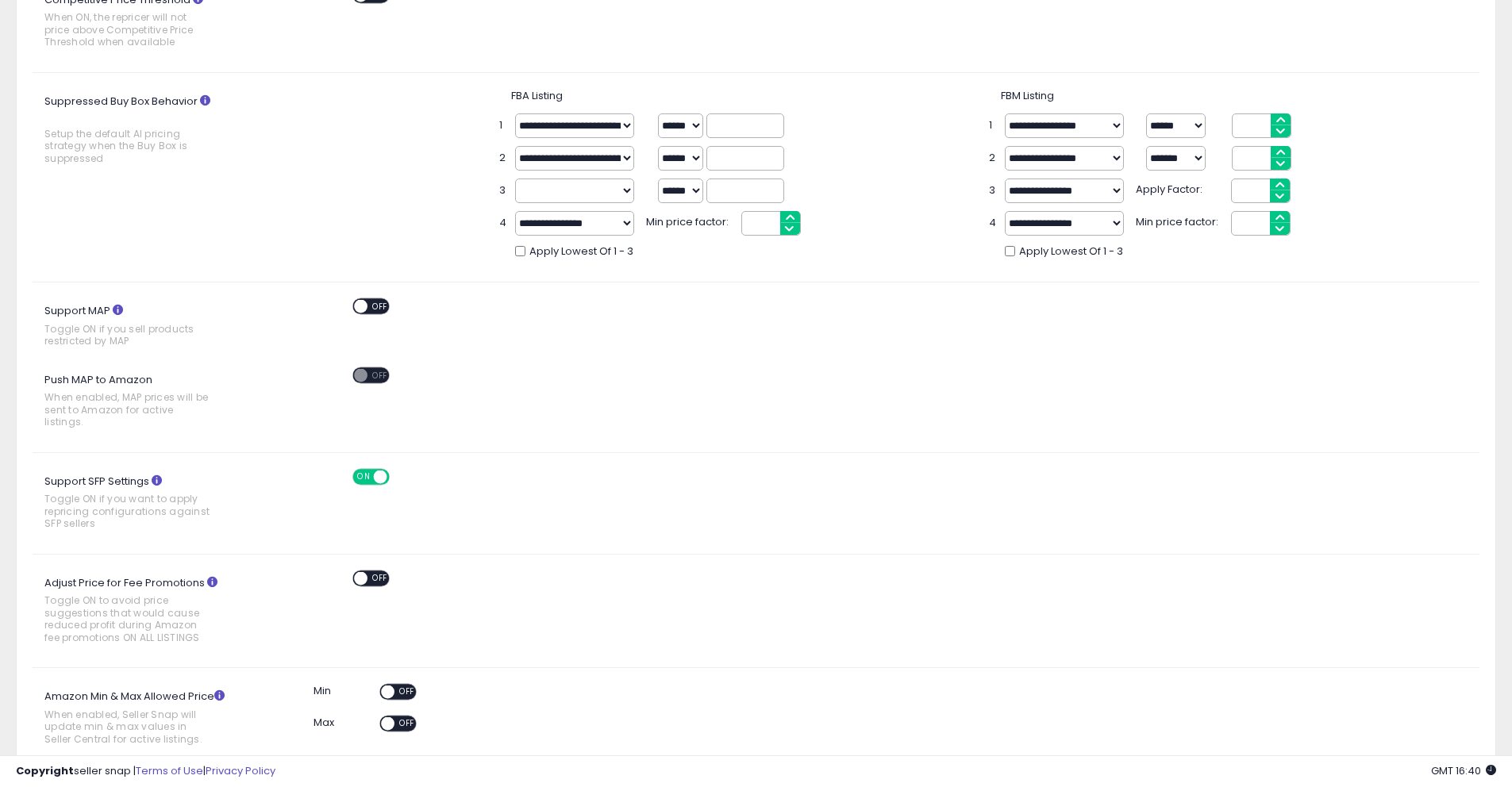 click on "**********" at bounding box center (575, 125) 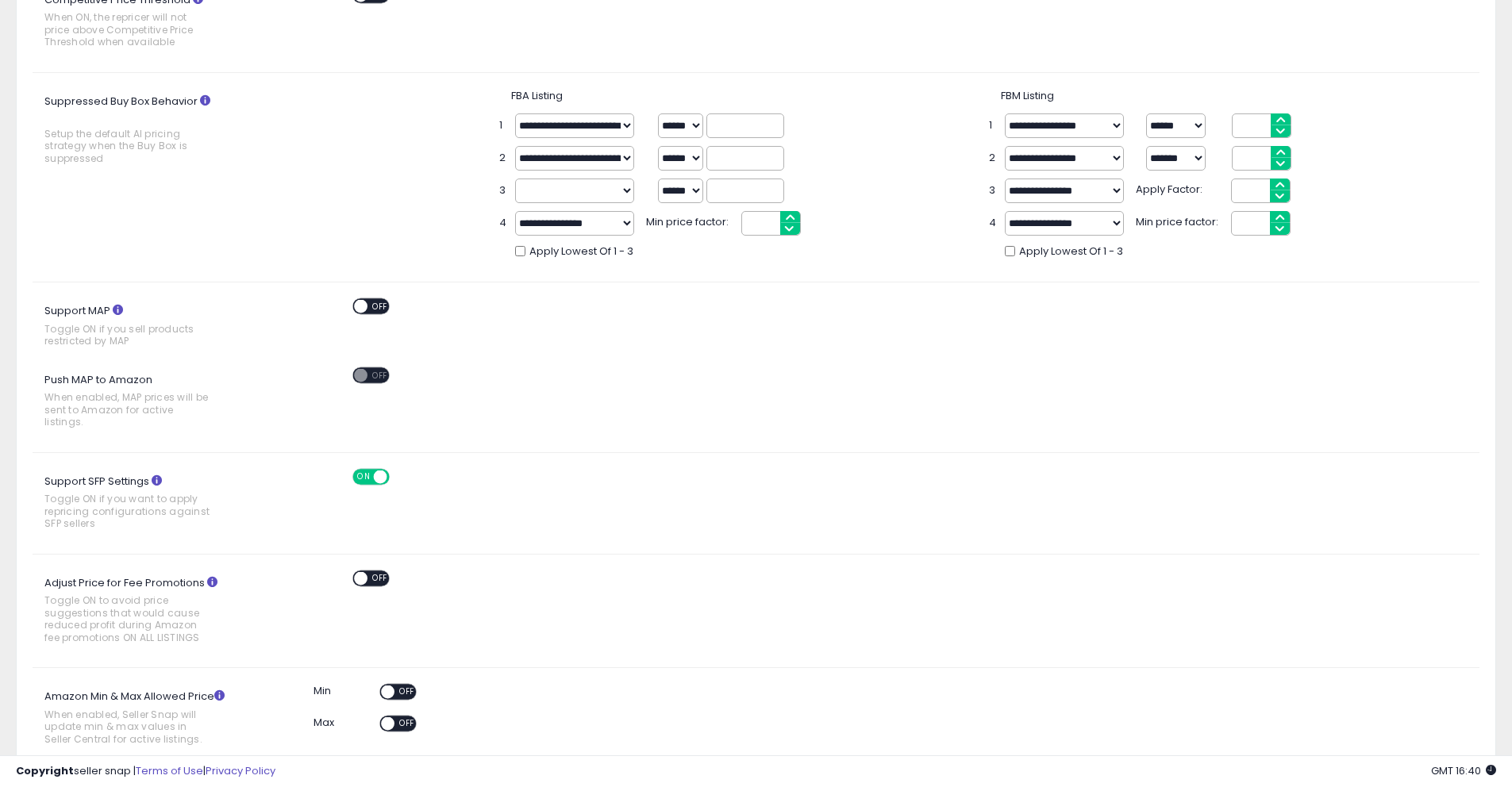 click at bounding box center (745, 125) 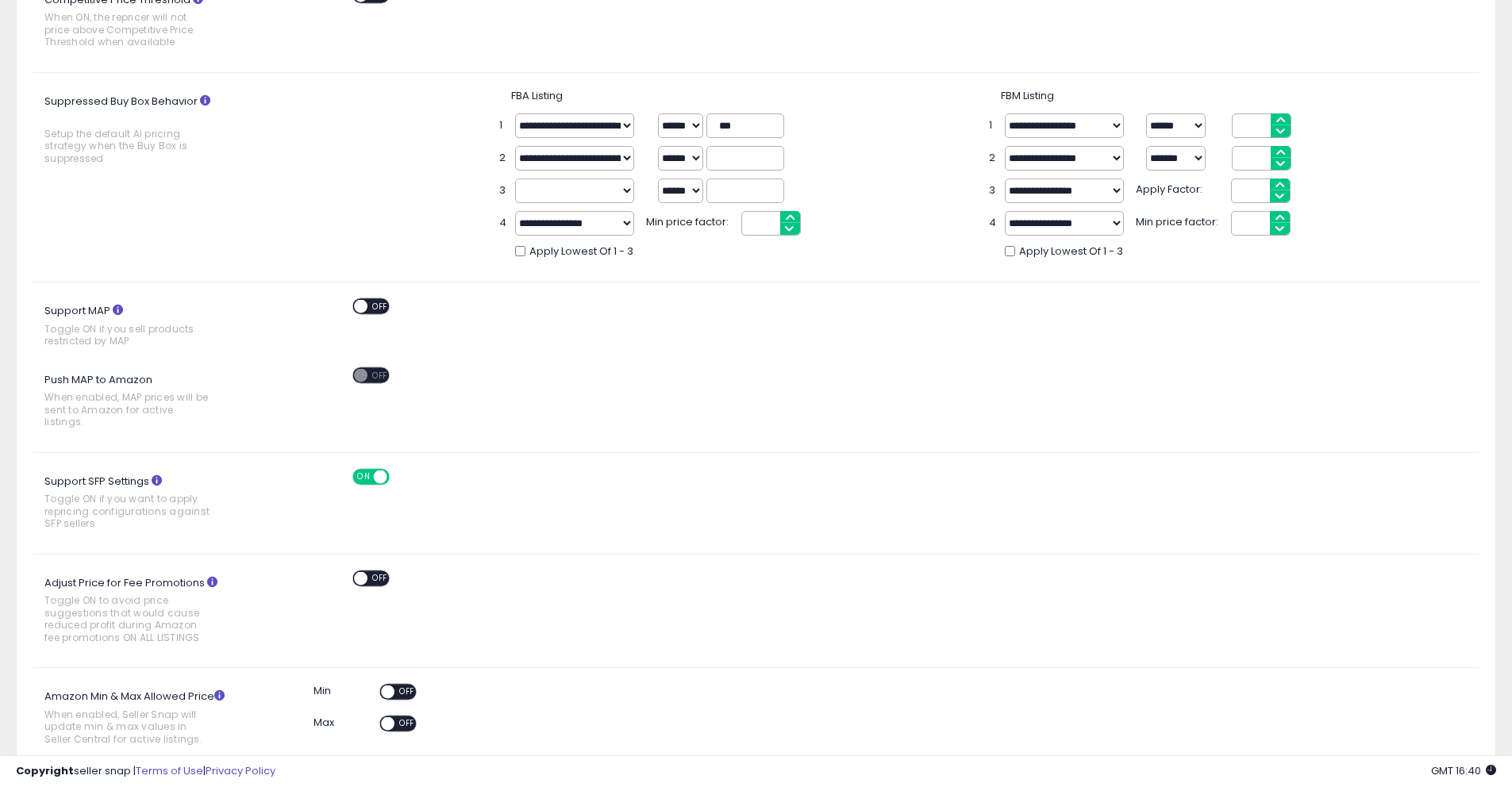 type on "***" 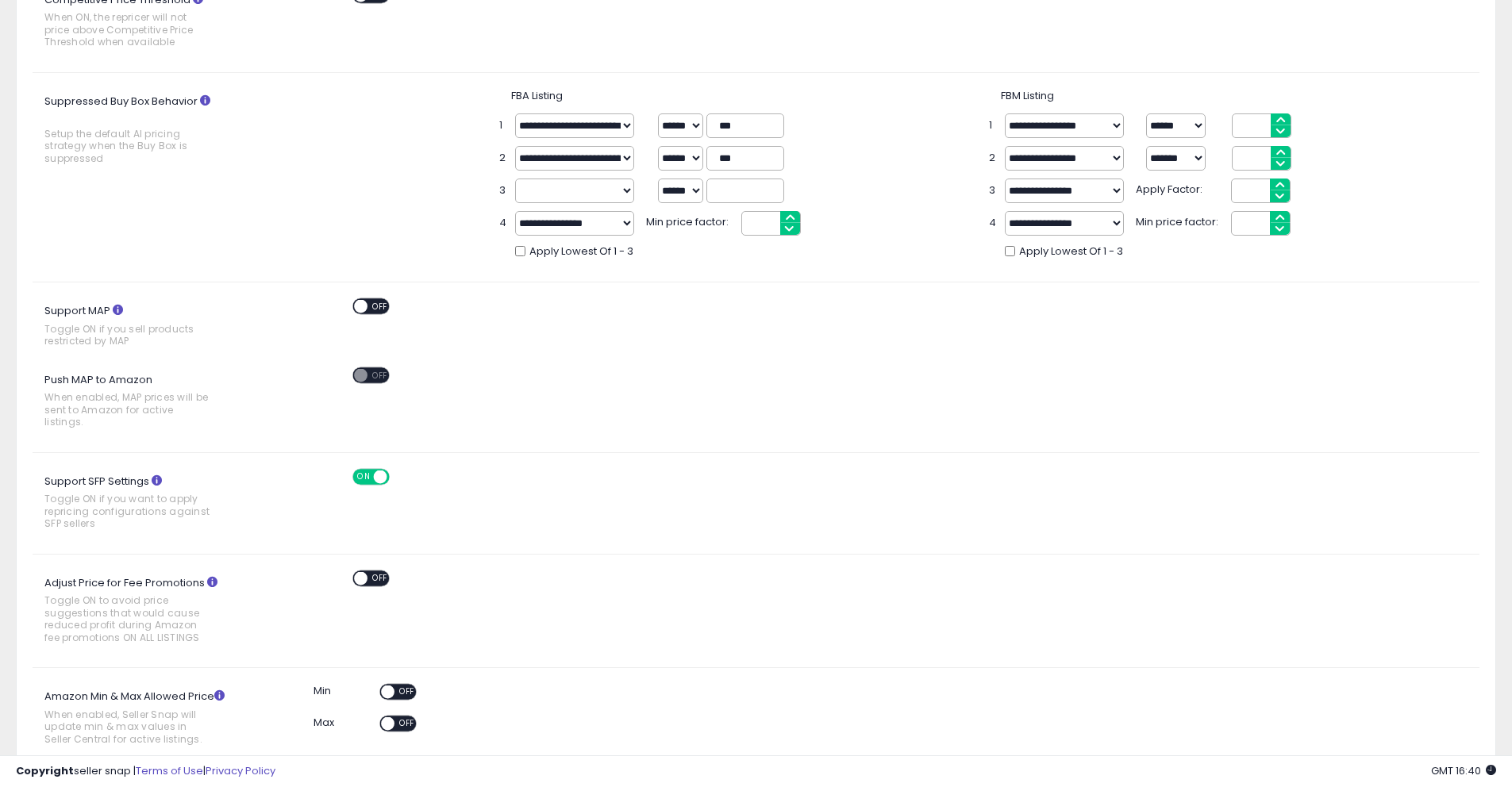 type on "***" 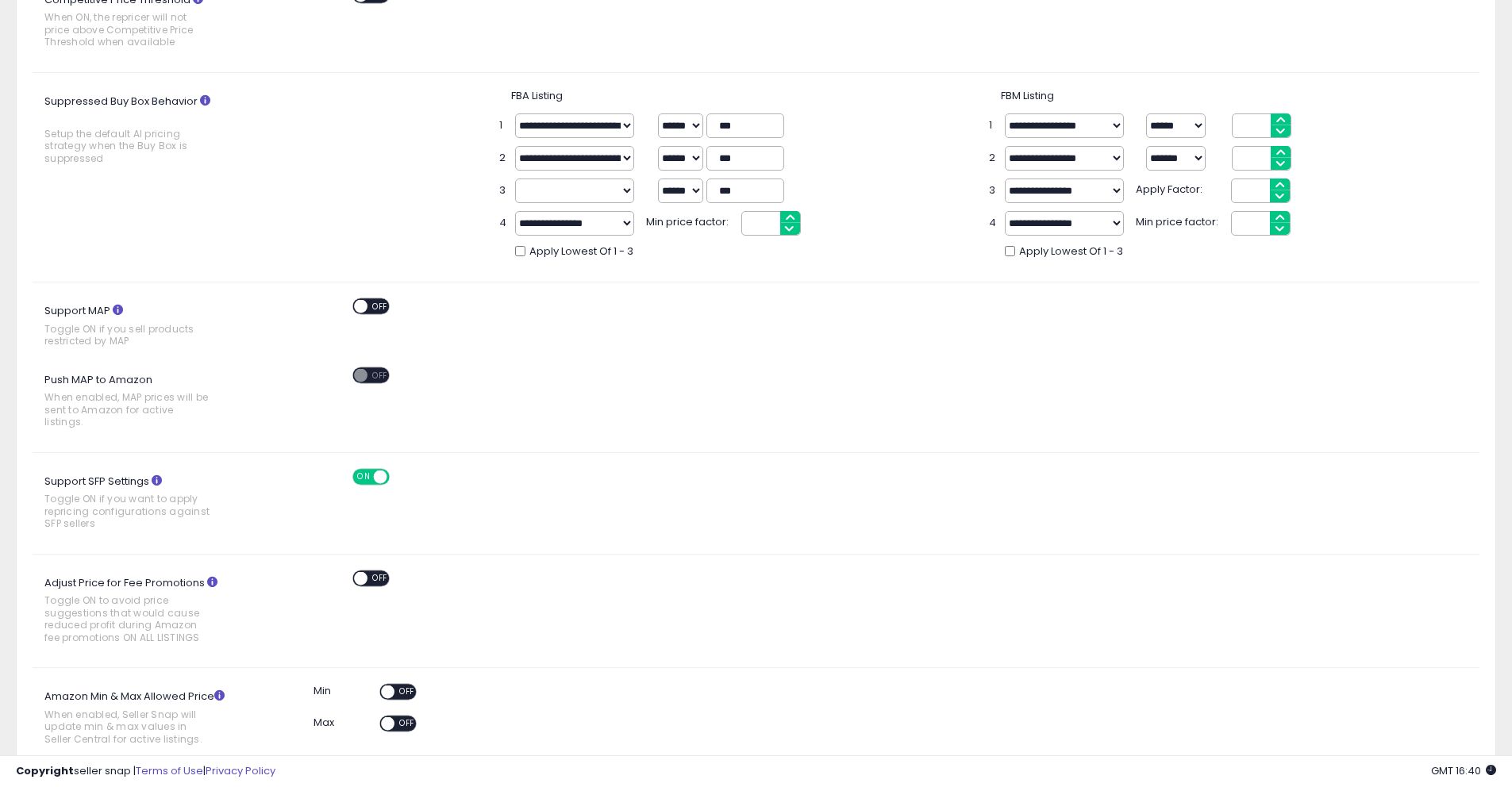 type on "***" 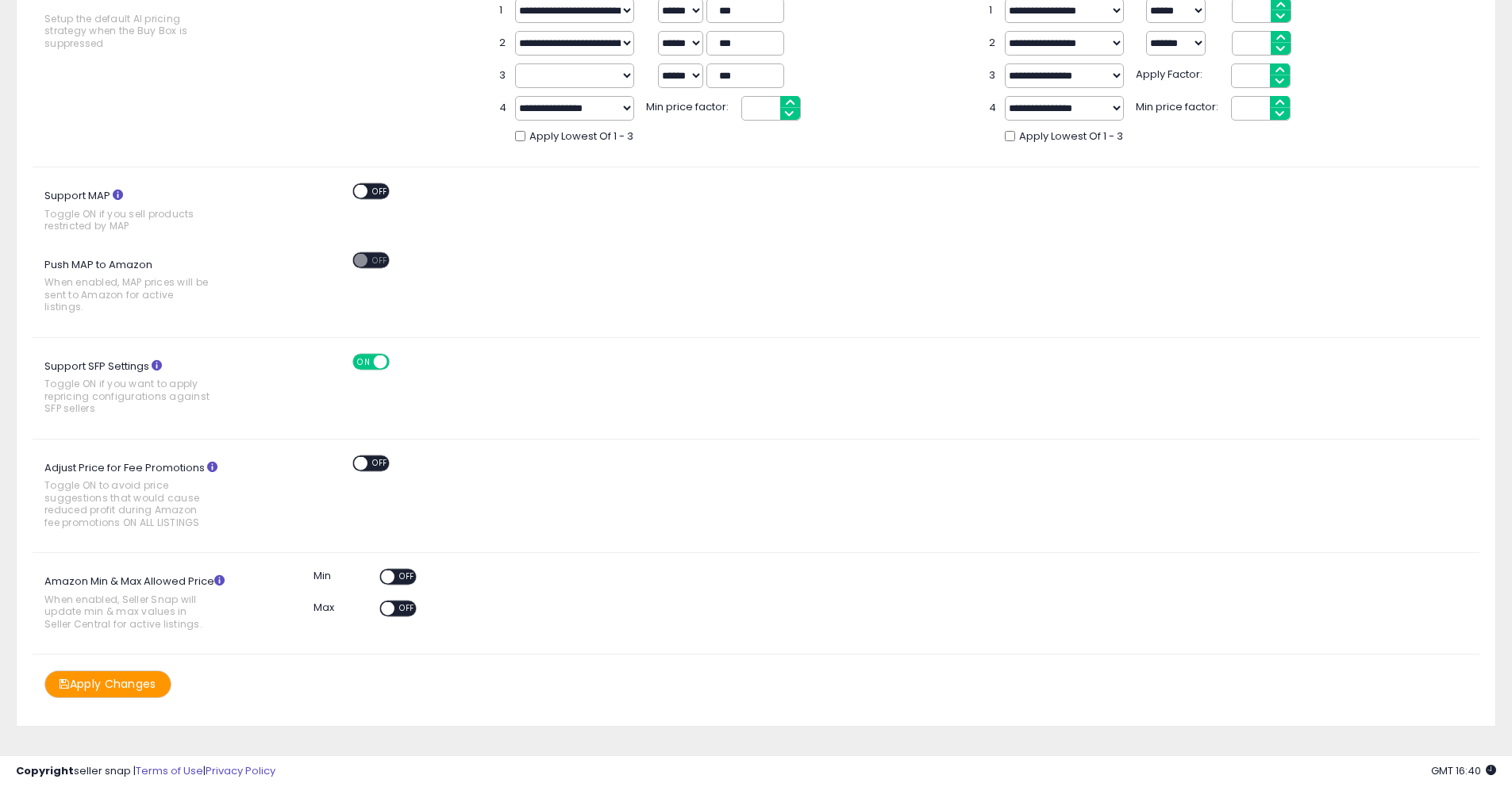 scroll, scrollTop: 581, scrollLeft: 0, axis: vertical 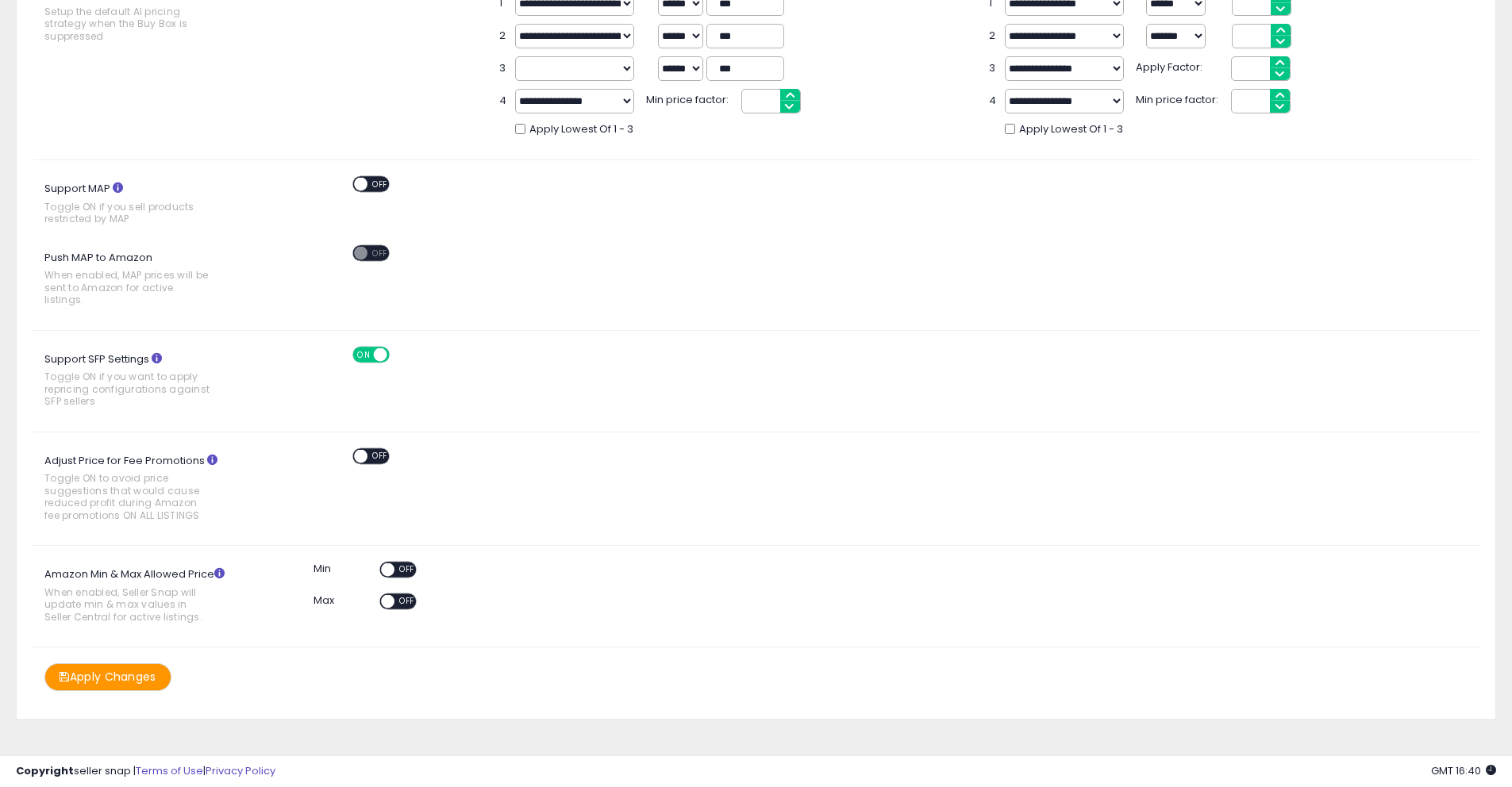 click at bounding box center [156, 358] 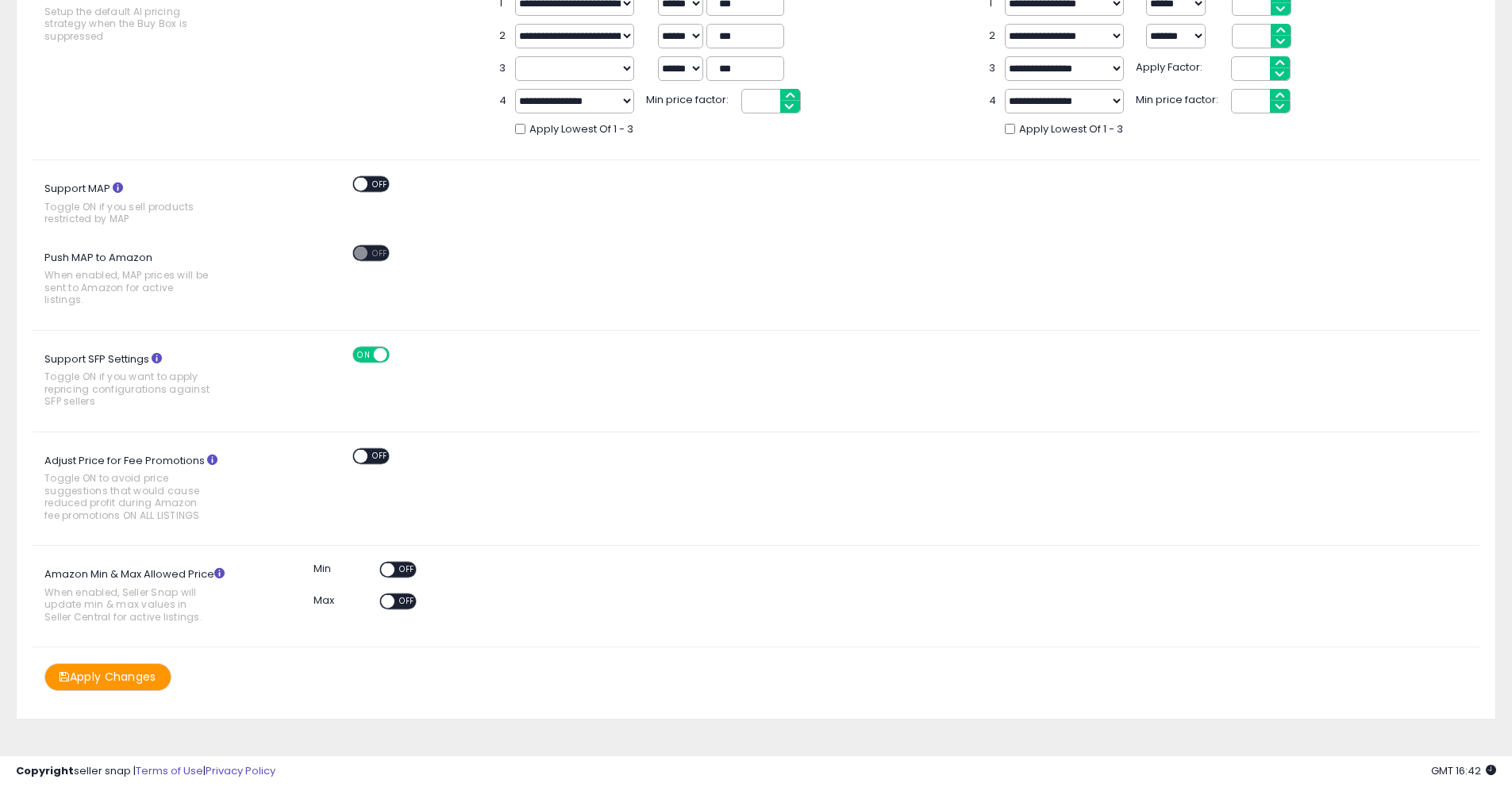 click on "OFF" at bounding box center (380, 455) 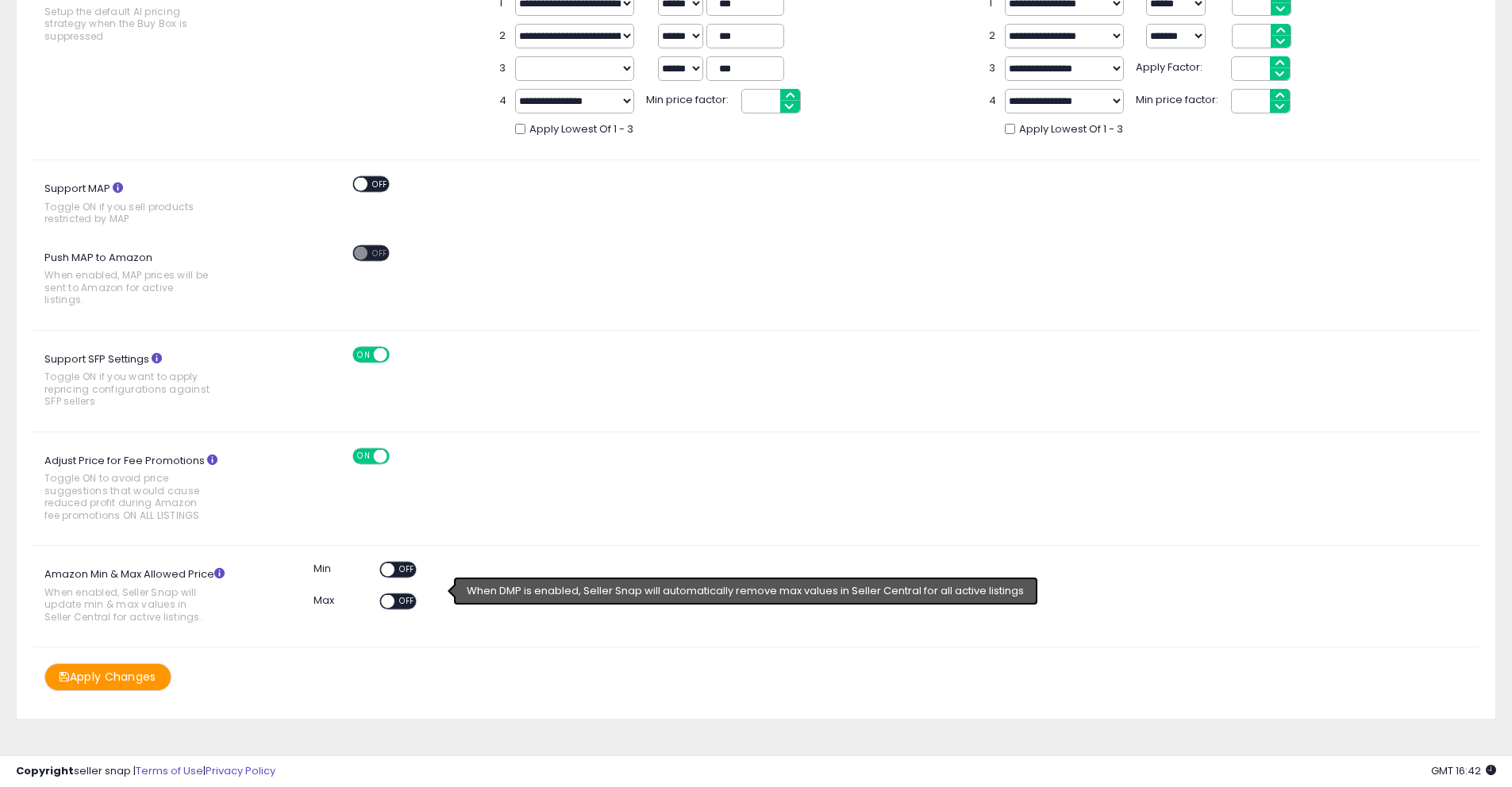 click on "ON   OFF" at bounding box center (395, 571) 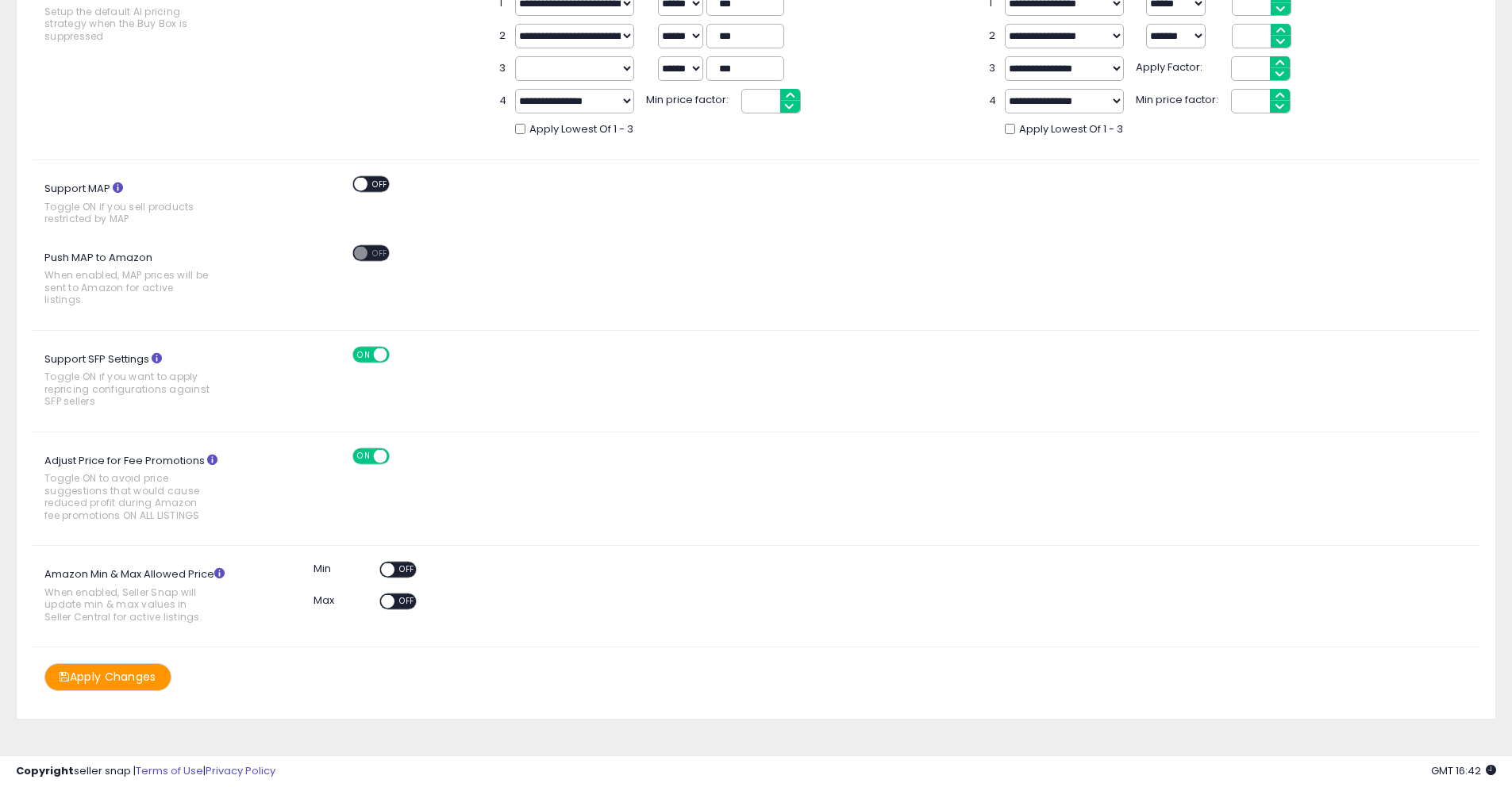 click on "OFF" at bounding box center (407, 570) 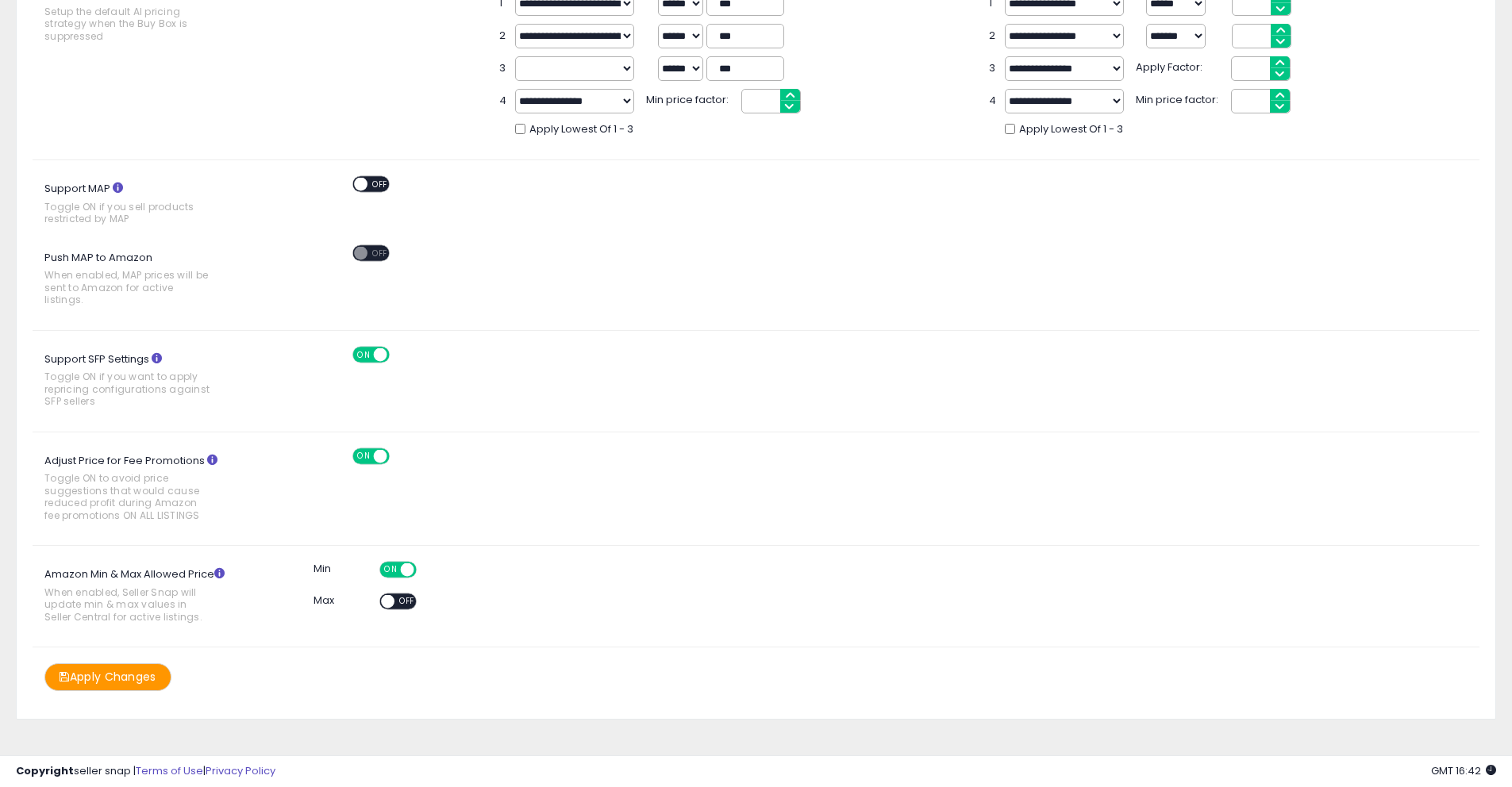 click on "OFF" at bounding box center (407, 601) 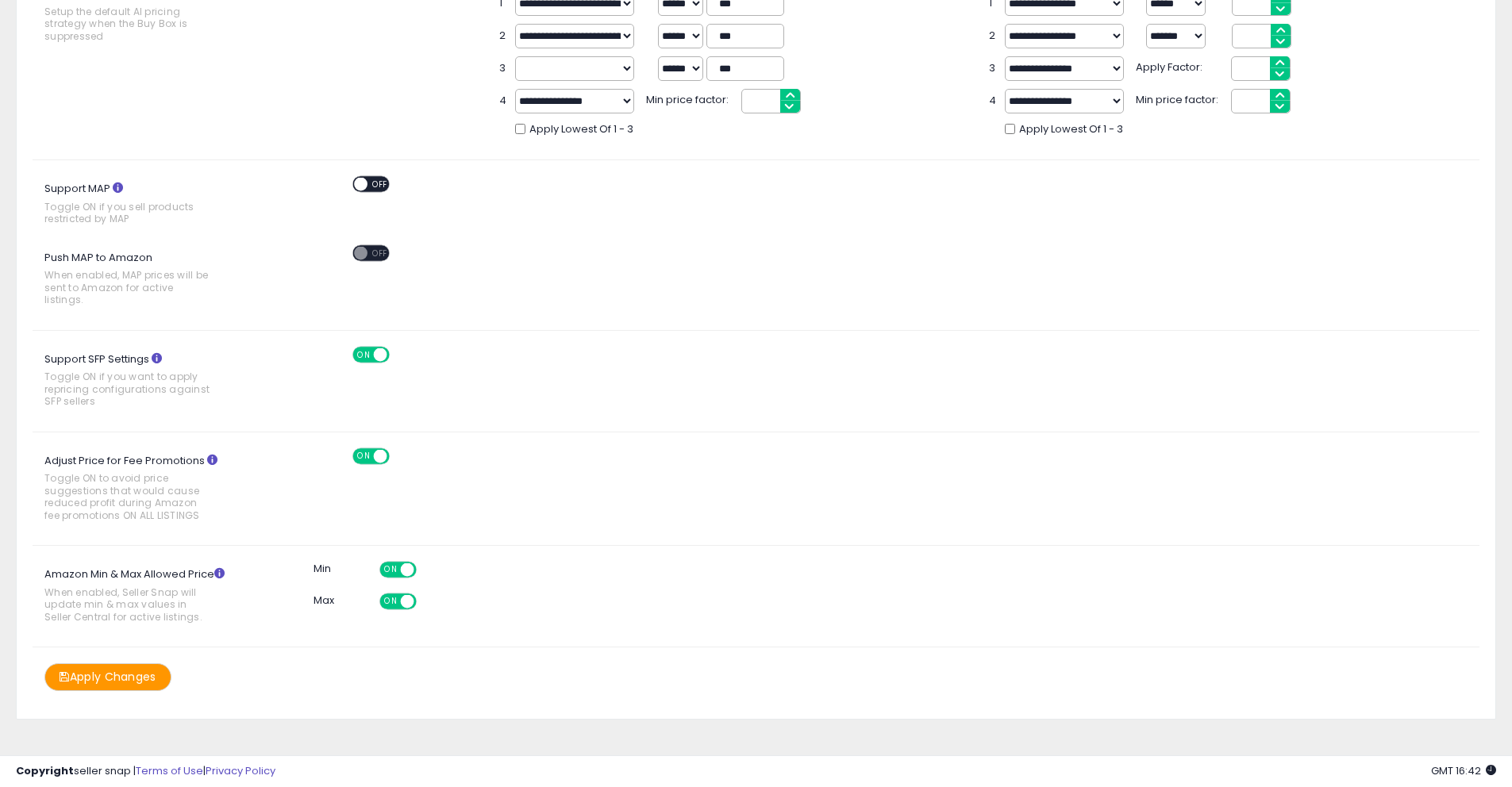 click on "Apply Changes" at bounding box center (108, 677) 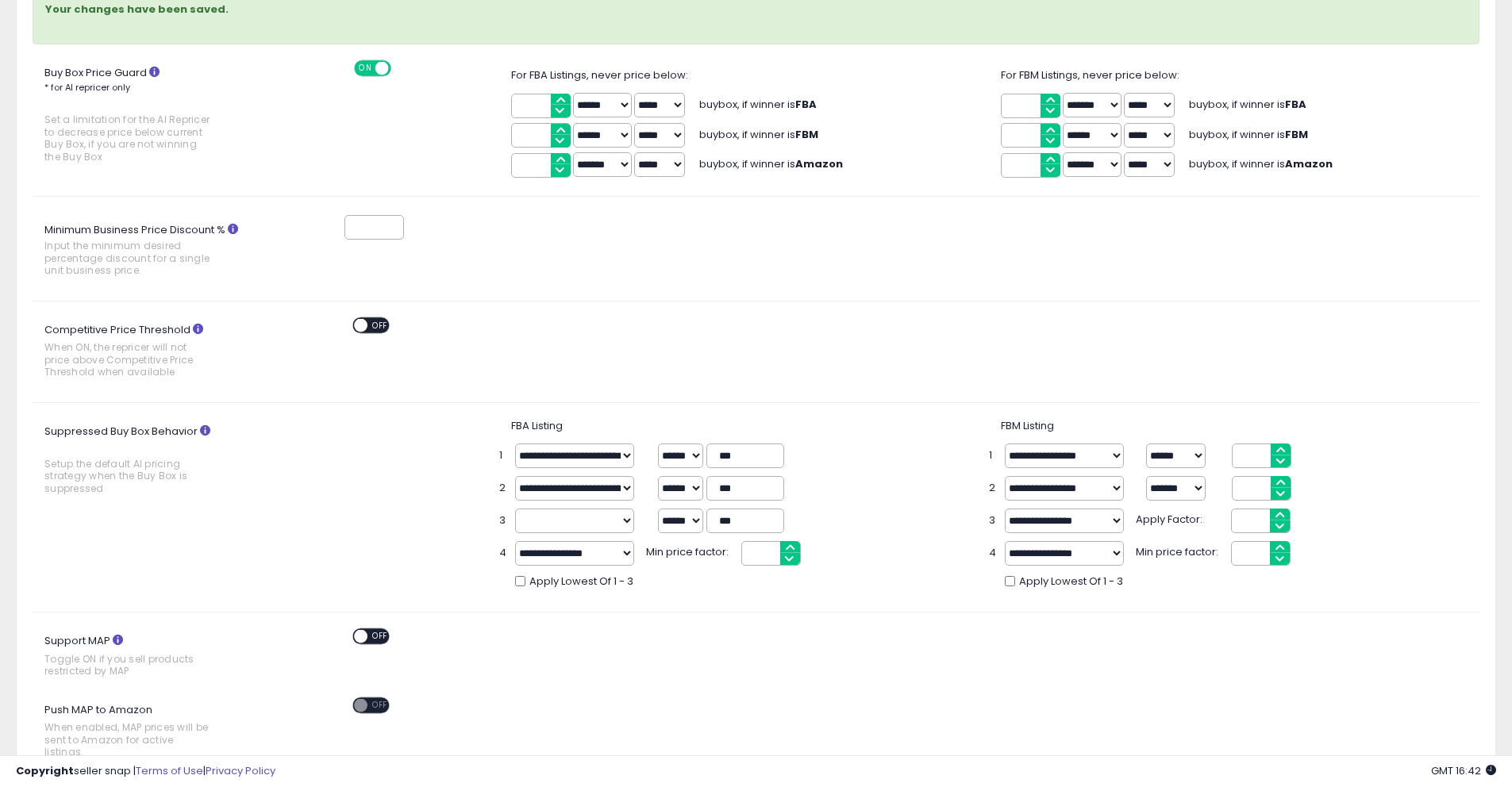 scroll, scrollTop: 0, scrollLeft: 0, axis: both 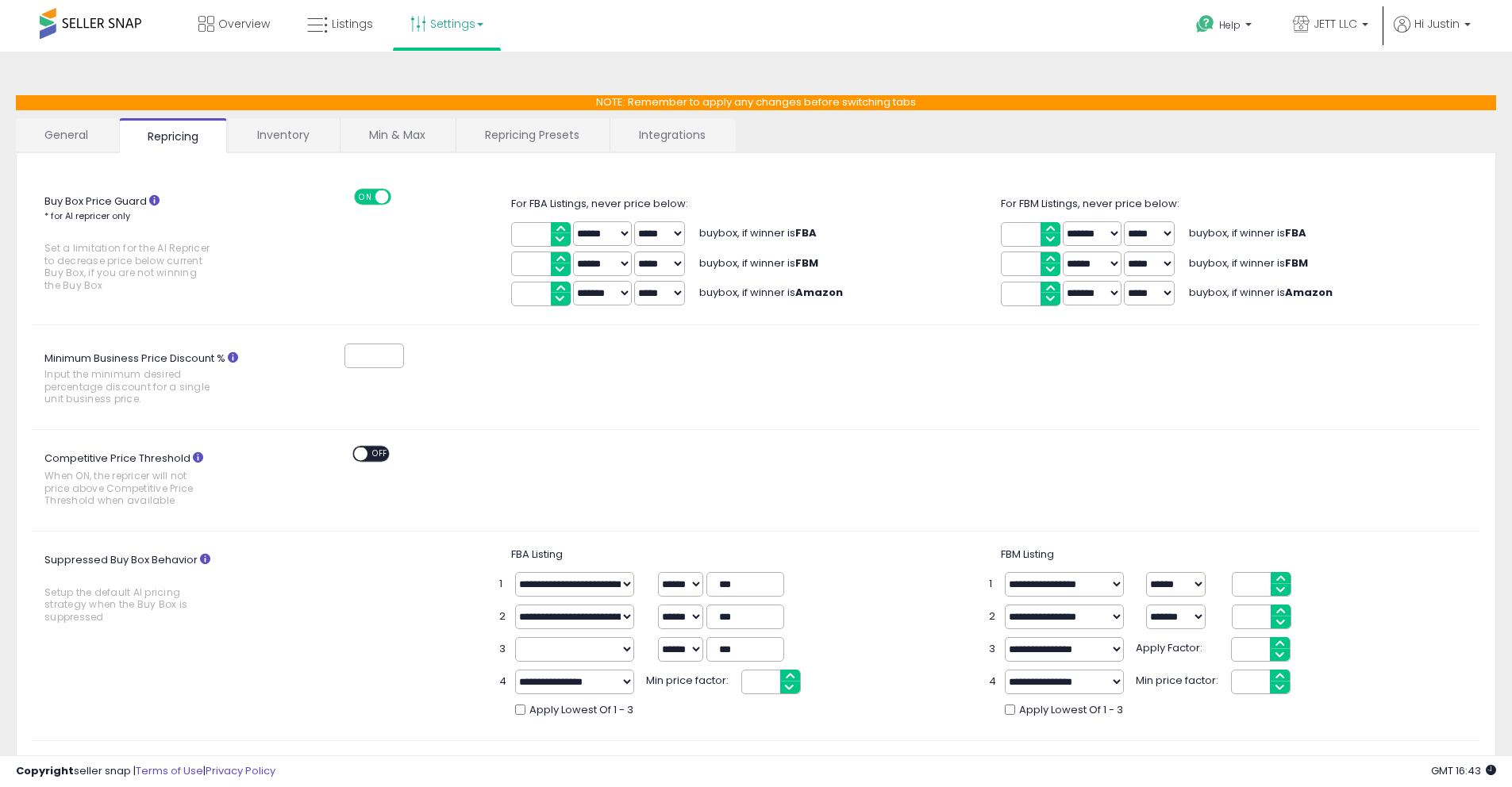 click on "Inventory" at bounding box center [283, 135] 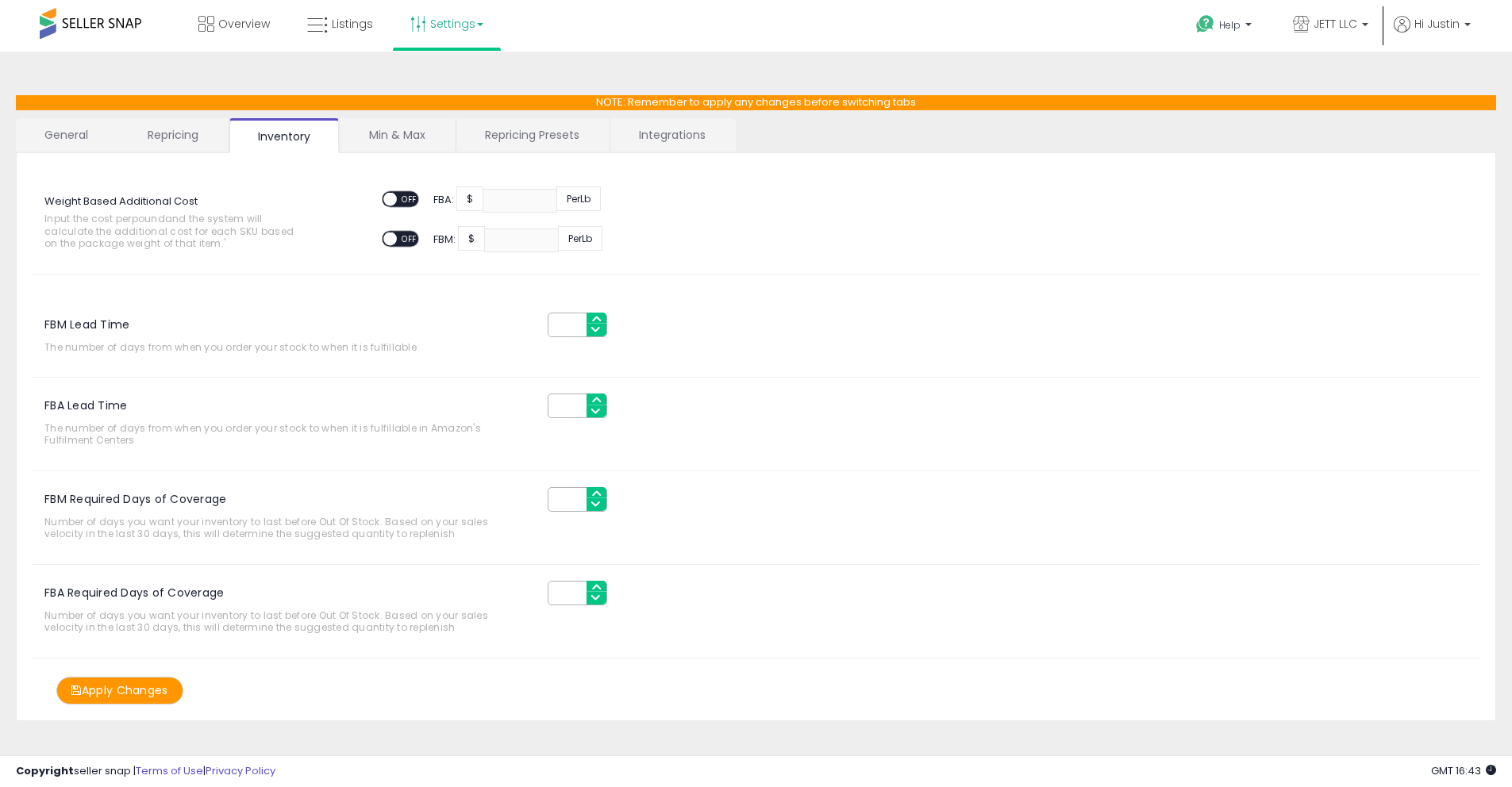 click on "OFF" at bounding box center (410, 199) 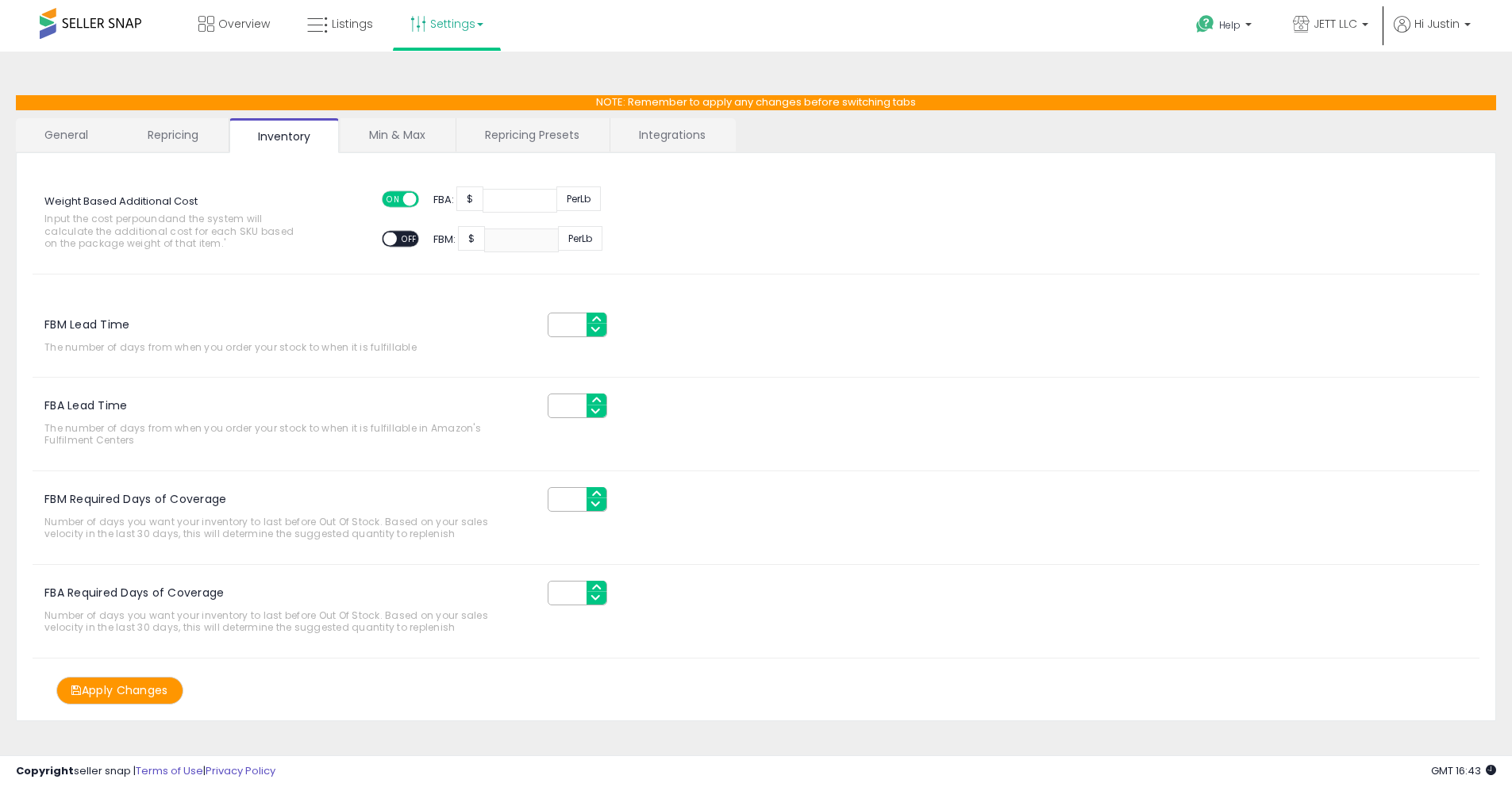 click at bounding box center (520, 201) 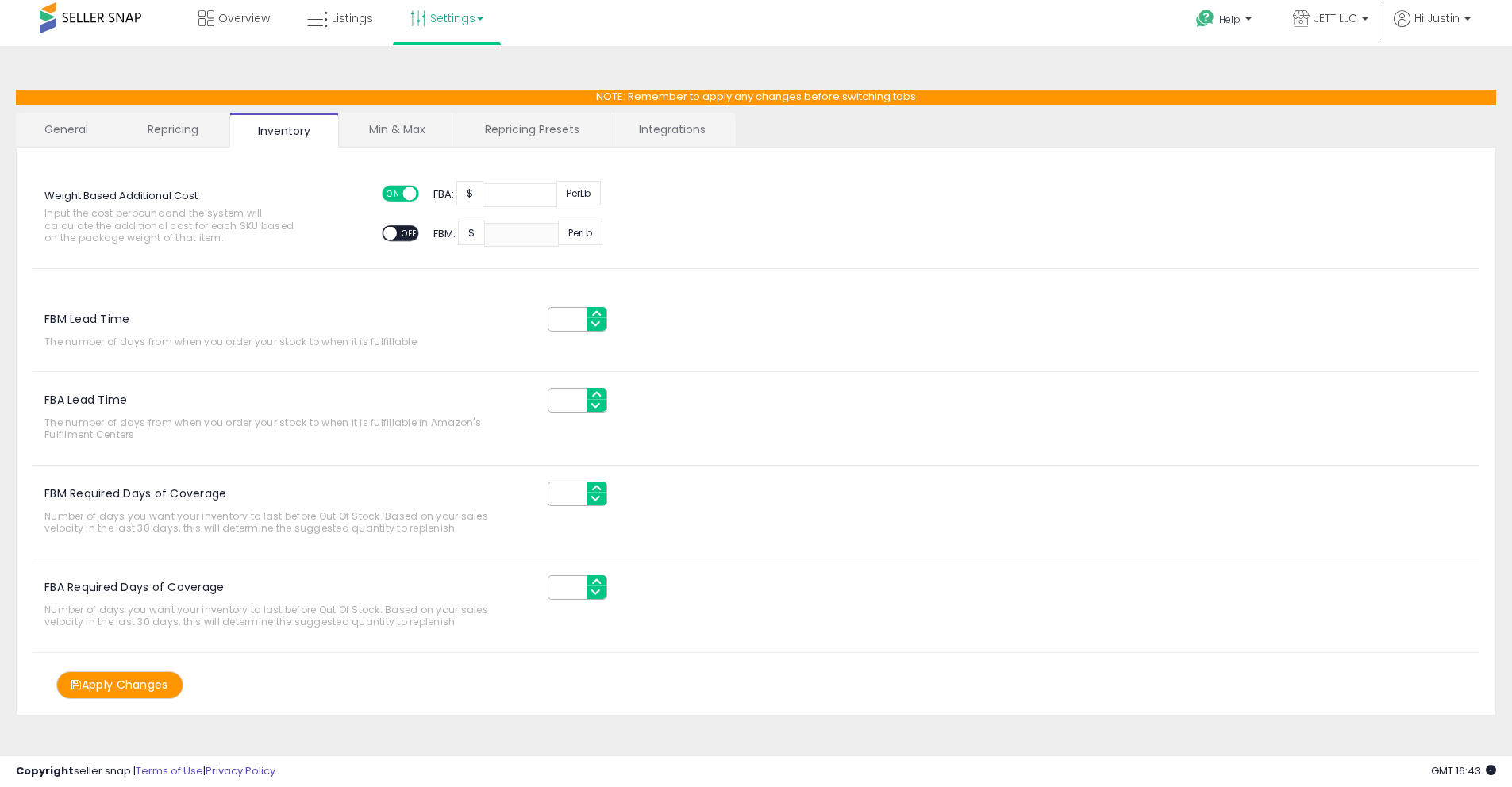 scroll, scrollTop: 13, scrollLeft: 0, axis: vertical 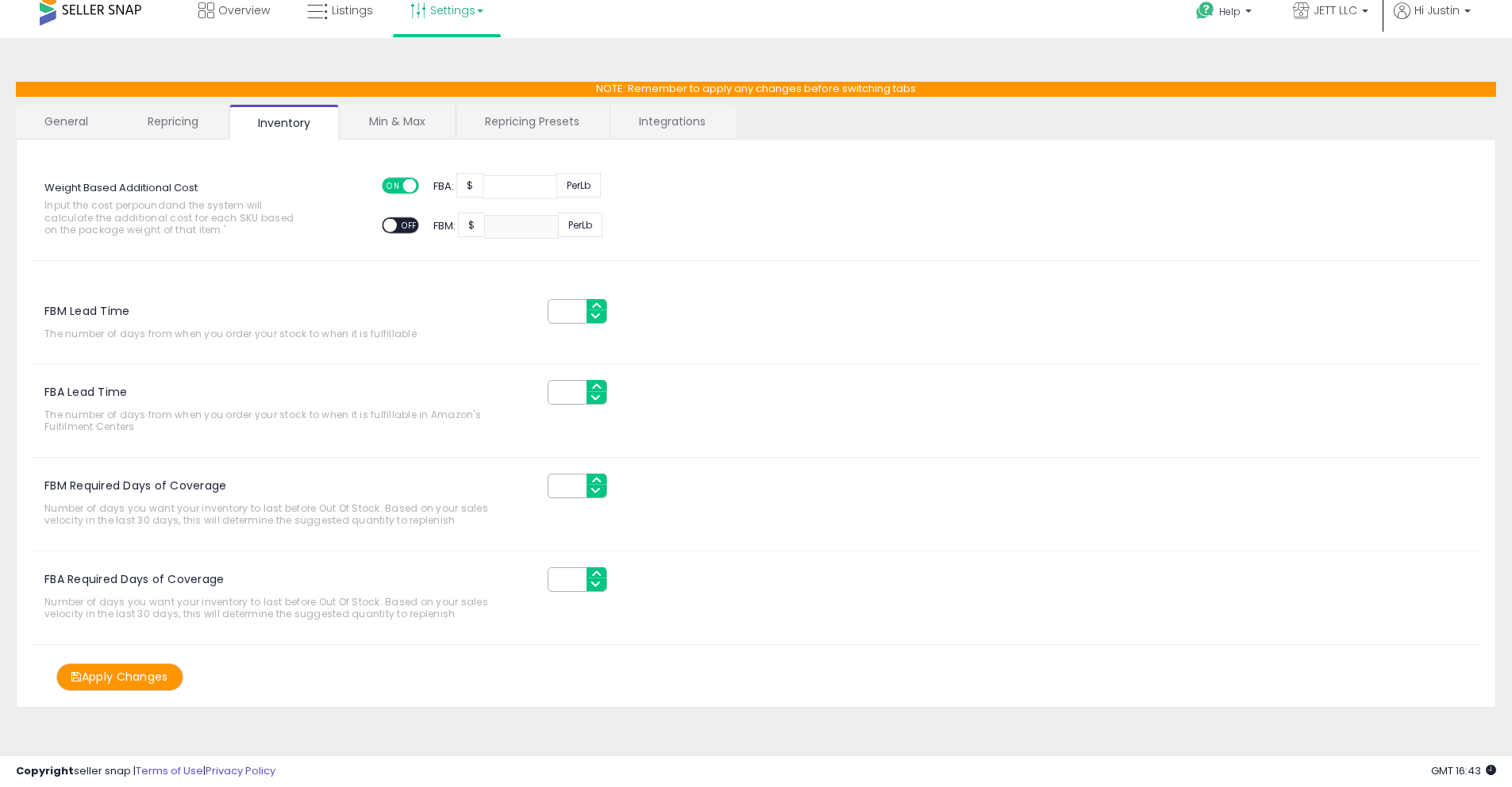 click on "FBA Lead Time" at bounding box center [577, 392] 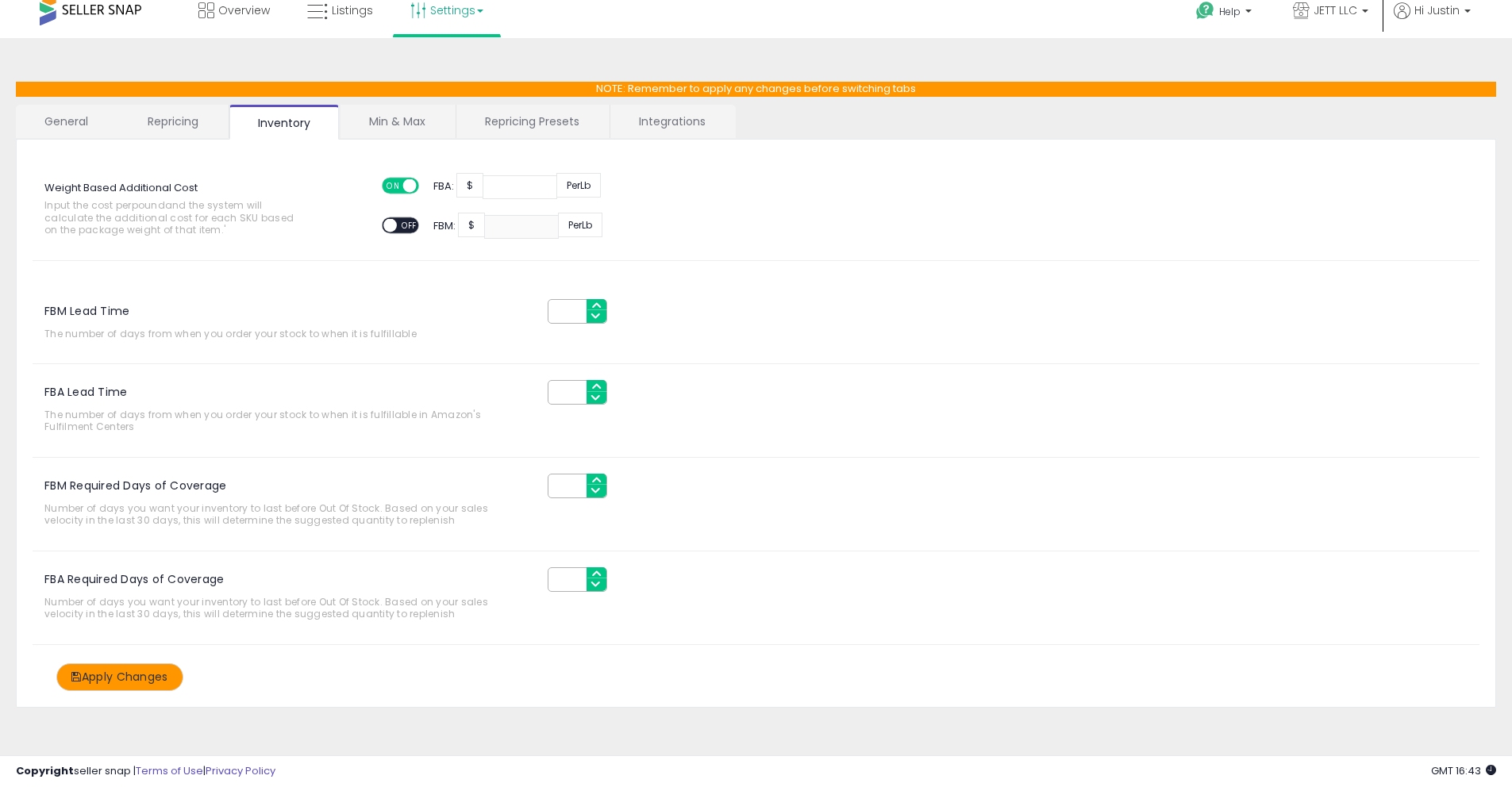 click on "Apply Changes" at bounding box center (120, 677) 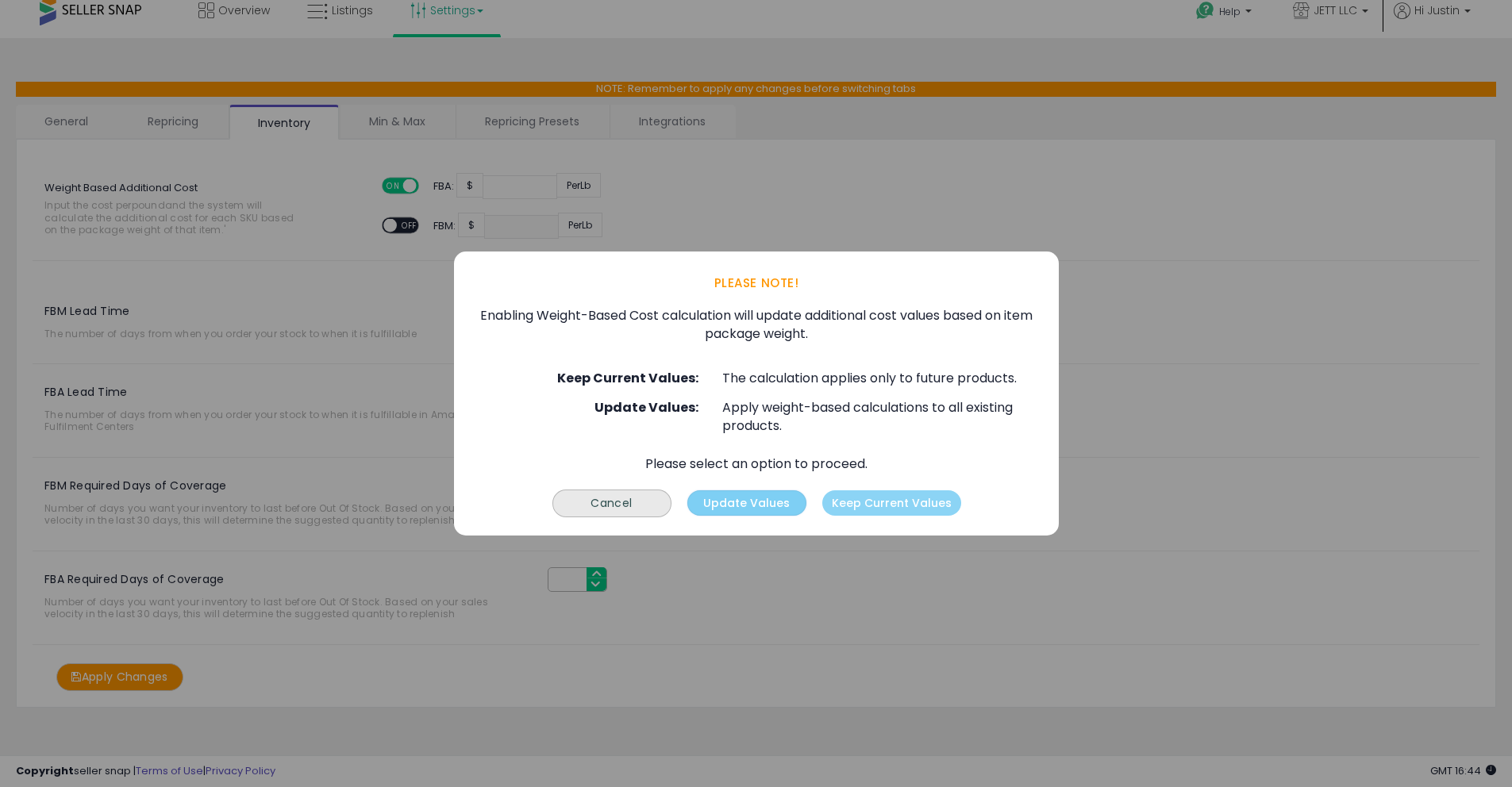 click on "Update Values" at bounding box center [746, 503] 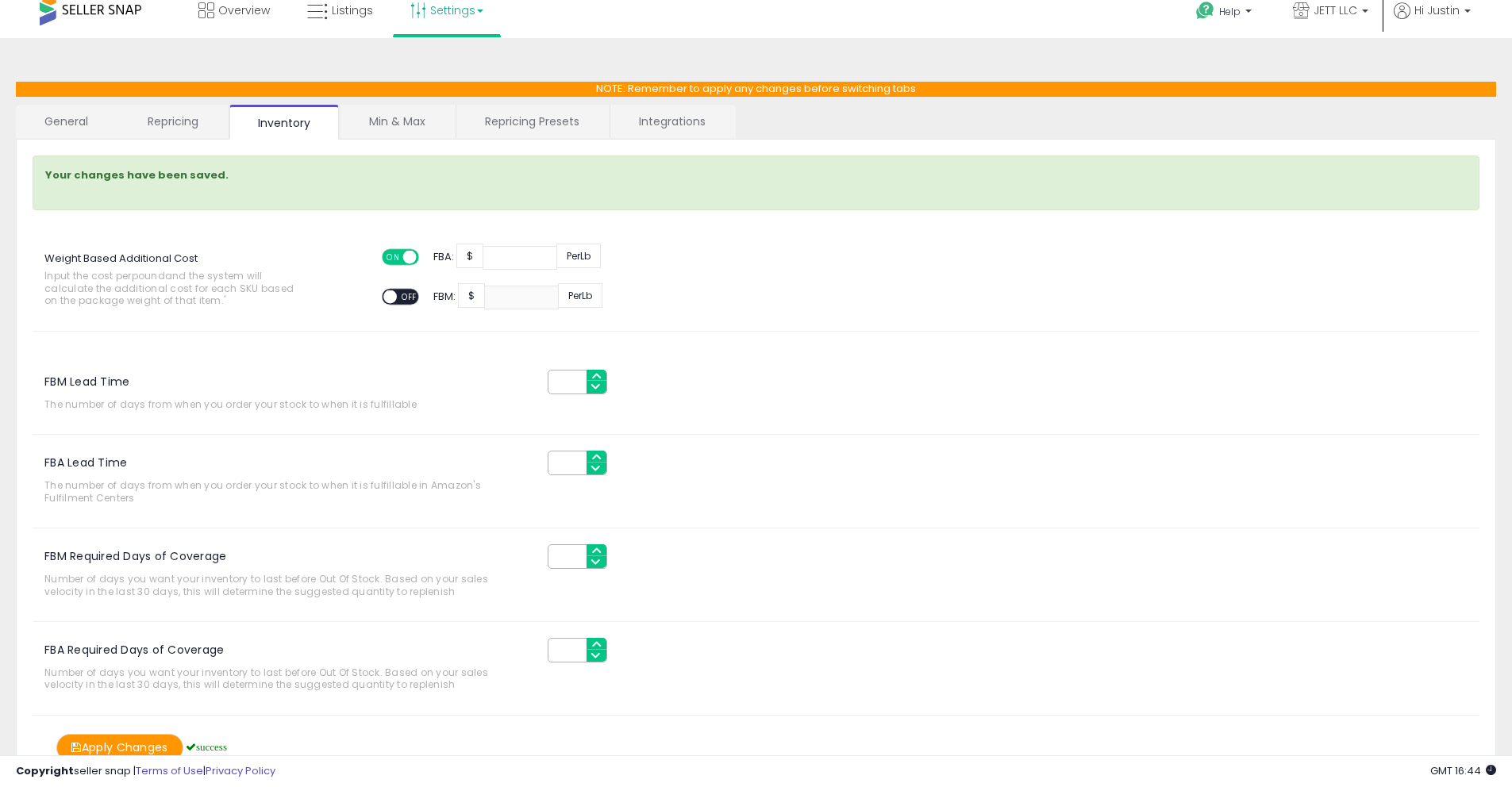 click on "Min & Max" at bounding box center [397, 121] 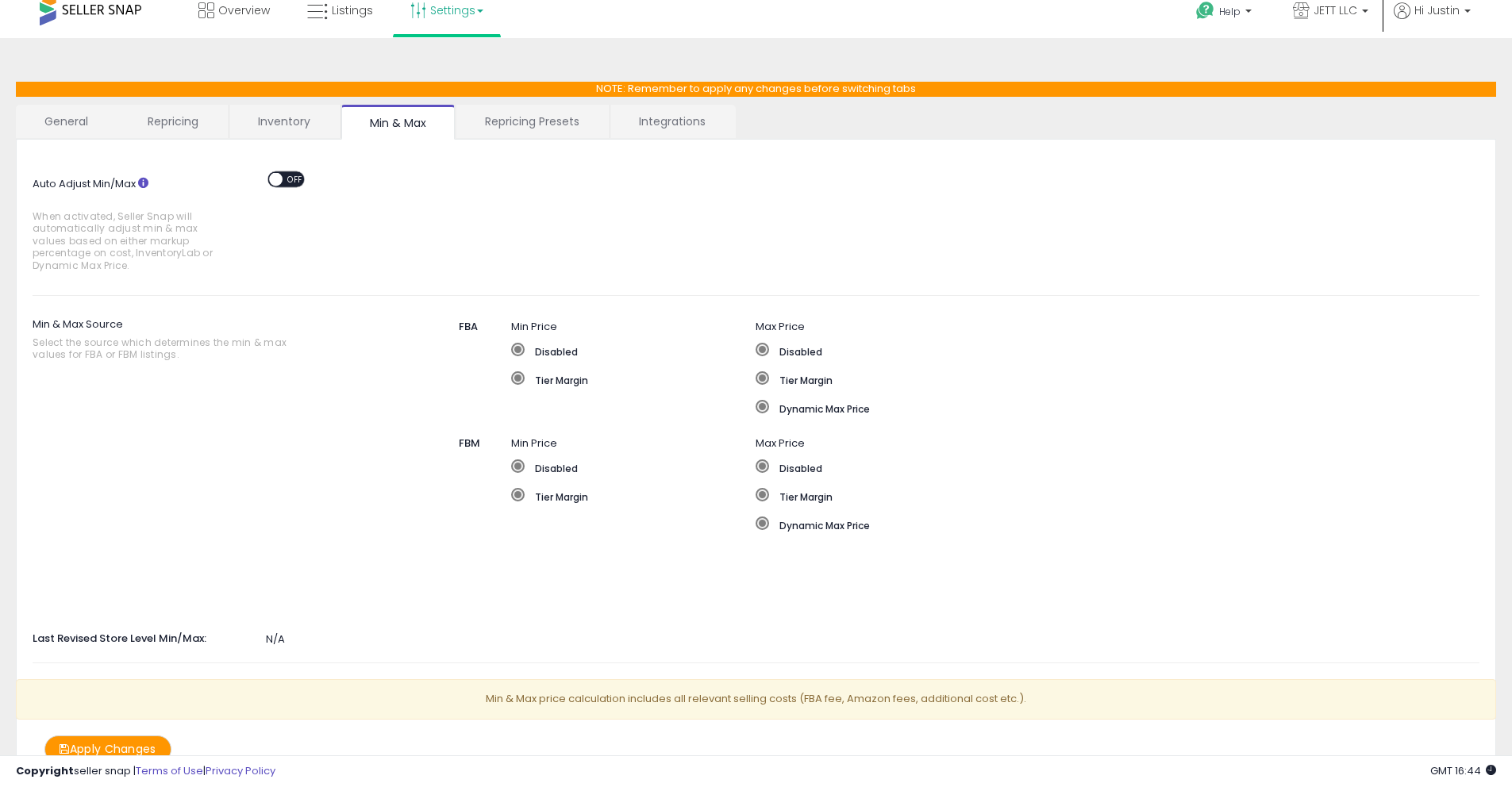 click at bounding box center [275, 179] 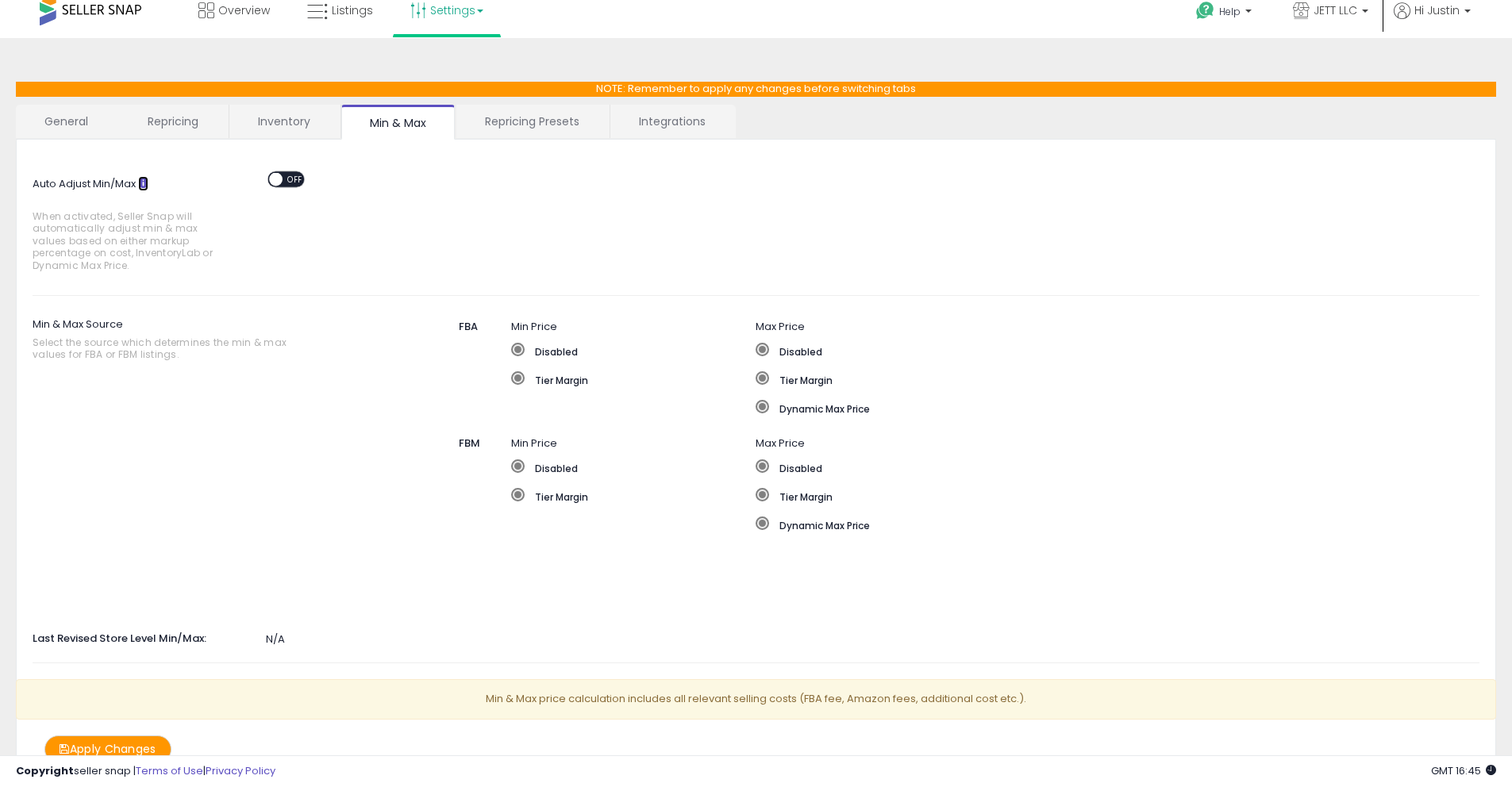 click at bounding box center (143, 182) 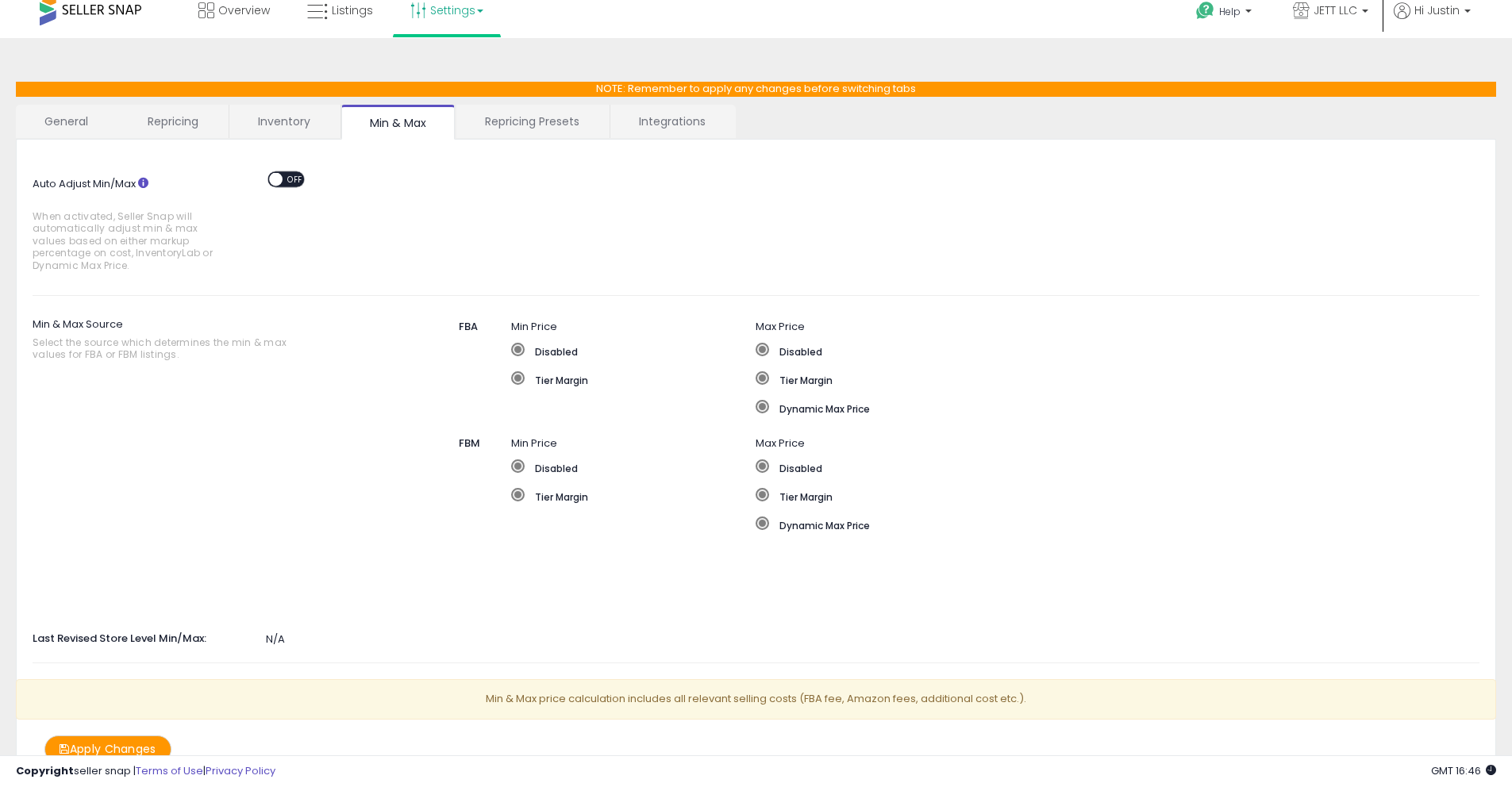 click on "Repricing Presets" at bounding box center (532, 121) 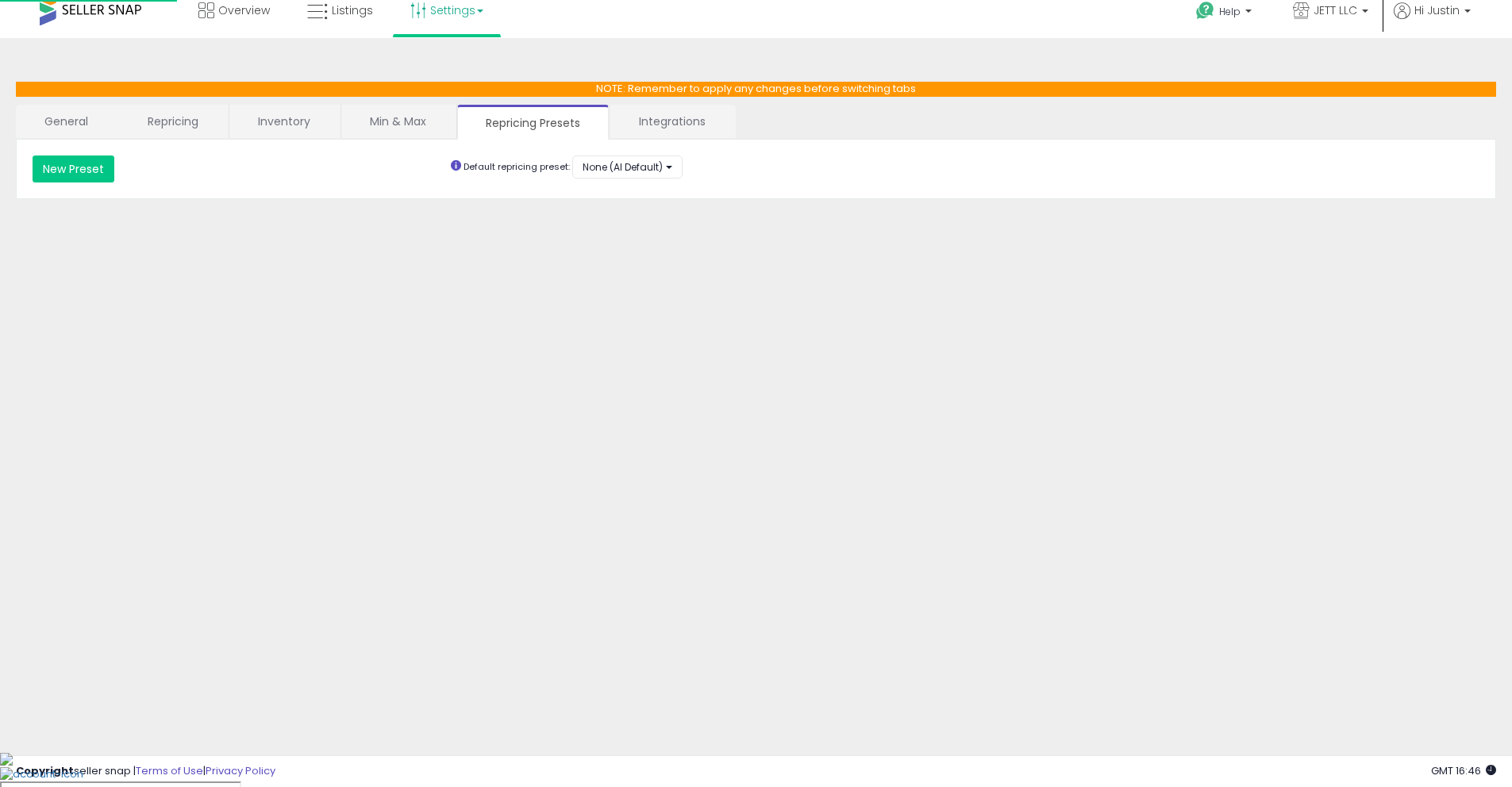 scroll, scrollTop: 0, scrollLeft: 0, axis: both 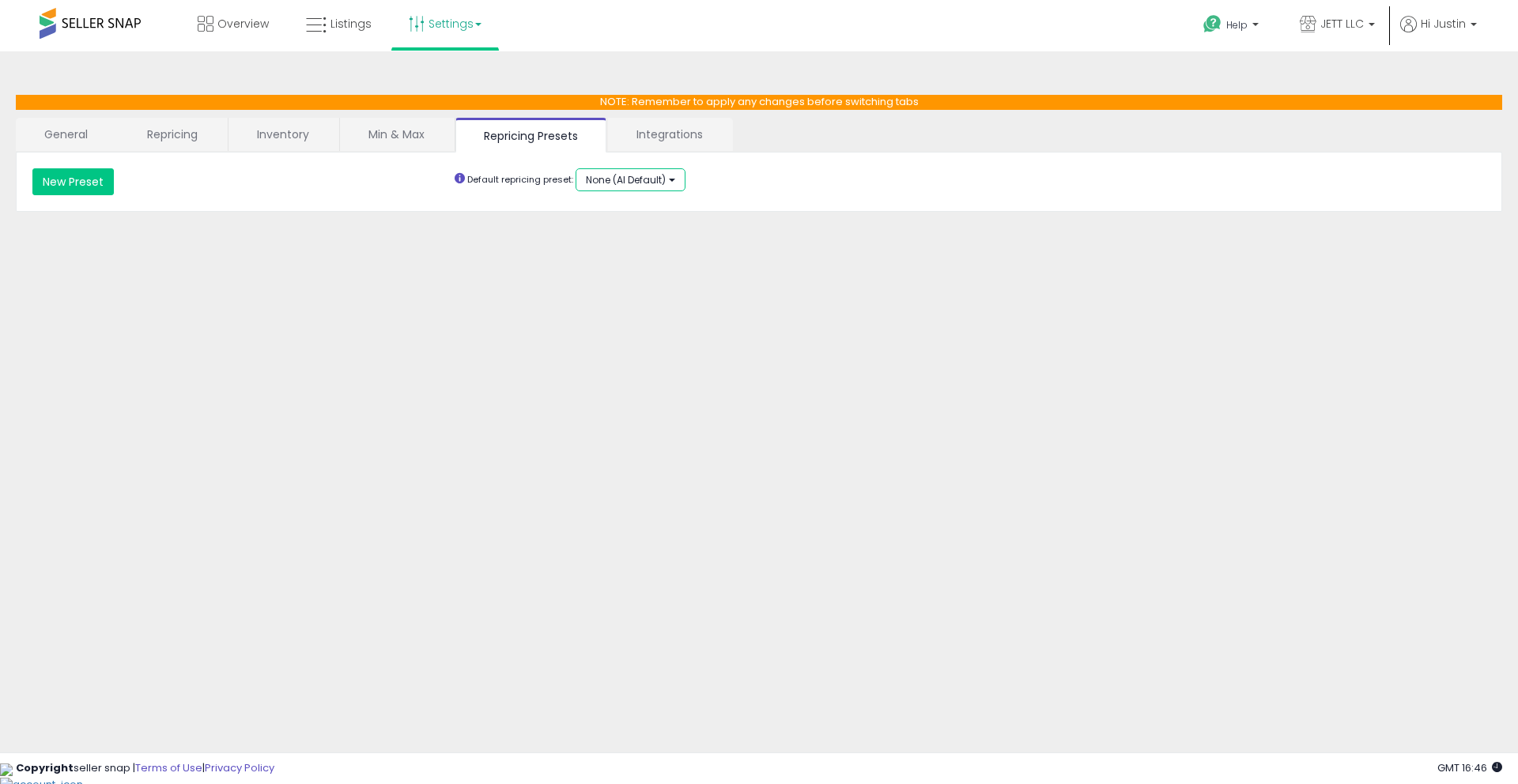 click on "None (AI Default)" at bounding box center [625, 179] 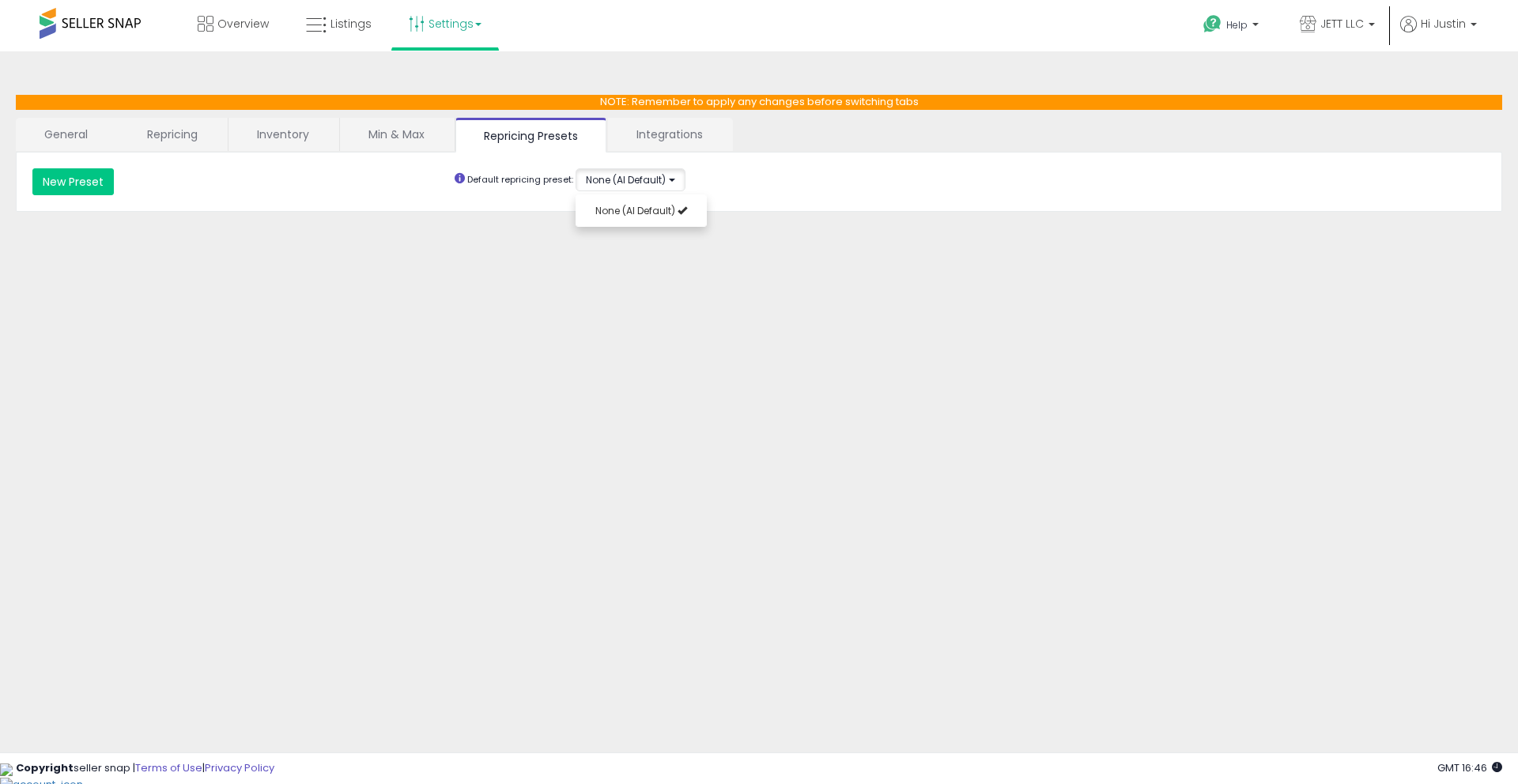 click on "**********" 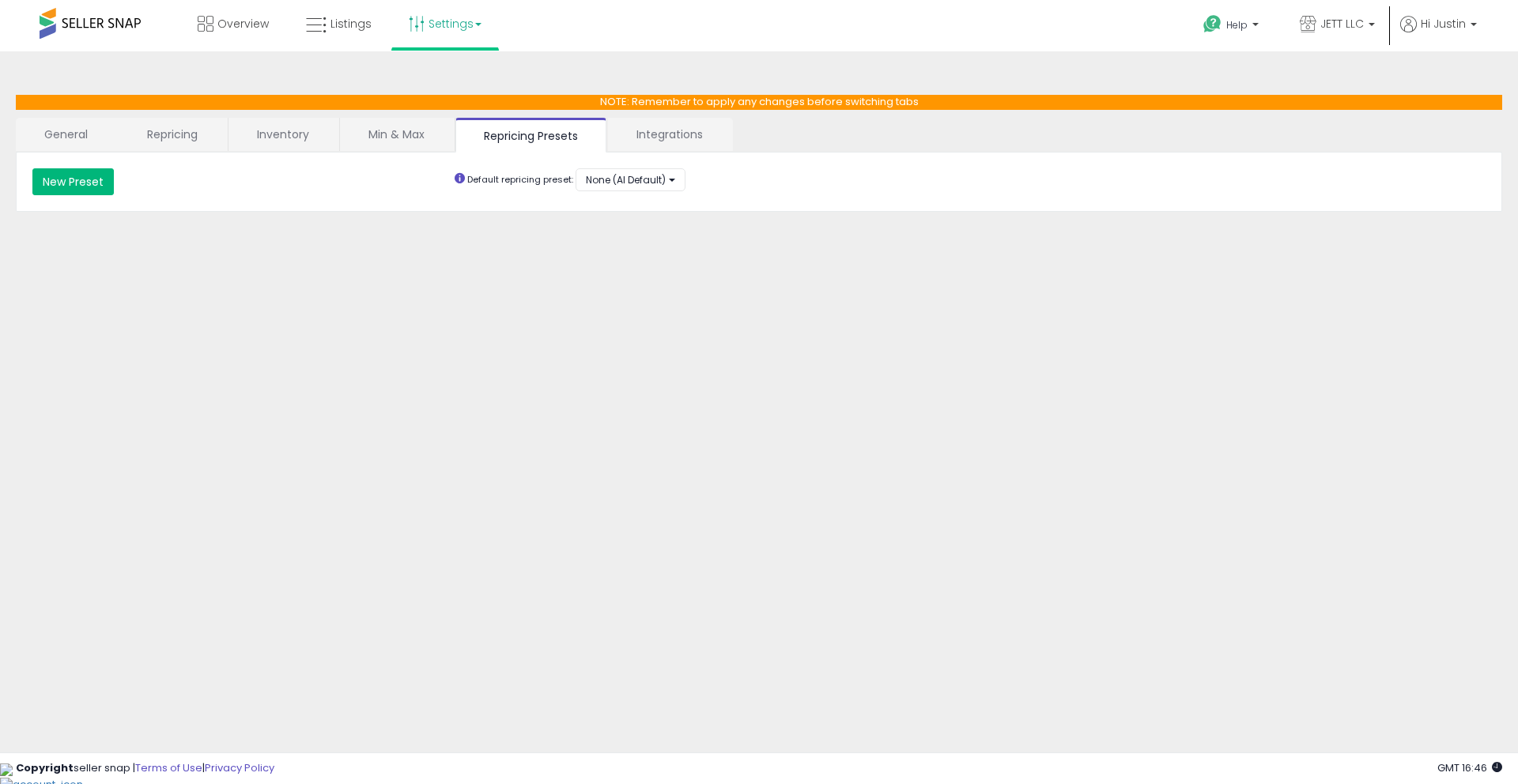 click on "New Preset" at bounding box center [73, 182] 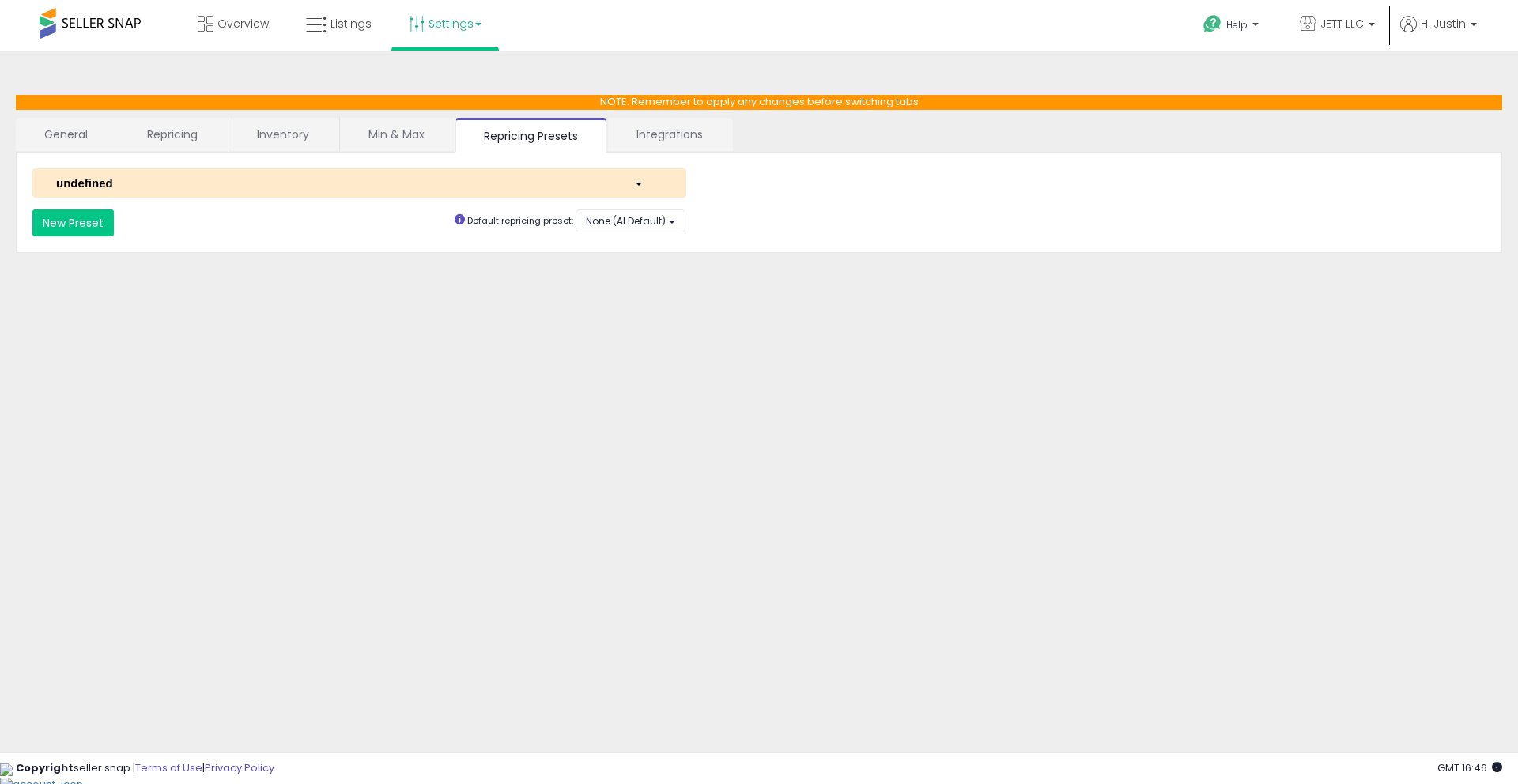 click at bounding box center [648, 183] 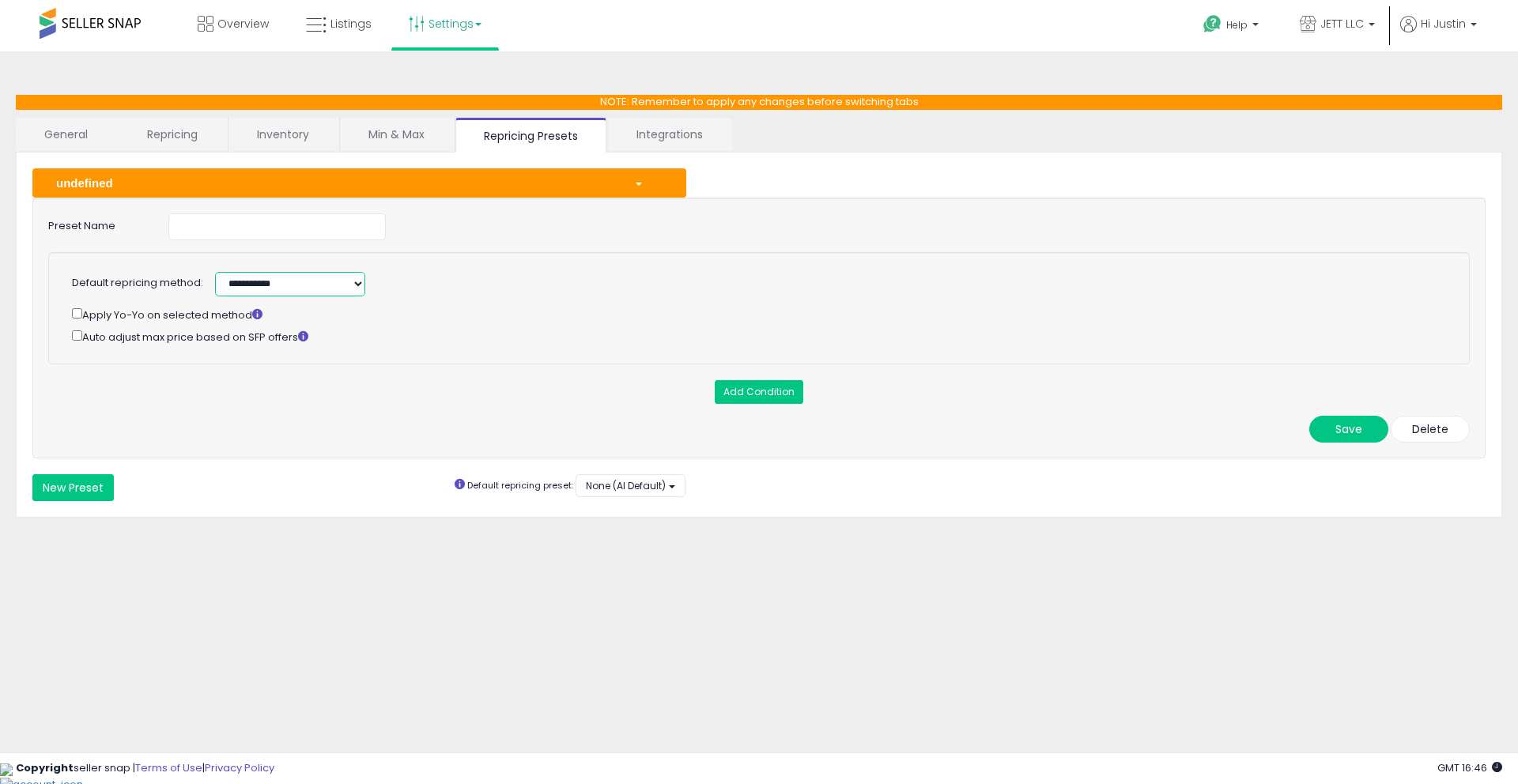click on "**********" at bounding box center (290, 284) 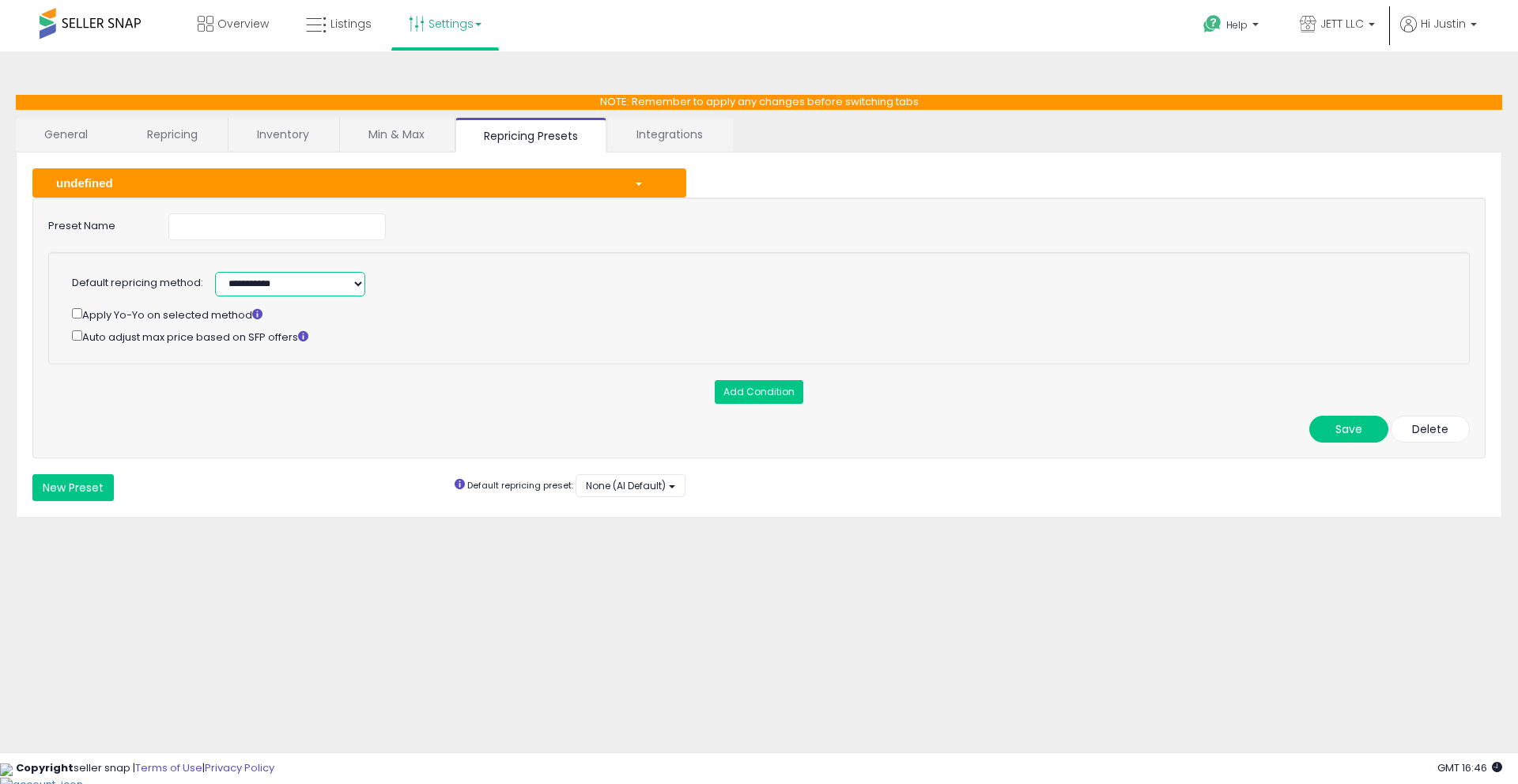 select on "******" 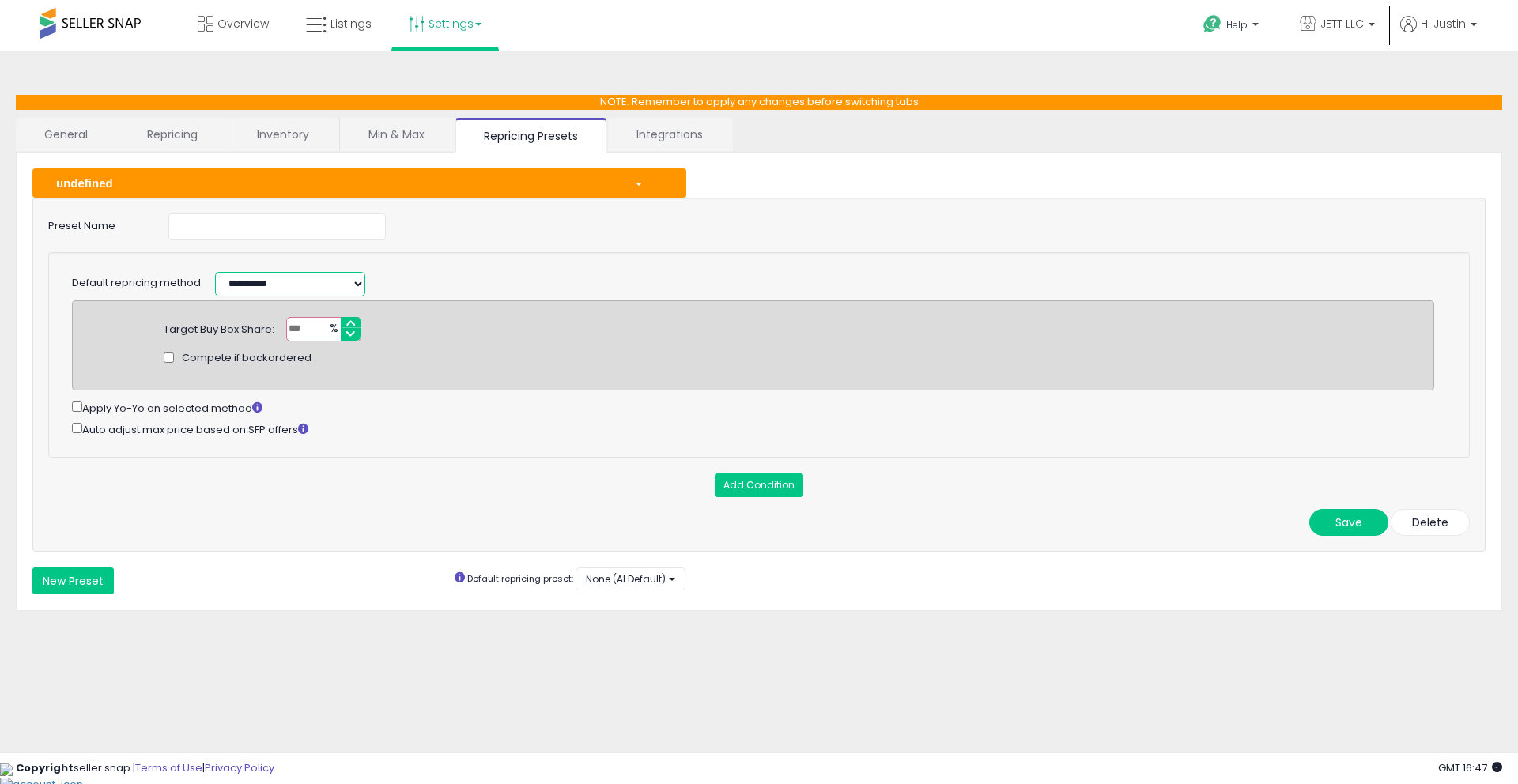 click on "**********" at bounding box center [290, 284] 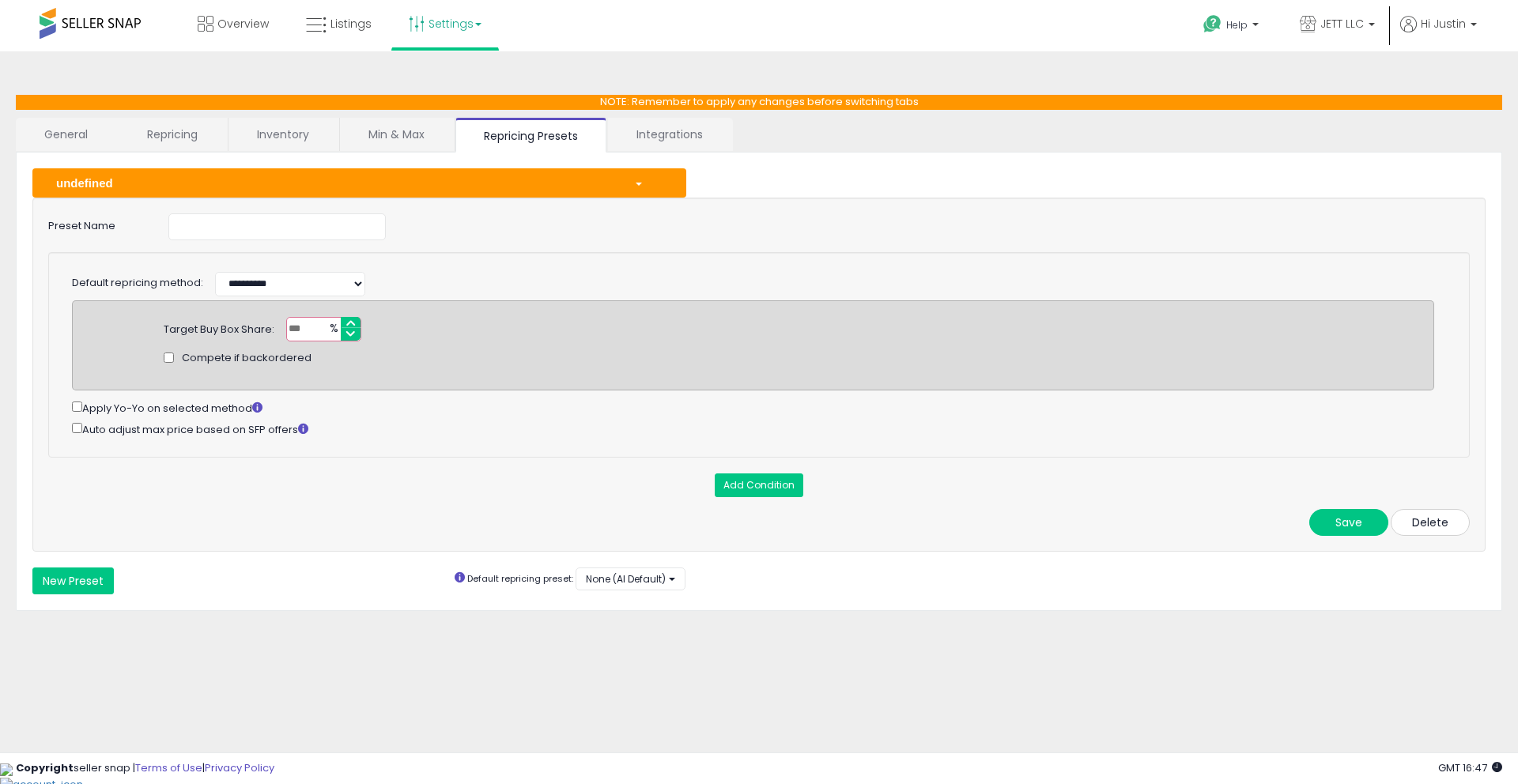 click on "Delete" at bounding box center [1430, 522] 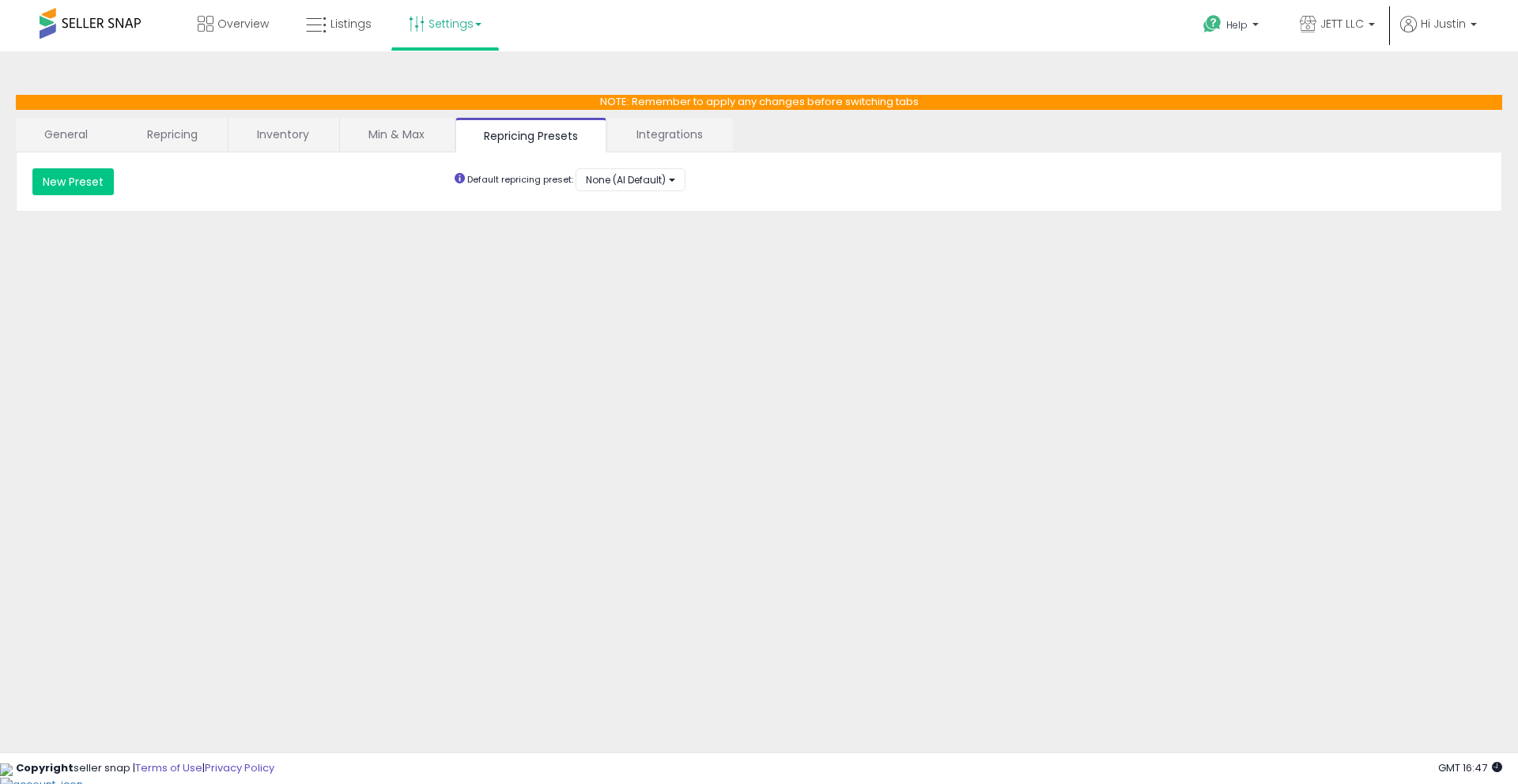 click on "Integrations" at bounding box center [670, 134] 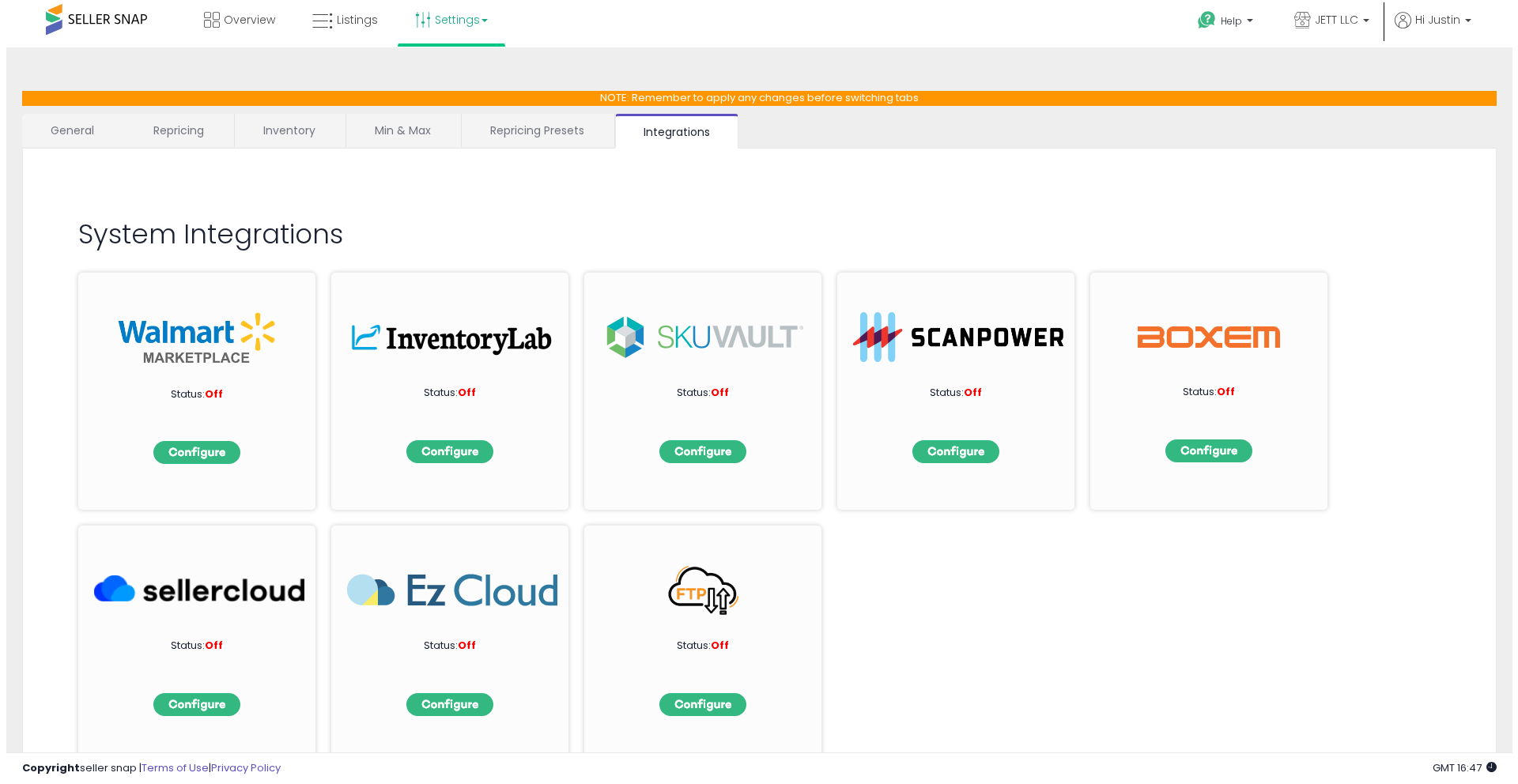 scroll, scrollTop: 0, scrollLeft: 0, axis: both 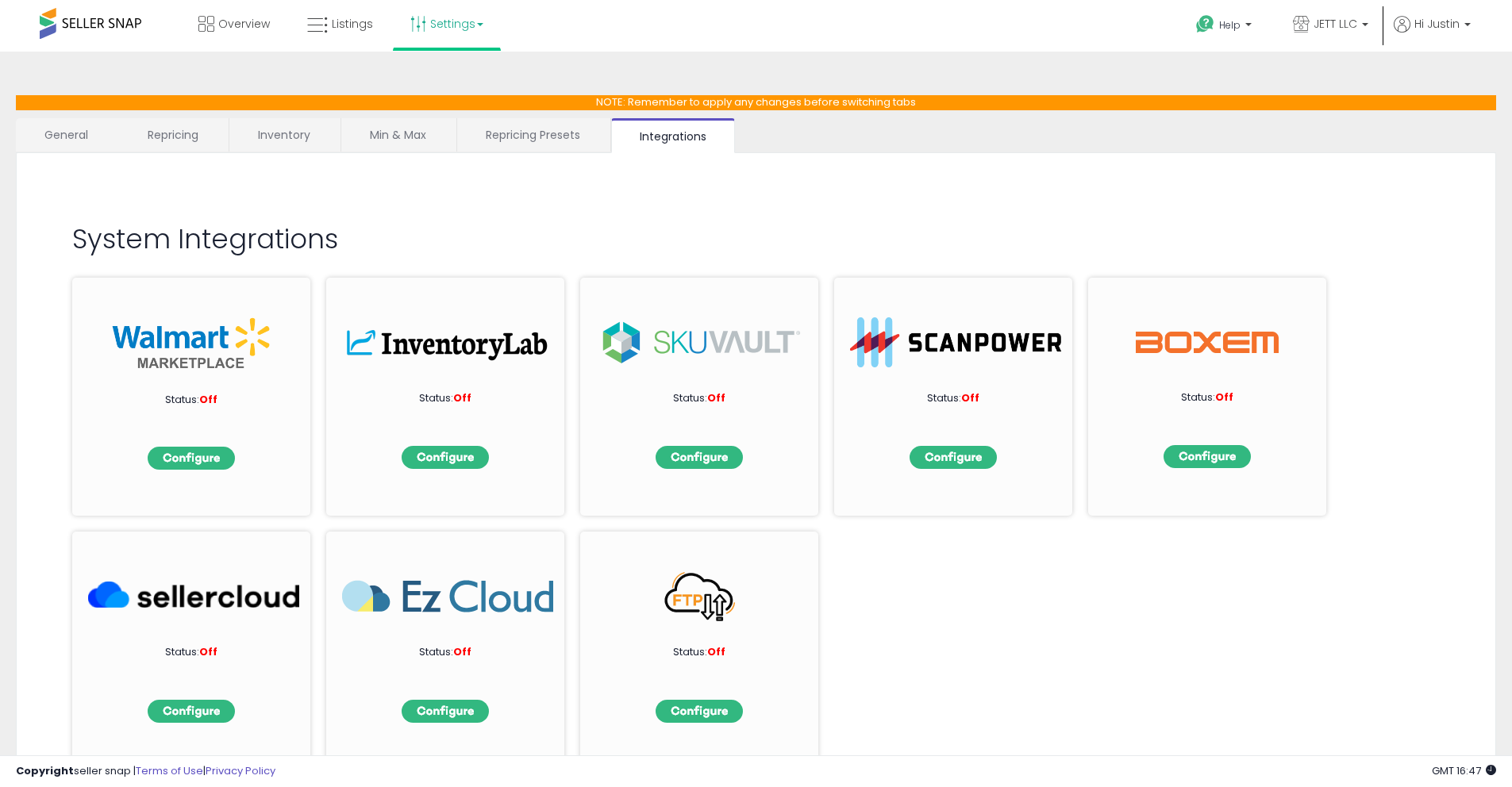 click on "Repricing Presets" at bounding box center [533, 135] 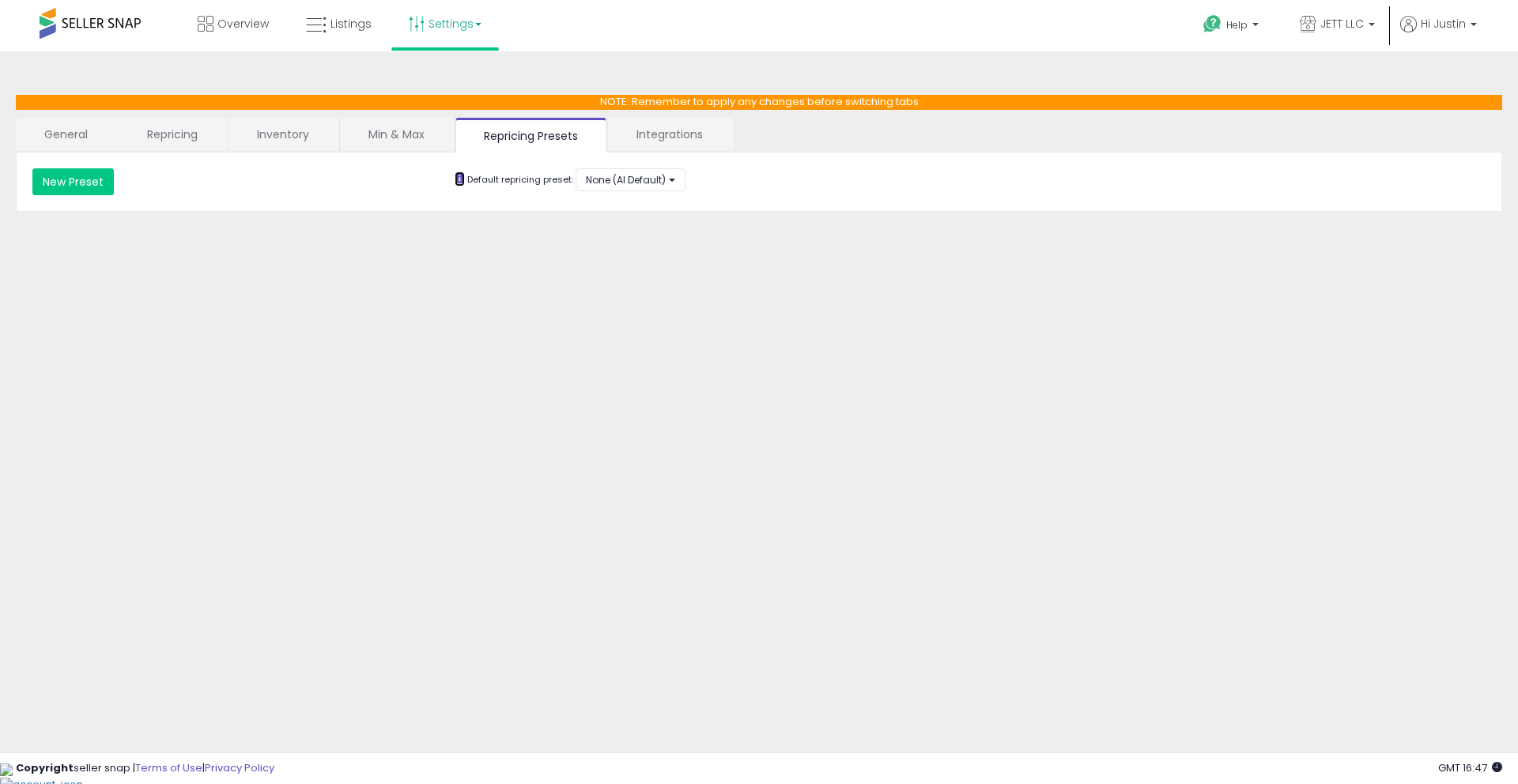 click at bounding box center (459, 178) 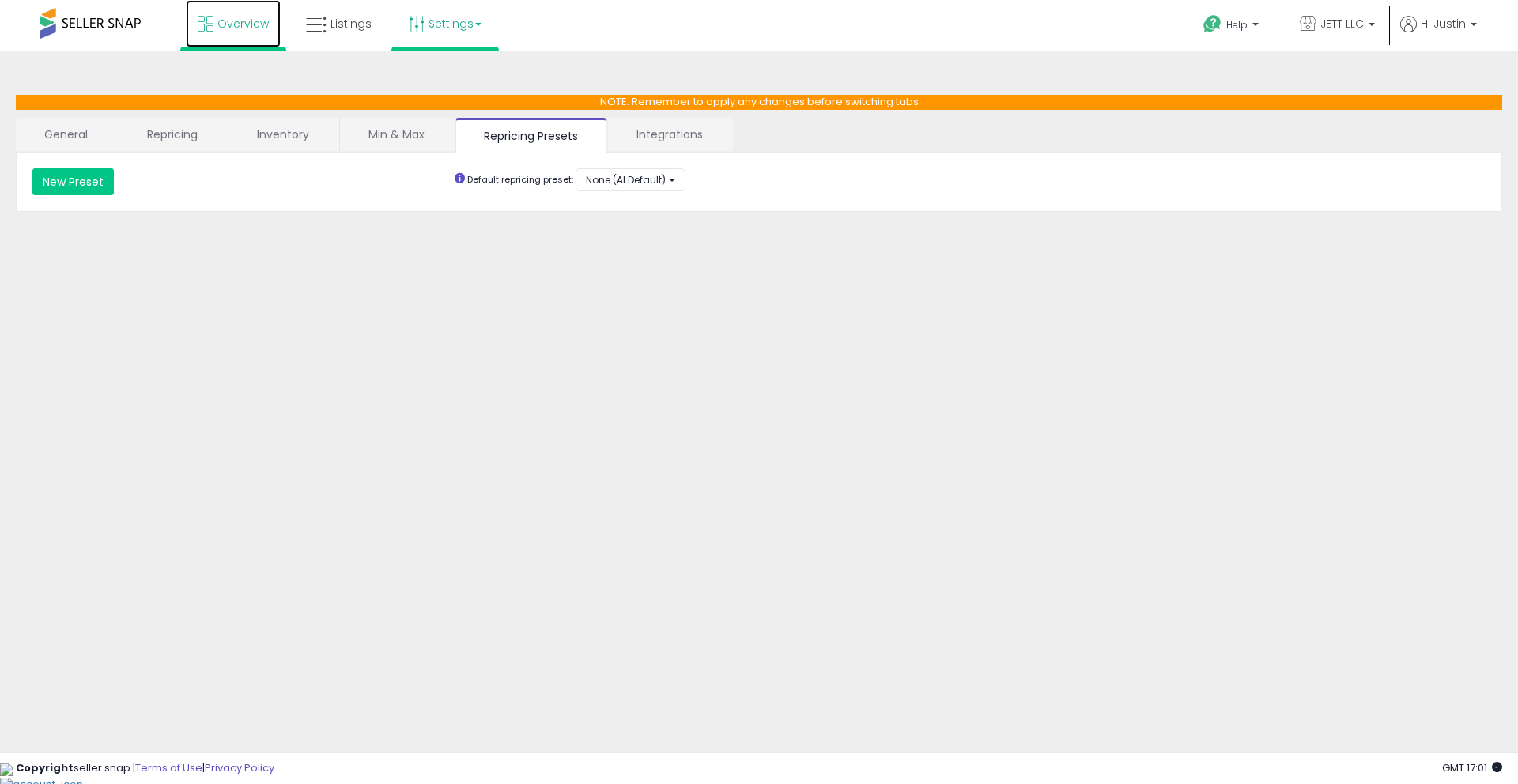 click on "Overview" at bounding box center [243, 24] 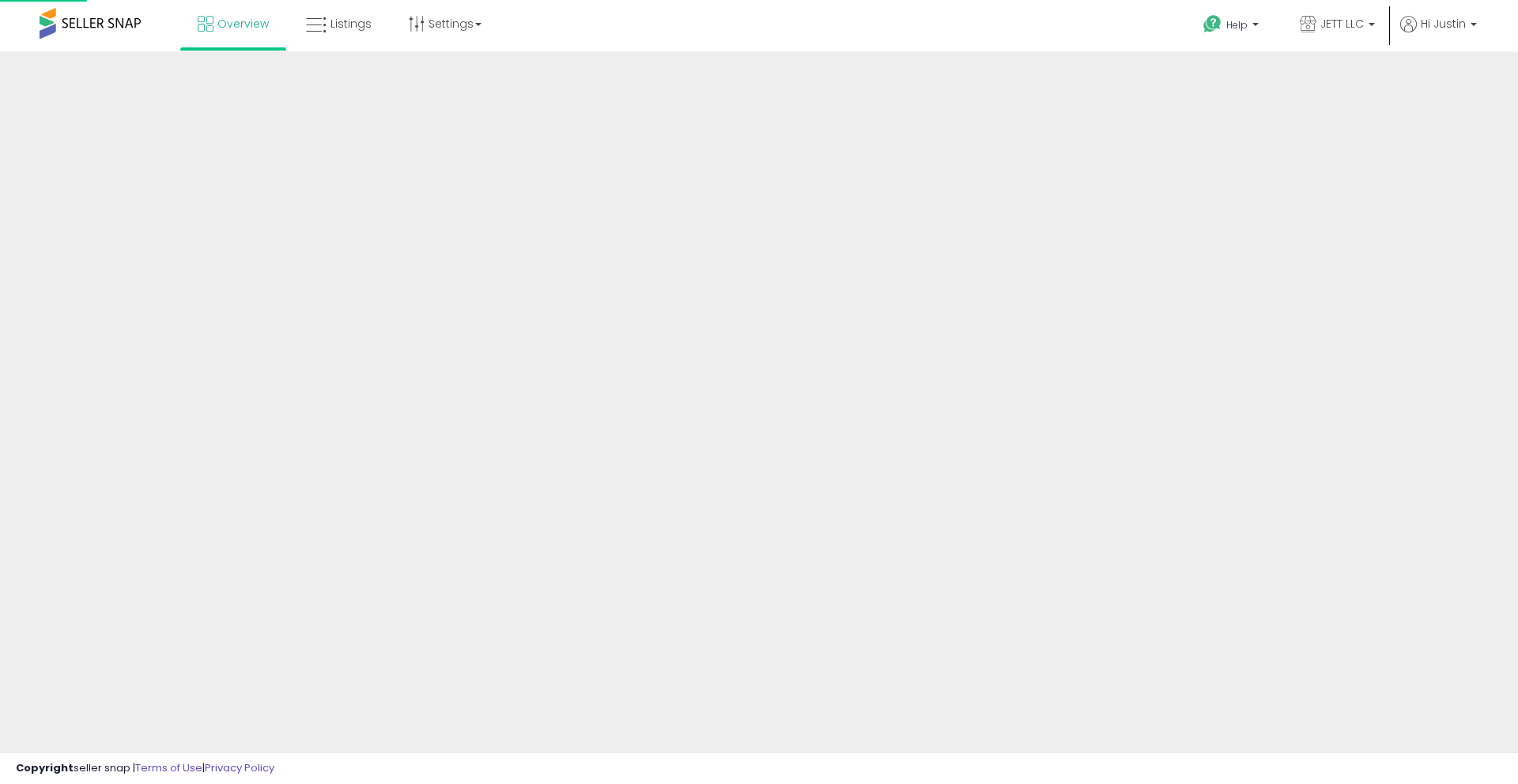 scroll, scrollTop: 0, scrollLeft: 0, axis: both 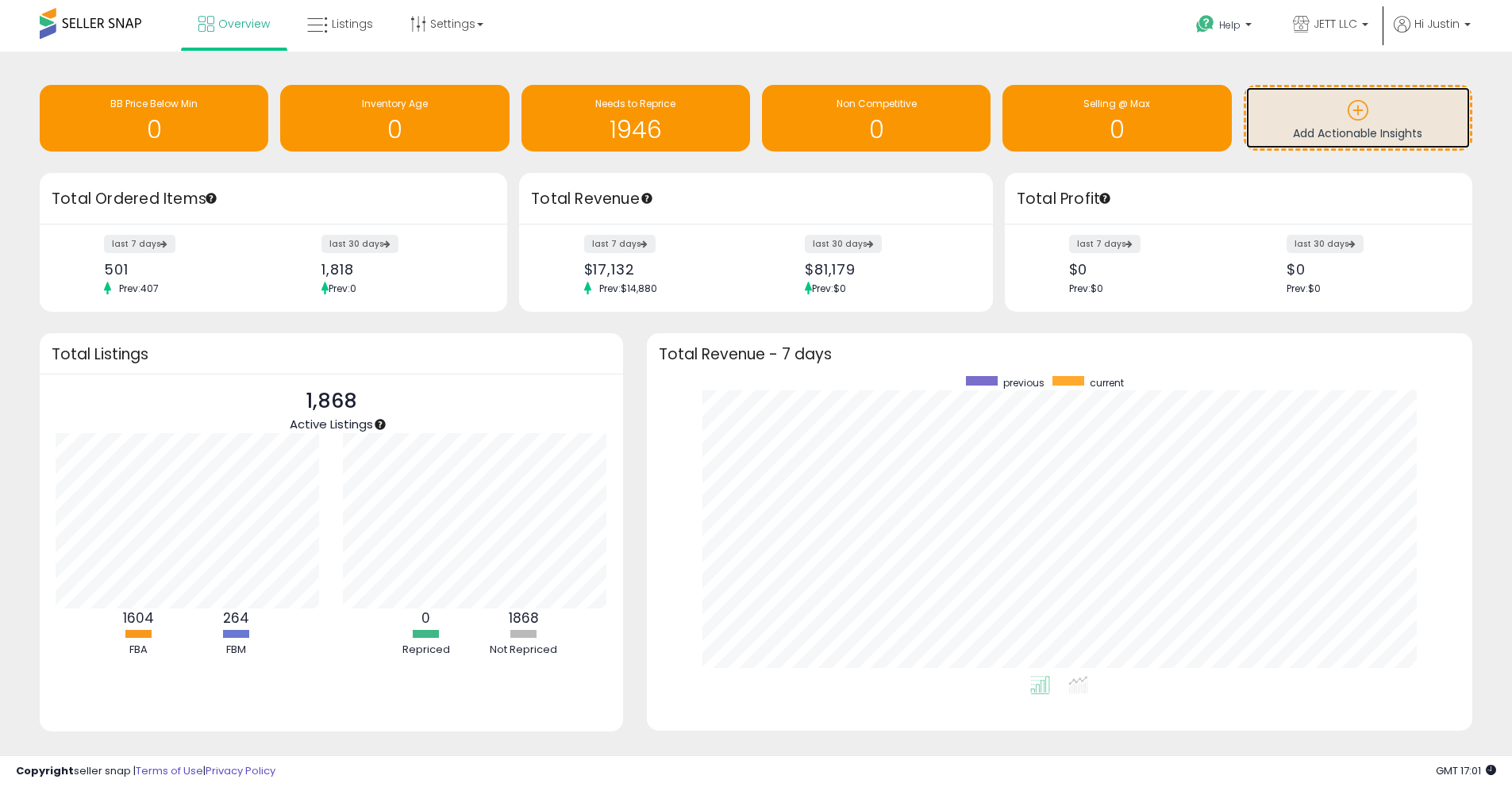 click at bounding box center (1358, 110) 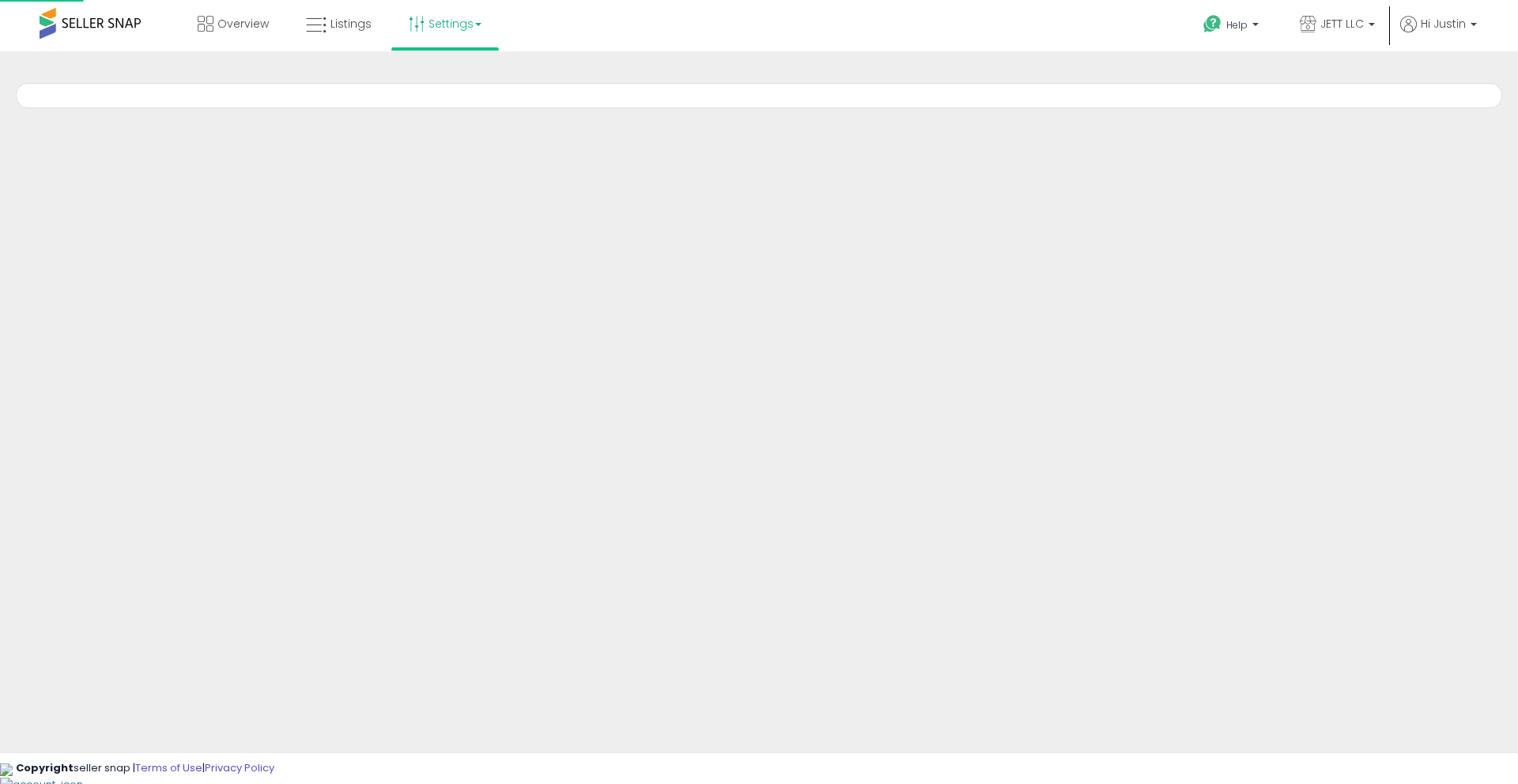 scroll, scrollTop: 0, scrollLeft: 0, axis: both 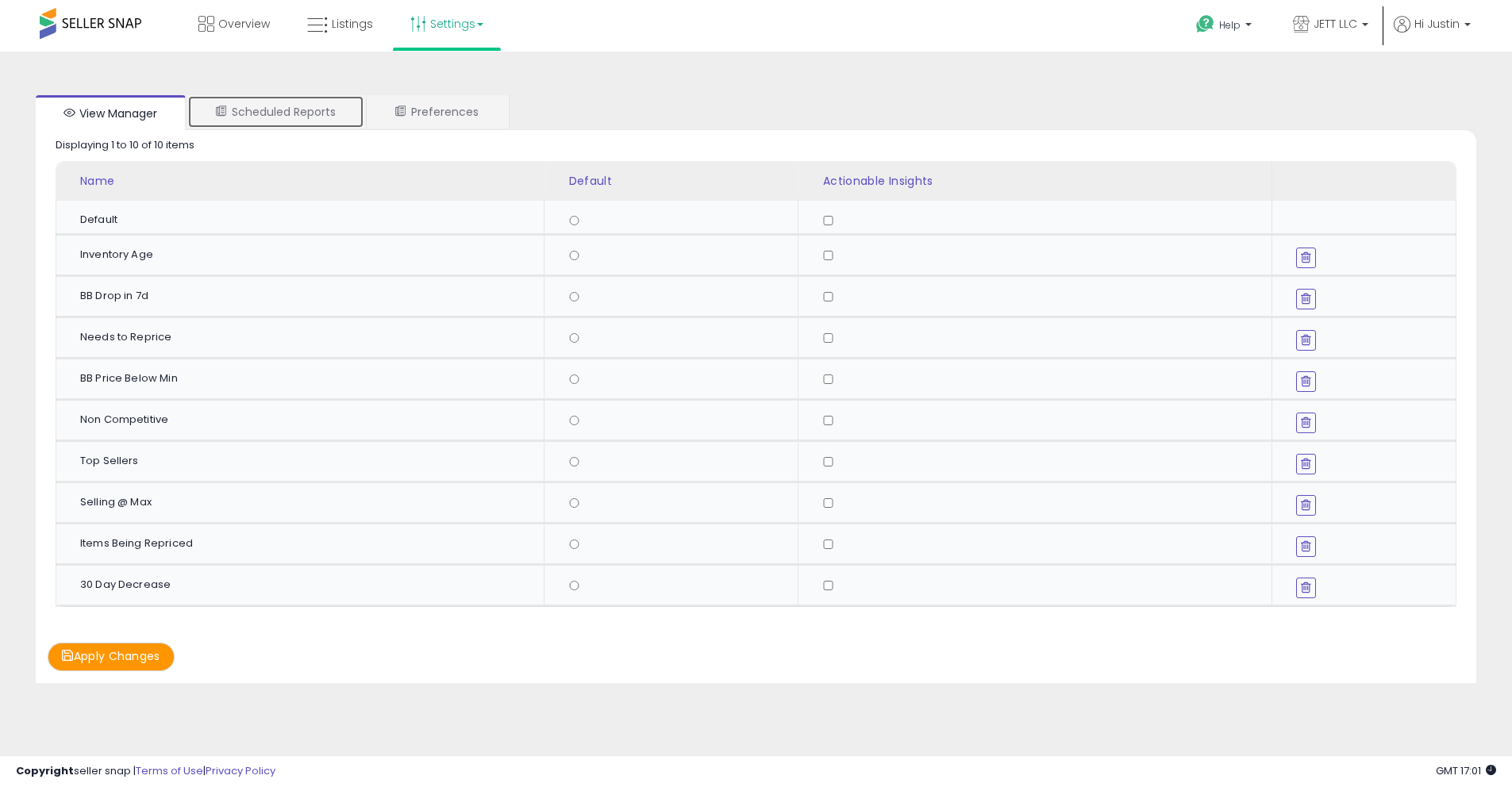click on "Scheduled Reports" at bounding box center [275, 112] 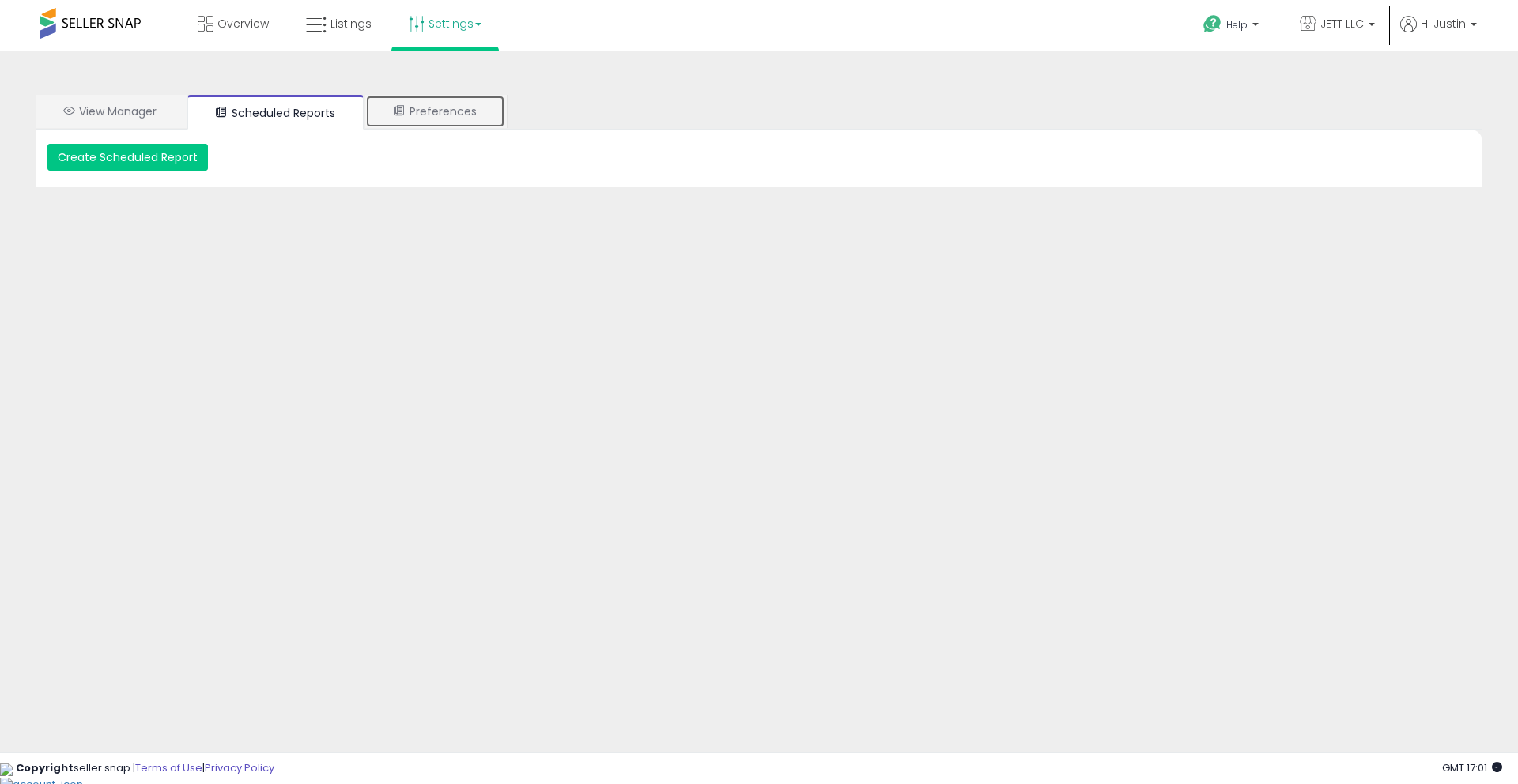 click on "Preferences" at bounding box center (435, 111) 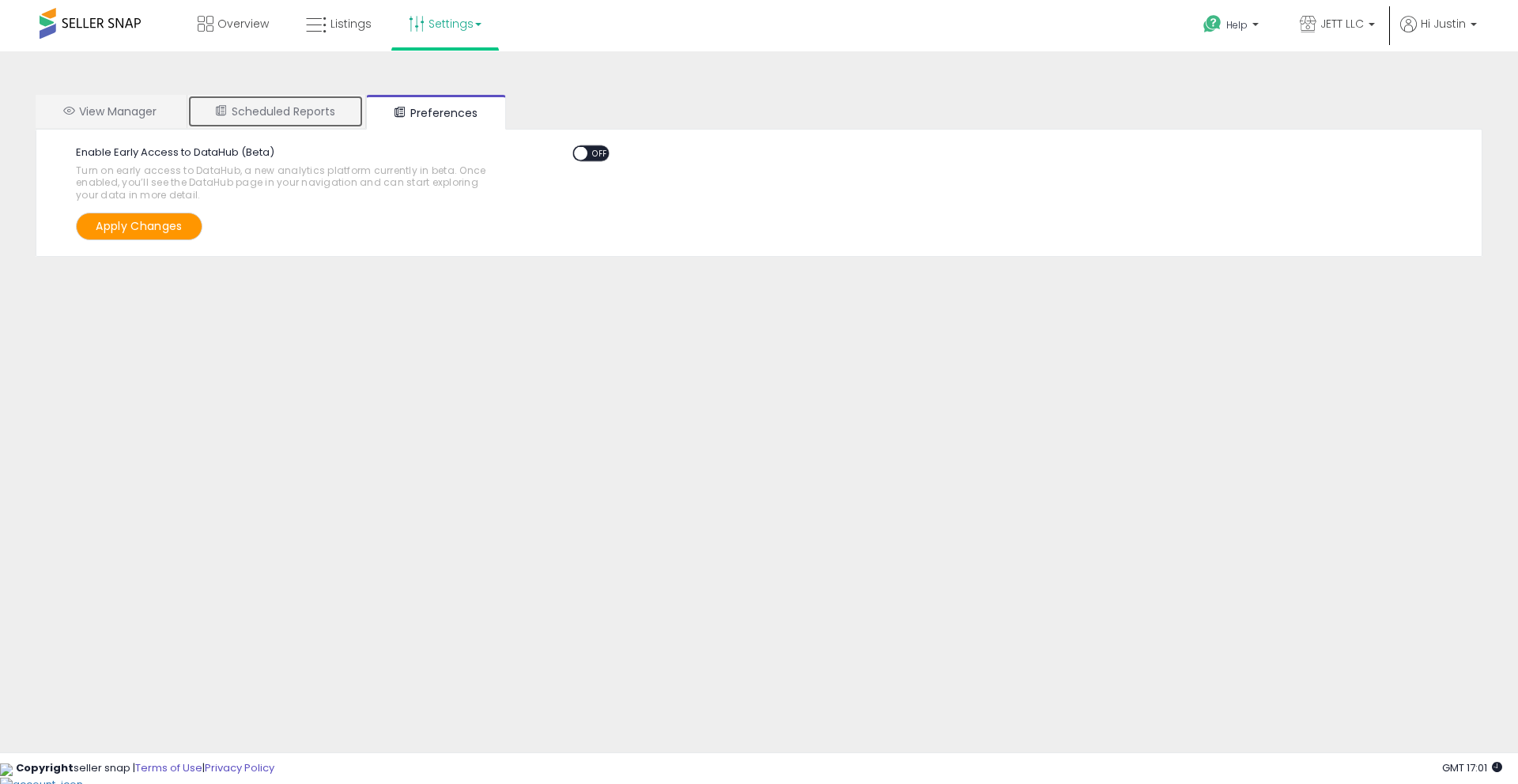 click on "Scheduled Reports" at bounding box center [275, 111] 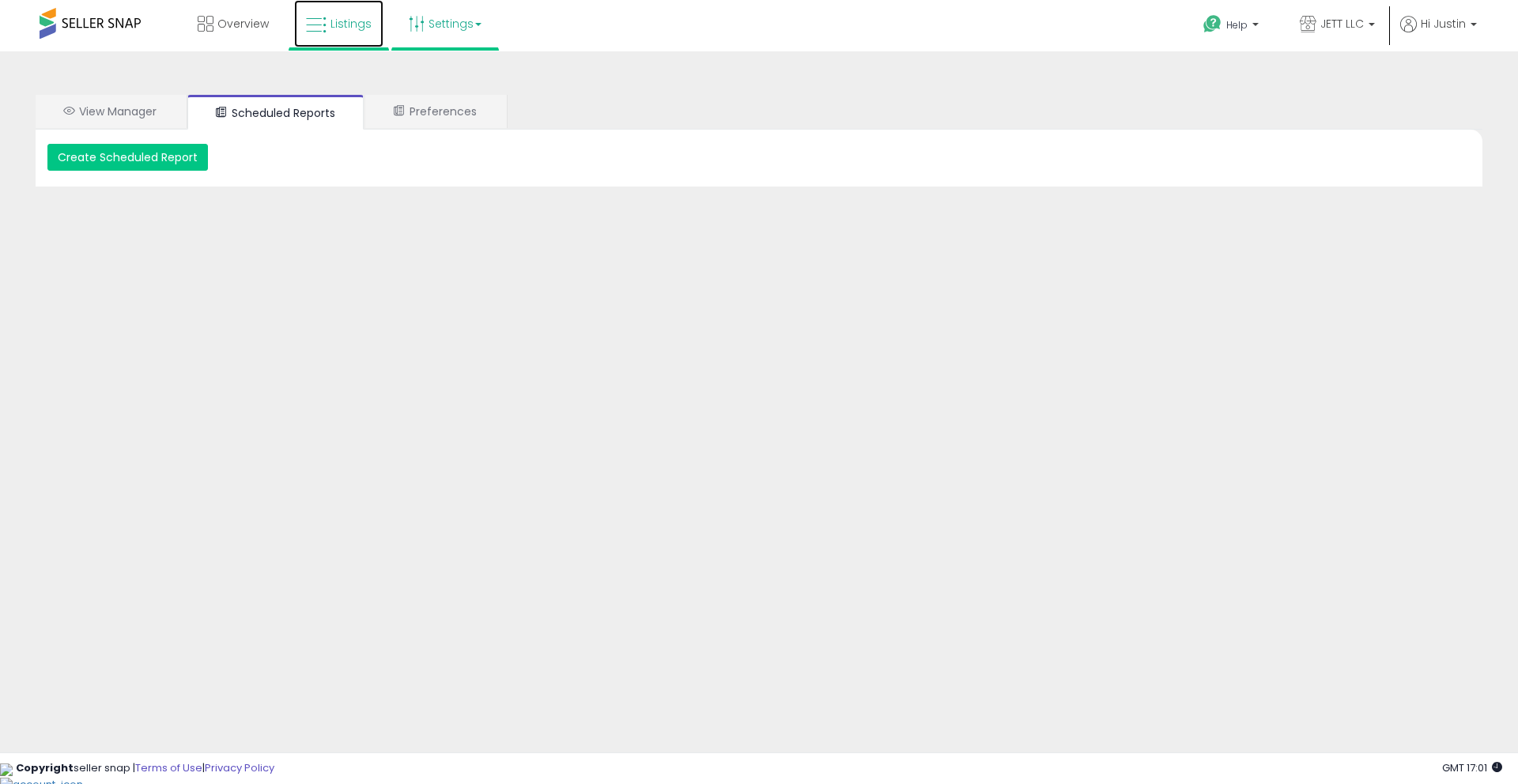 click on "Listings" at bounding box center (351, 24) 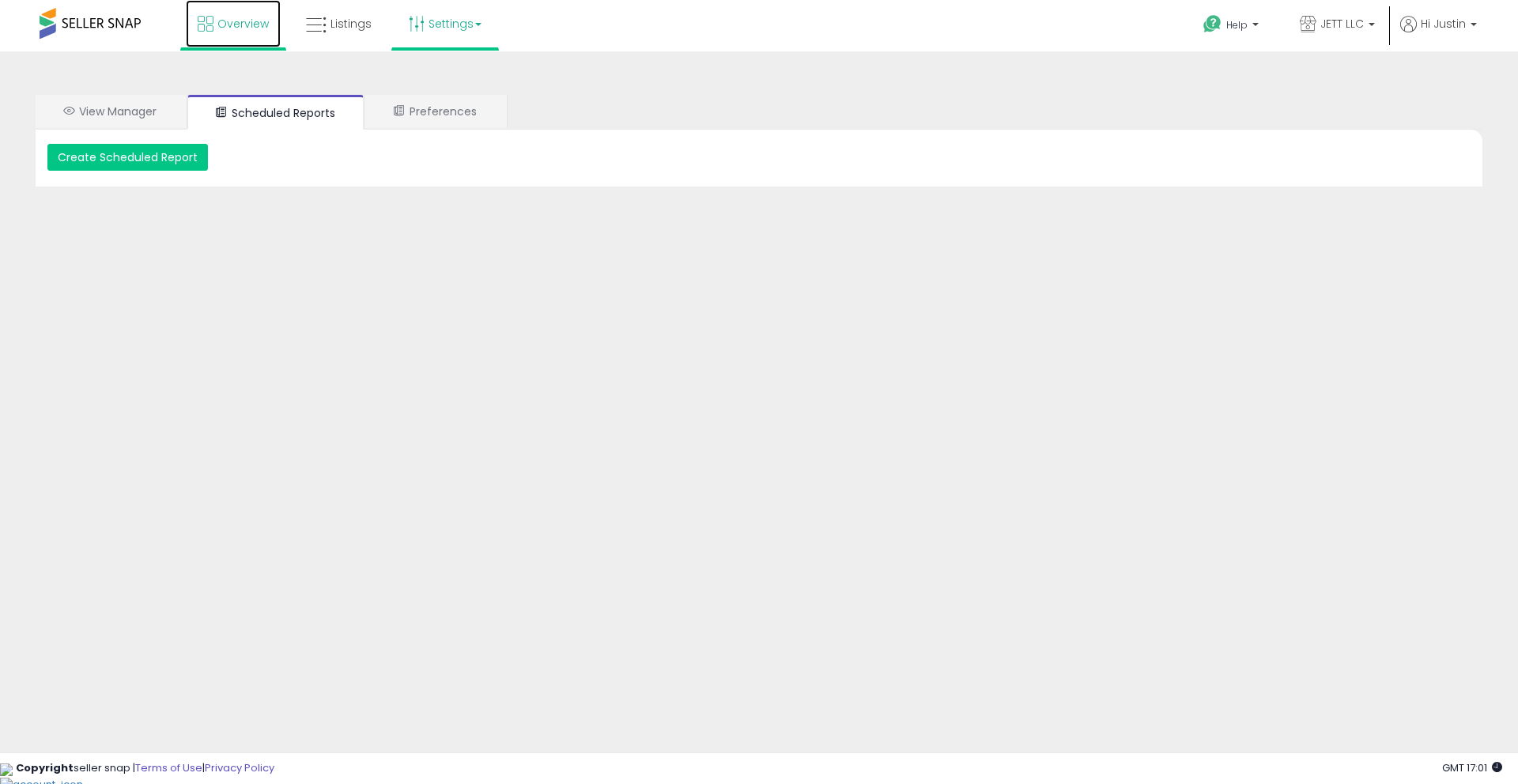 click on "Overview" at bounding box center [233, 24] 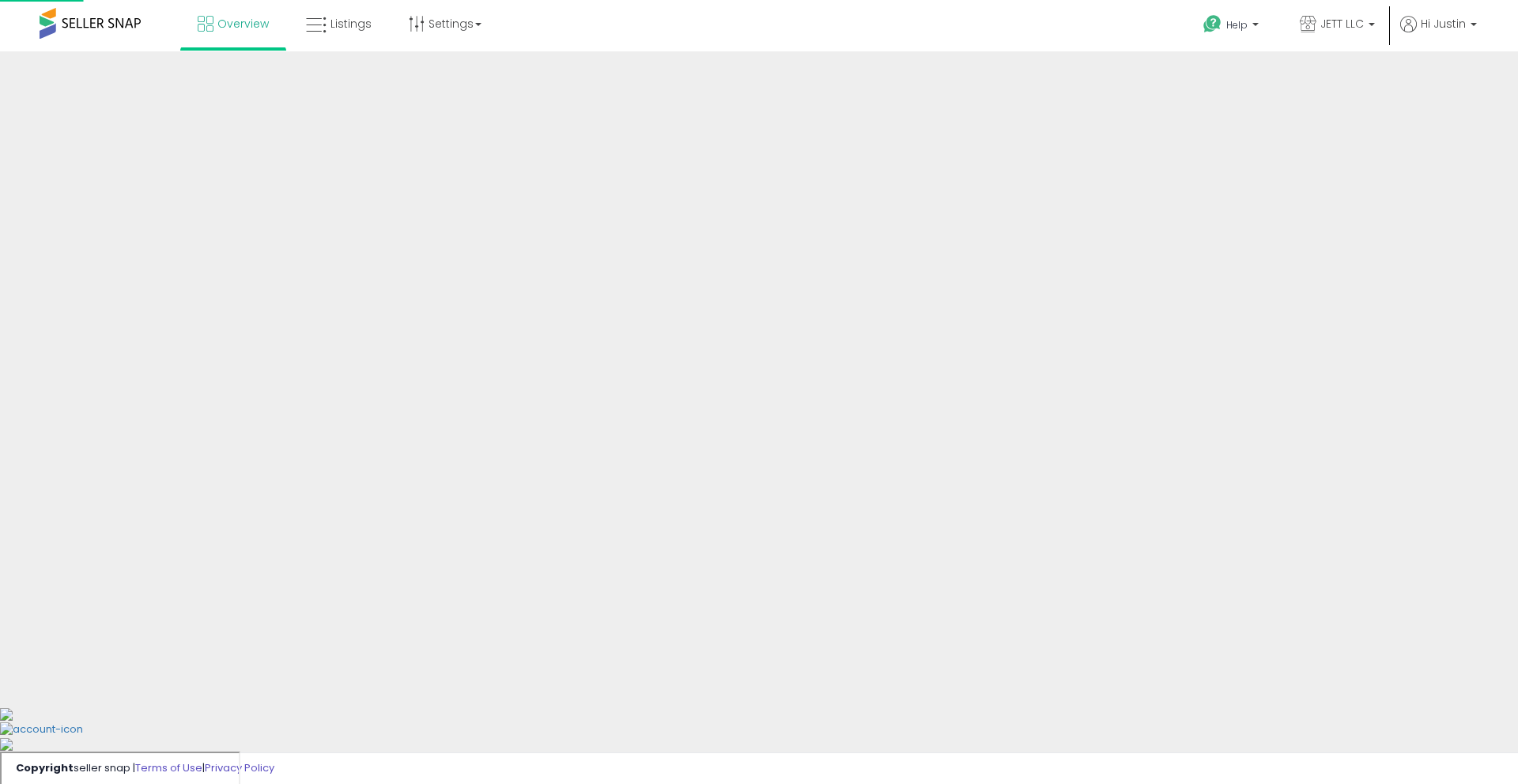 scroll, scrollTop: 0, scrollLeft: 0, axis: both 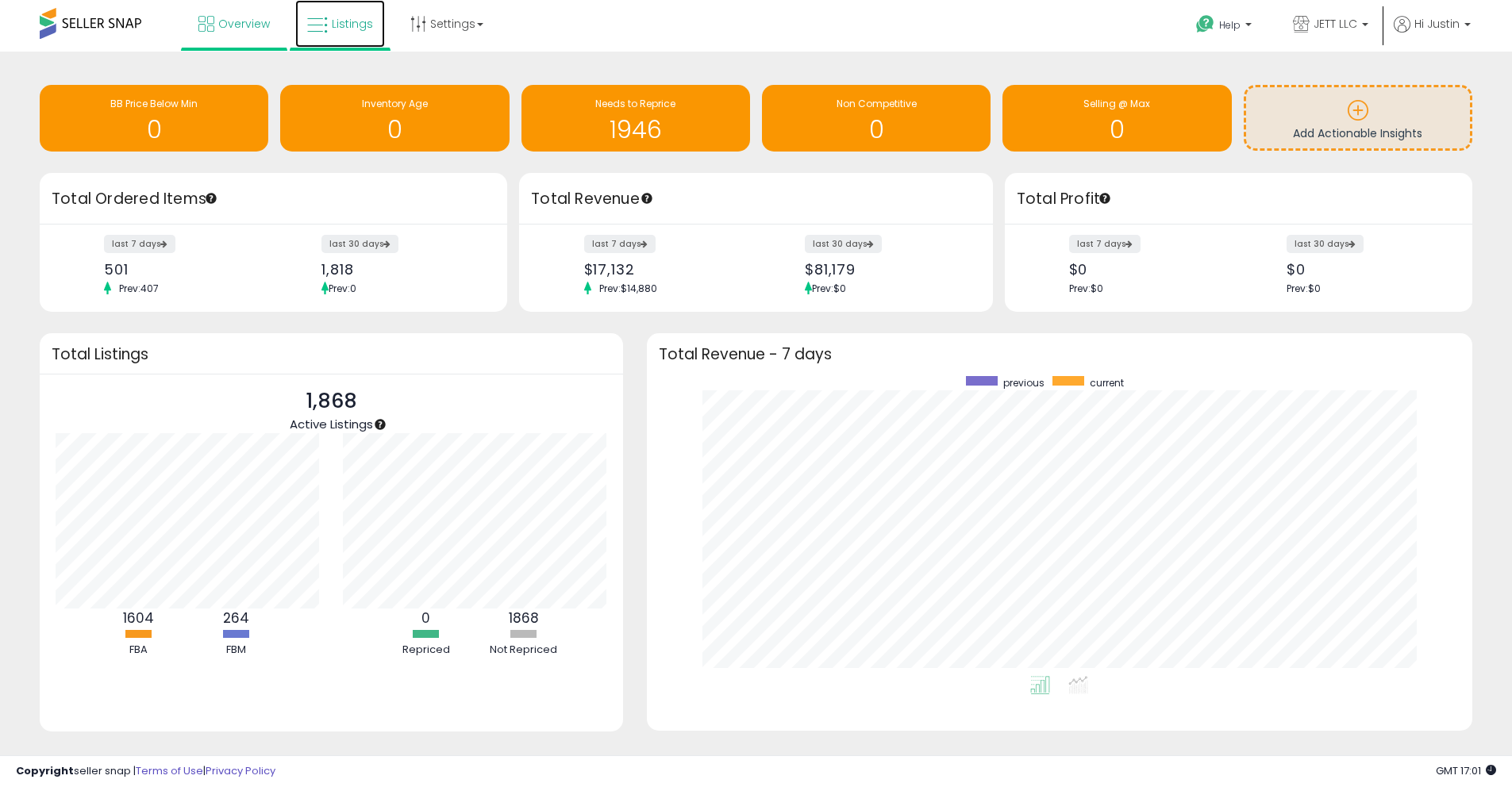 click on "Listings" at bounding box center [352, 24] 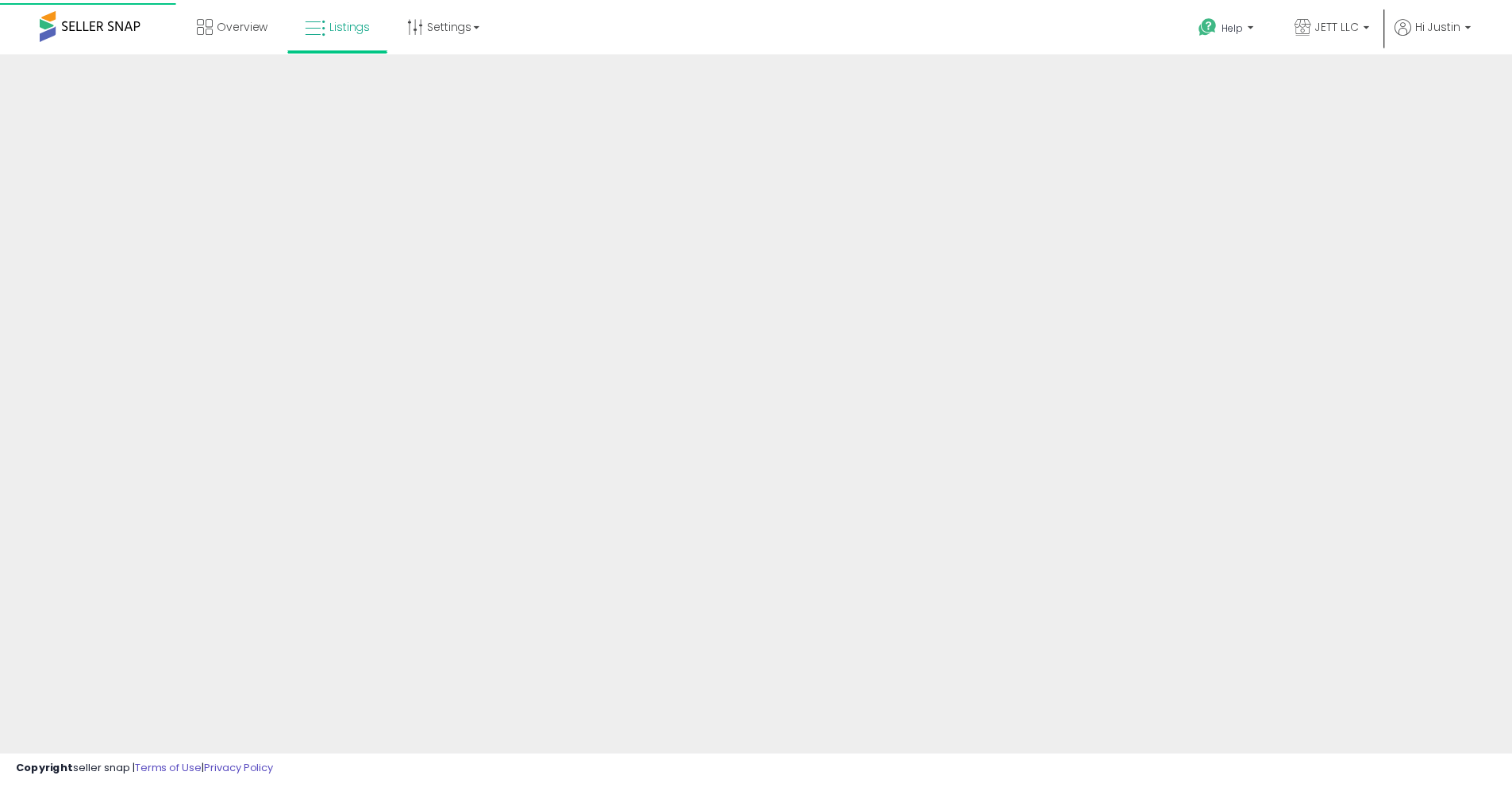 scroll, scrollTop: 0, scrollLeft: 0, axis: both 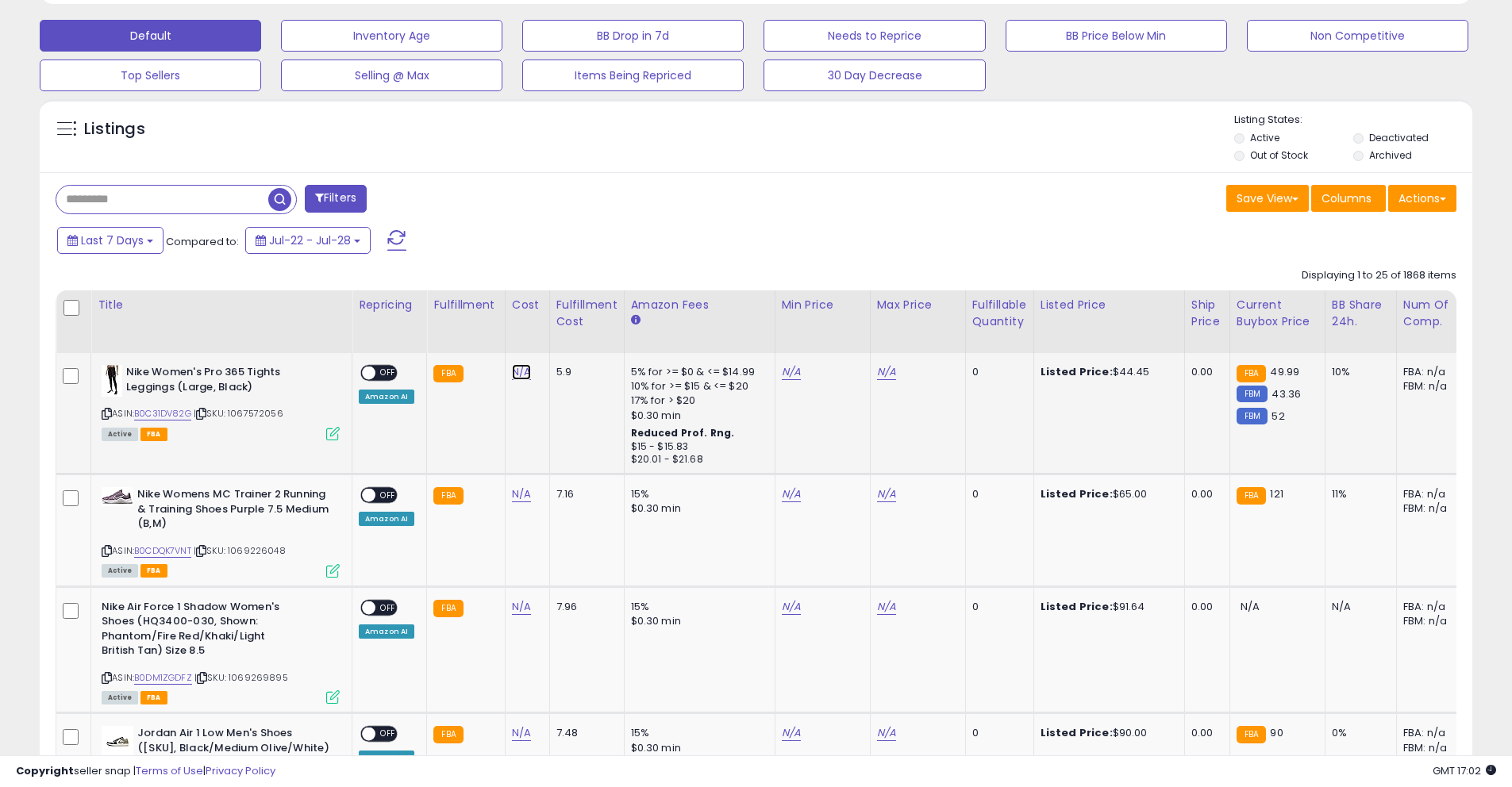 click on "N/A" at bounding box center [521, 372] 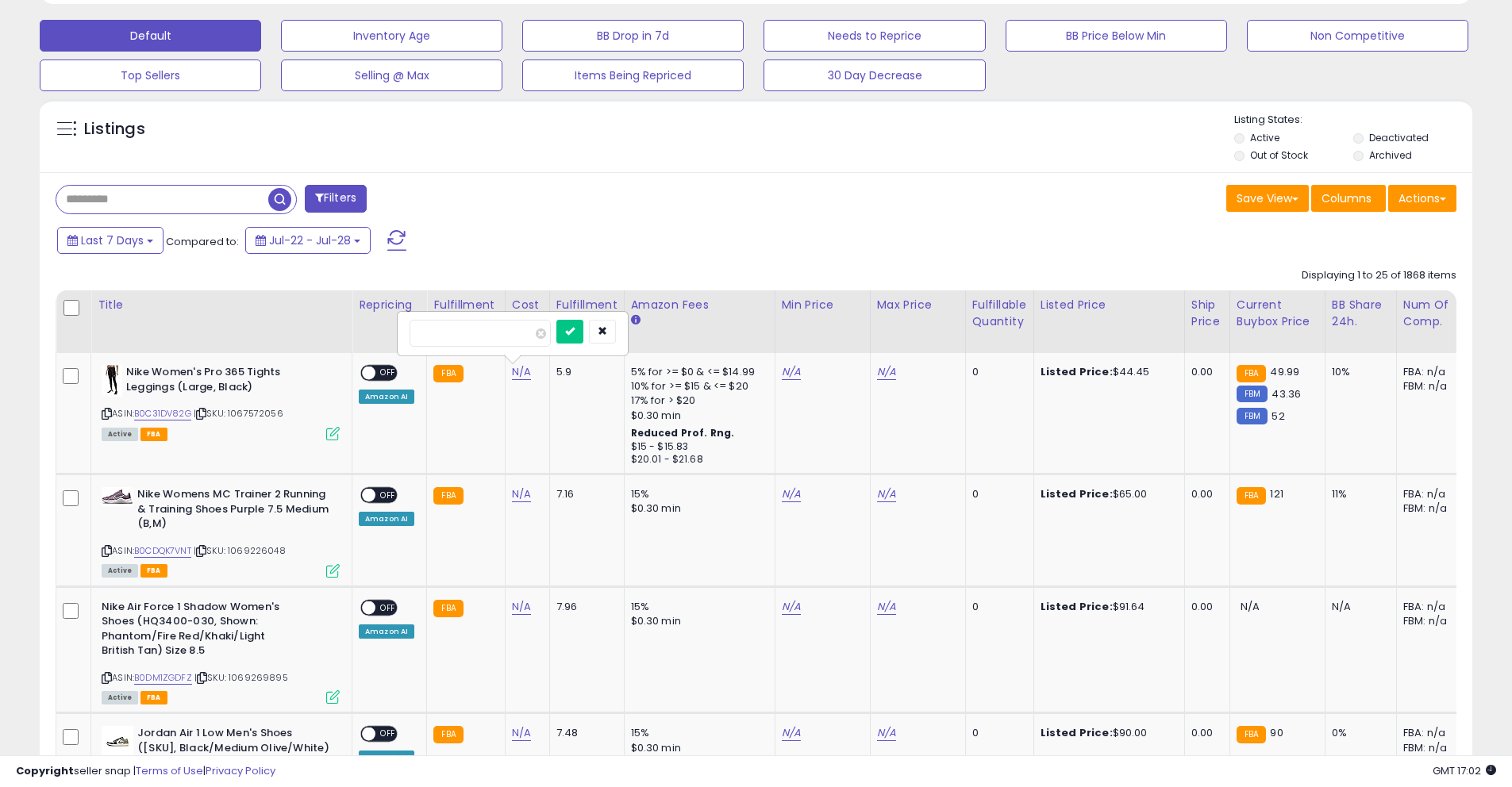 click on "Last 7 Days
Compared to:
Jul-22 - Jul-28" at bounding box center (579, 242) 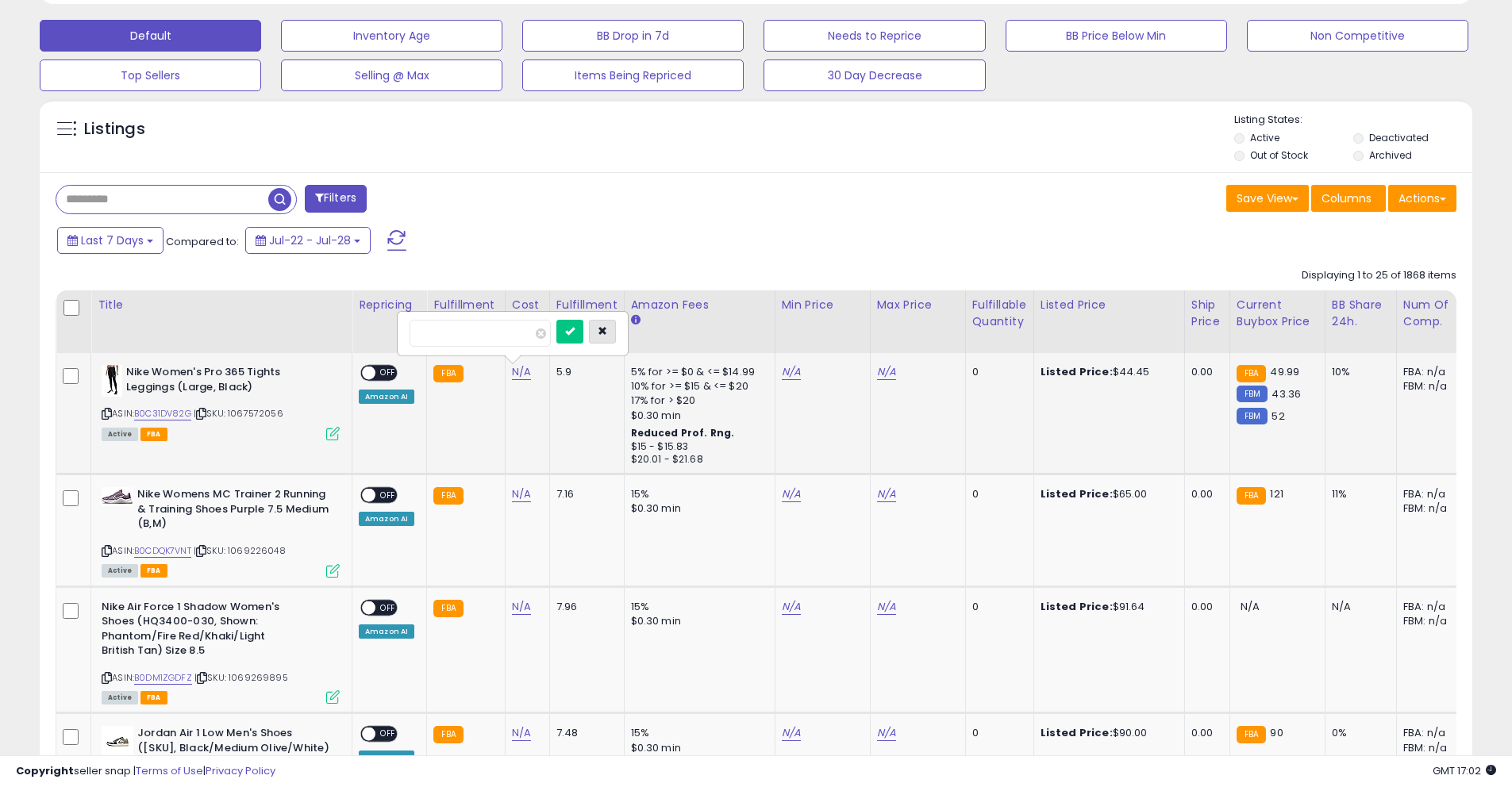 click at bounding box center (602, 331) 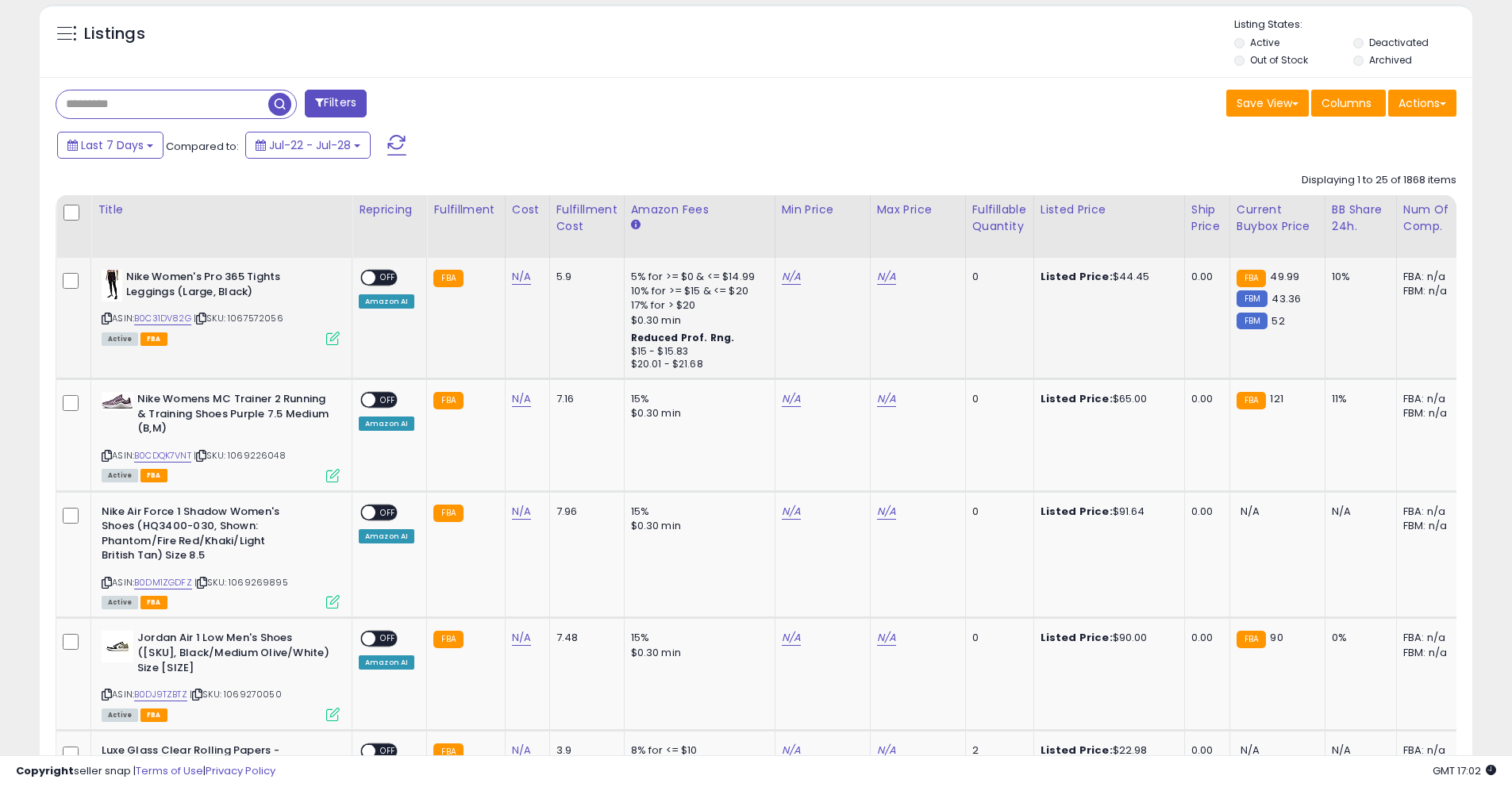 scroll, scrollTop: 493, scrollLeft: 0, axis: vertical 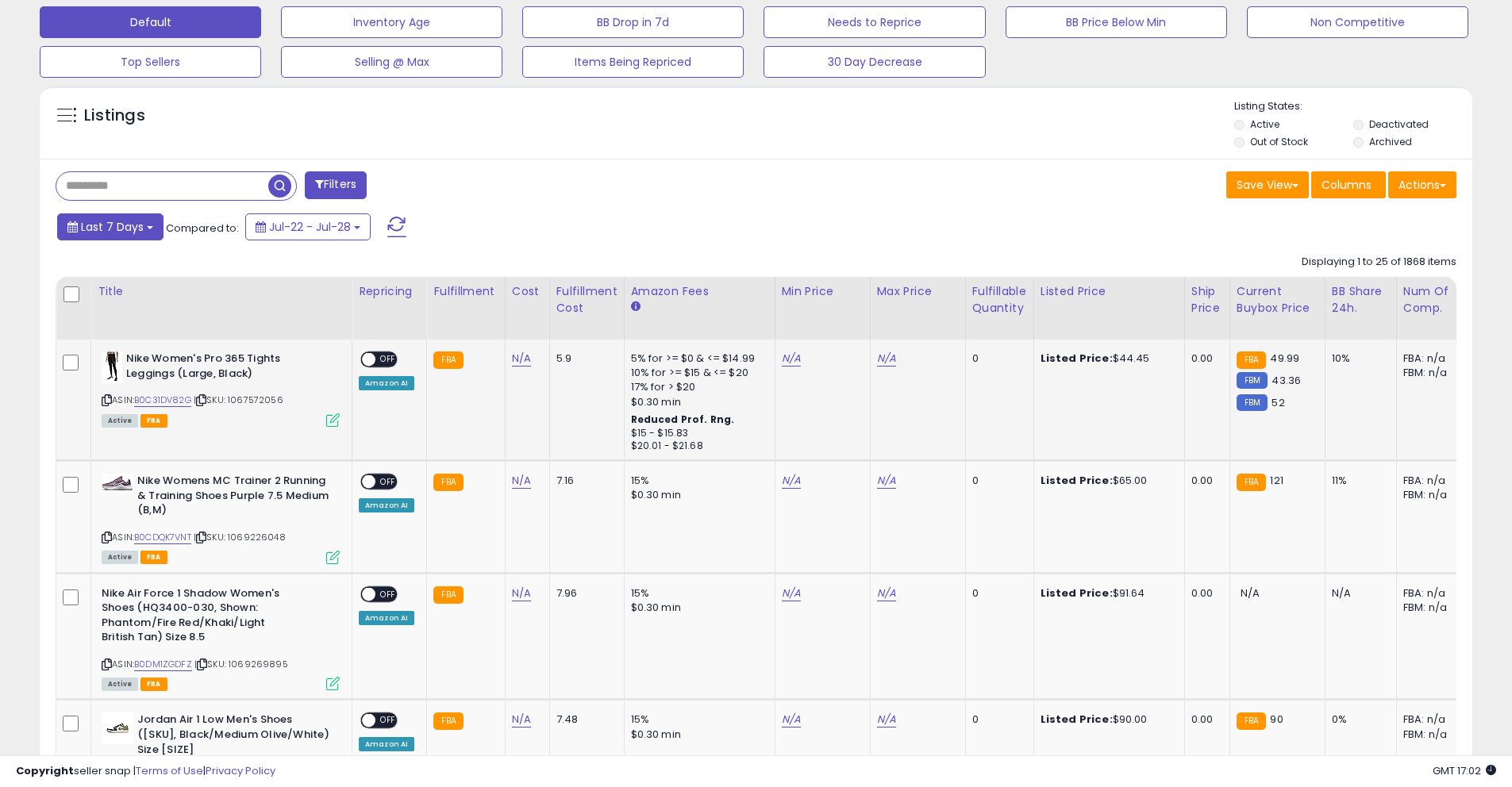 click on "Last 7 Days
Compared to:
Jul-22 - Jul-28" at bounding box center (579, 228) 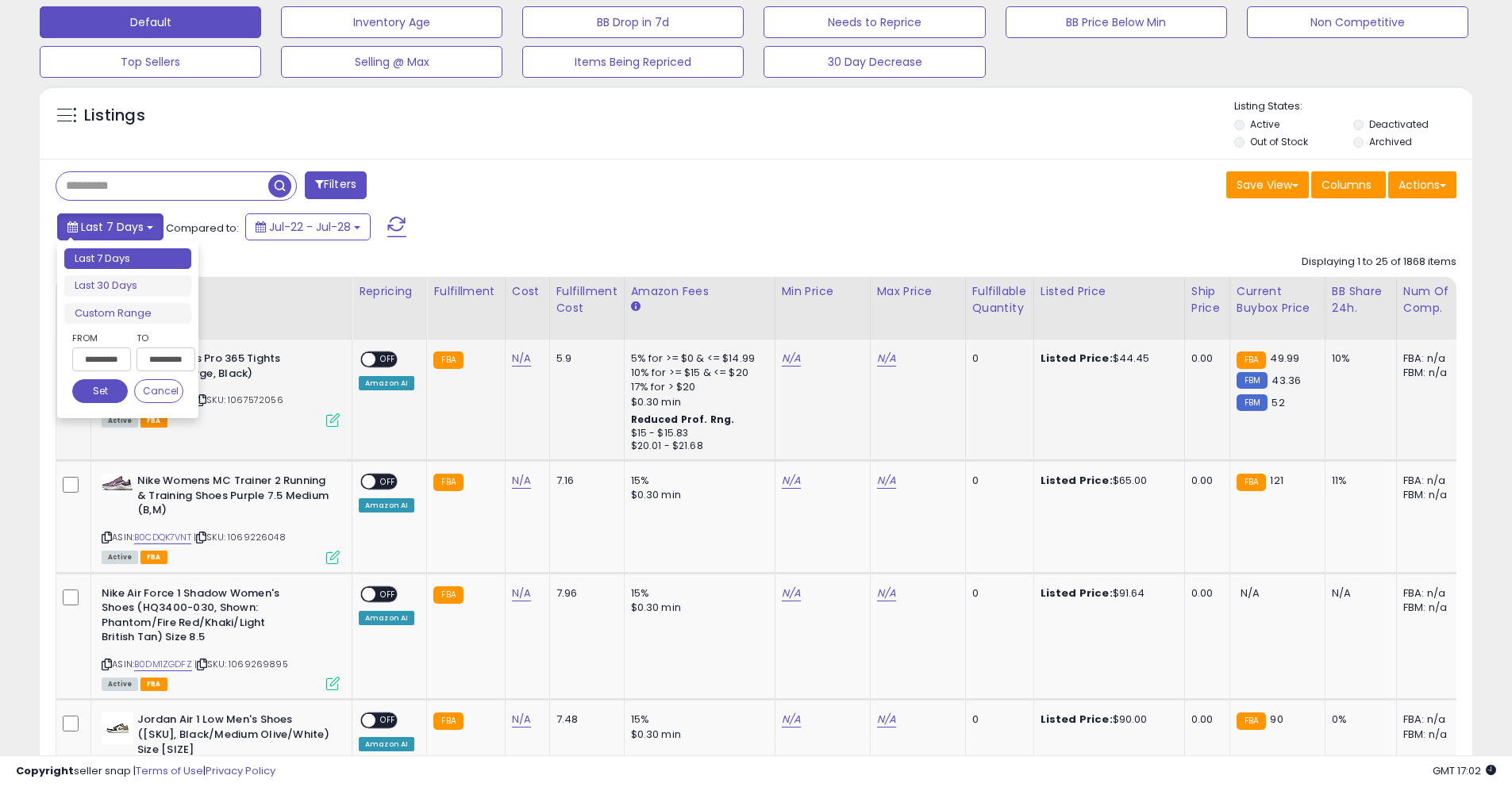 click on "Last 7 Days" at bounding box center (112, 227) 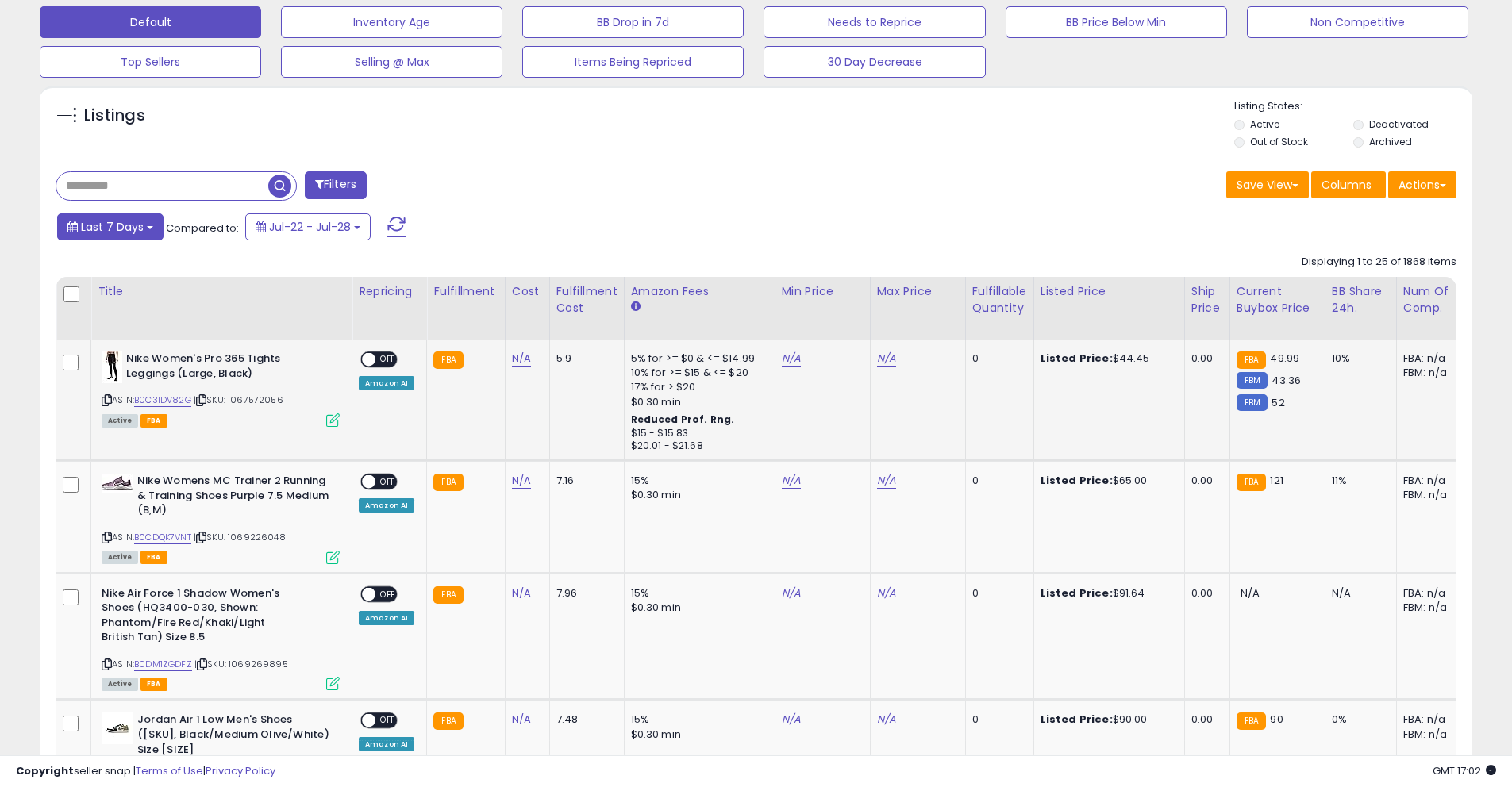 click on "Last 7 Days" at bounding box center (112, 227) 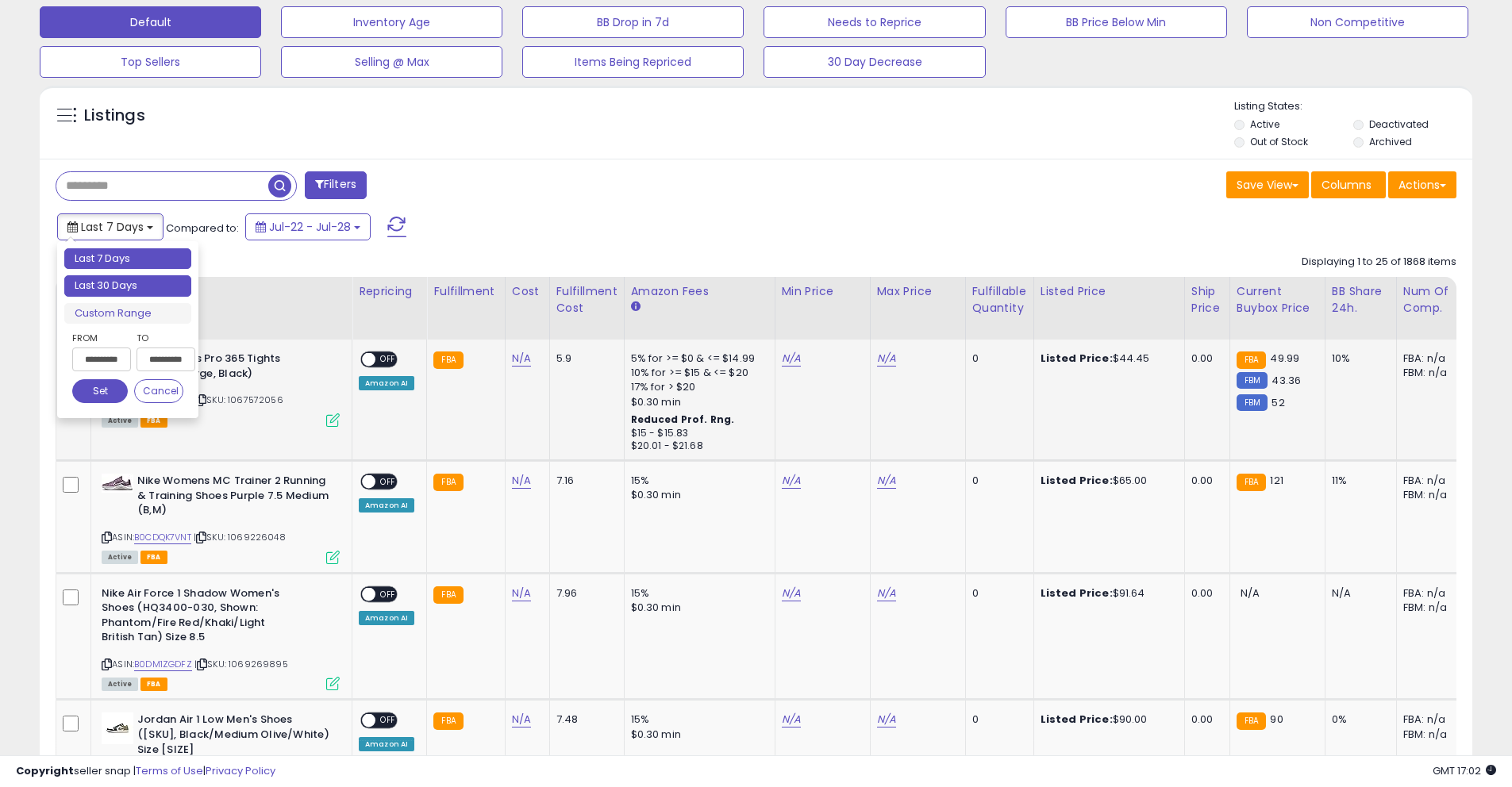type on "**********" 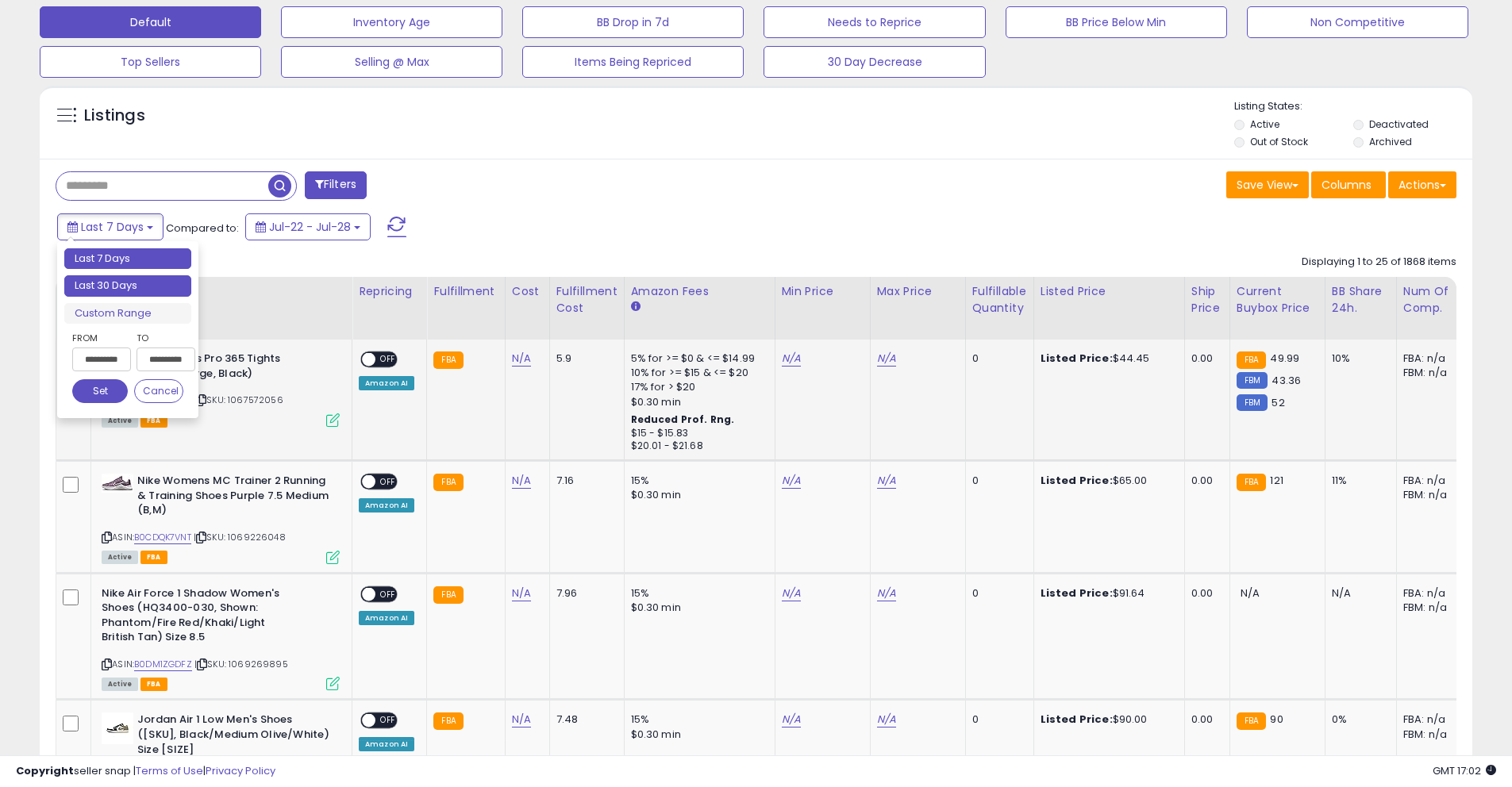 click on "Last 30 Days" at bounding box center (128, 286) 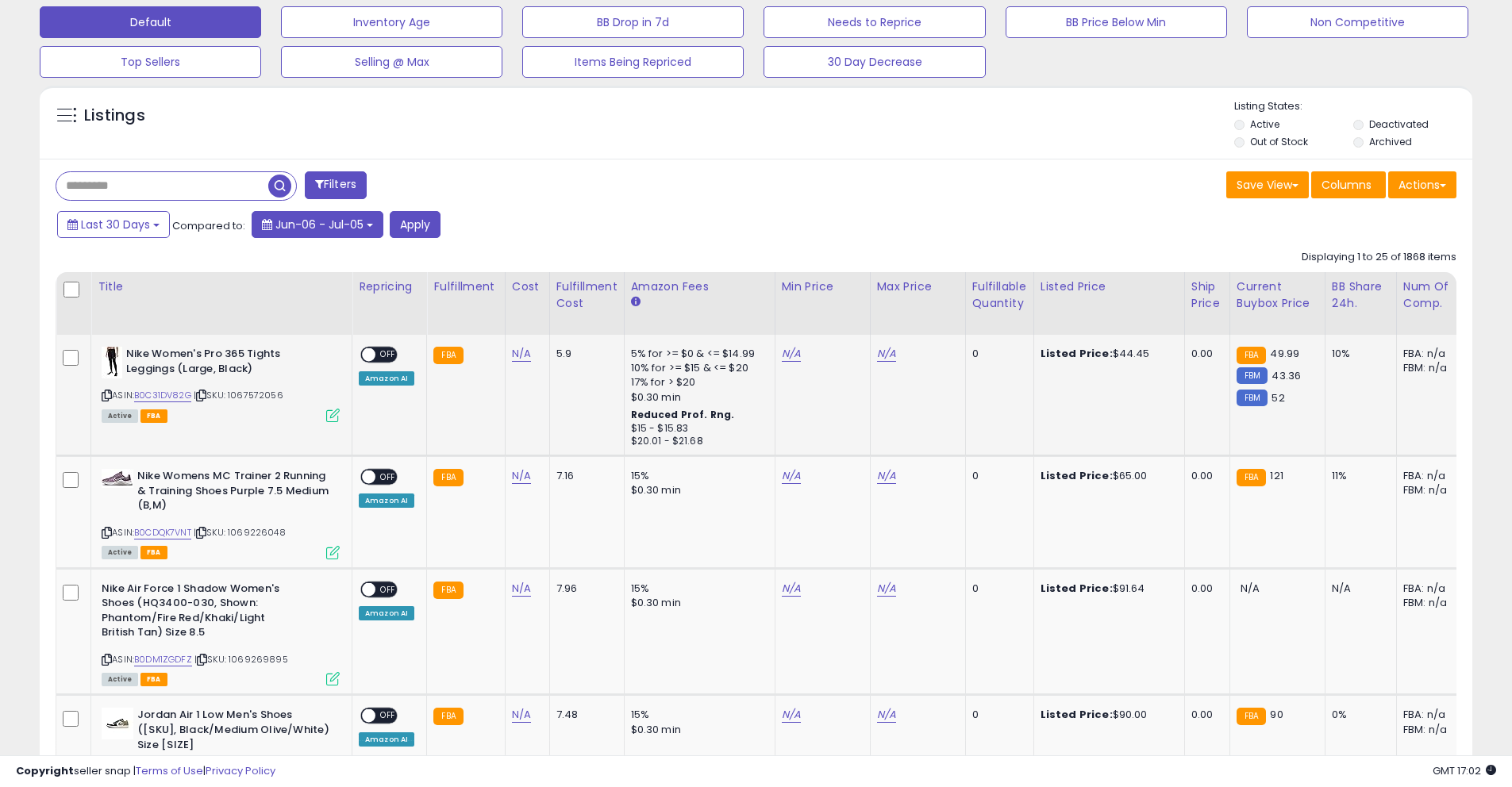 click on "Jun-06 - Jul-05" at bounding box center (317, 225) 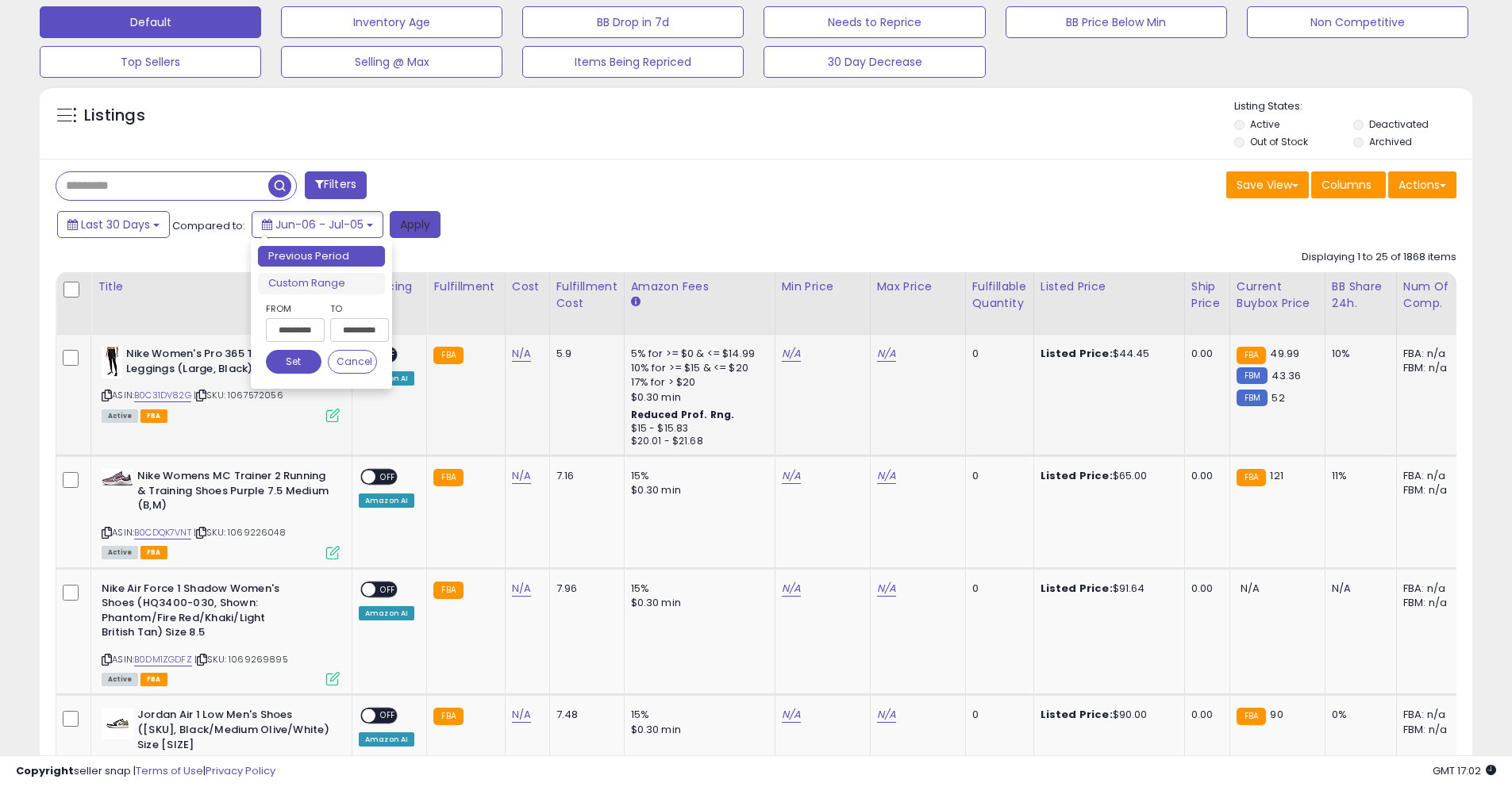 click on "Apply" at bounding box center [415, 225] 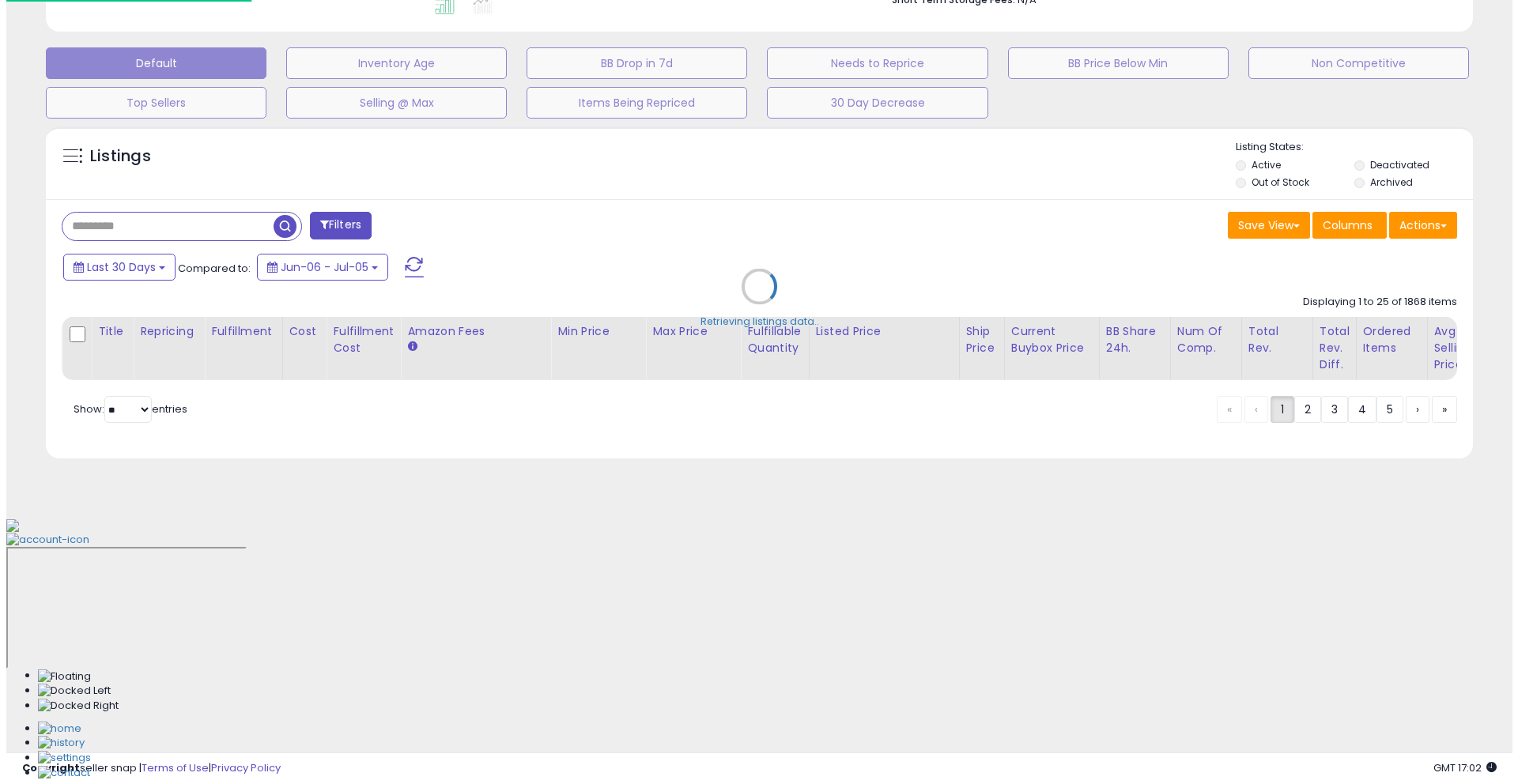 scroll, scrollTop: 196, scrollLeft: 0, axis: vertical 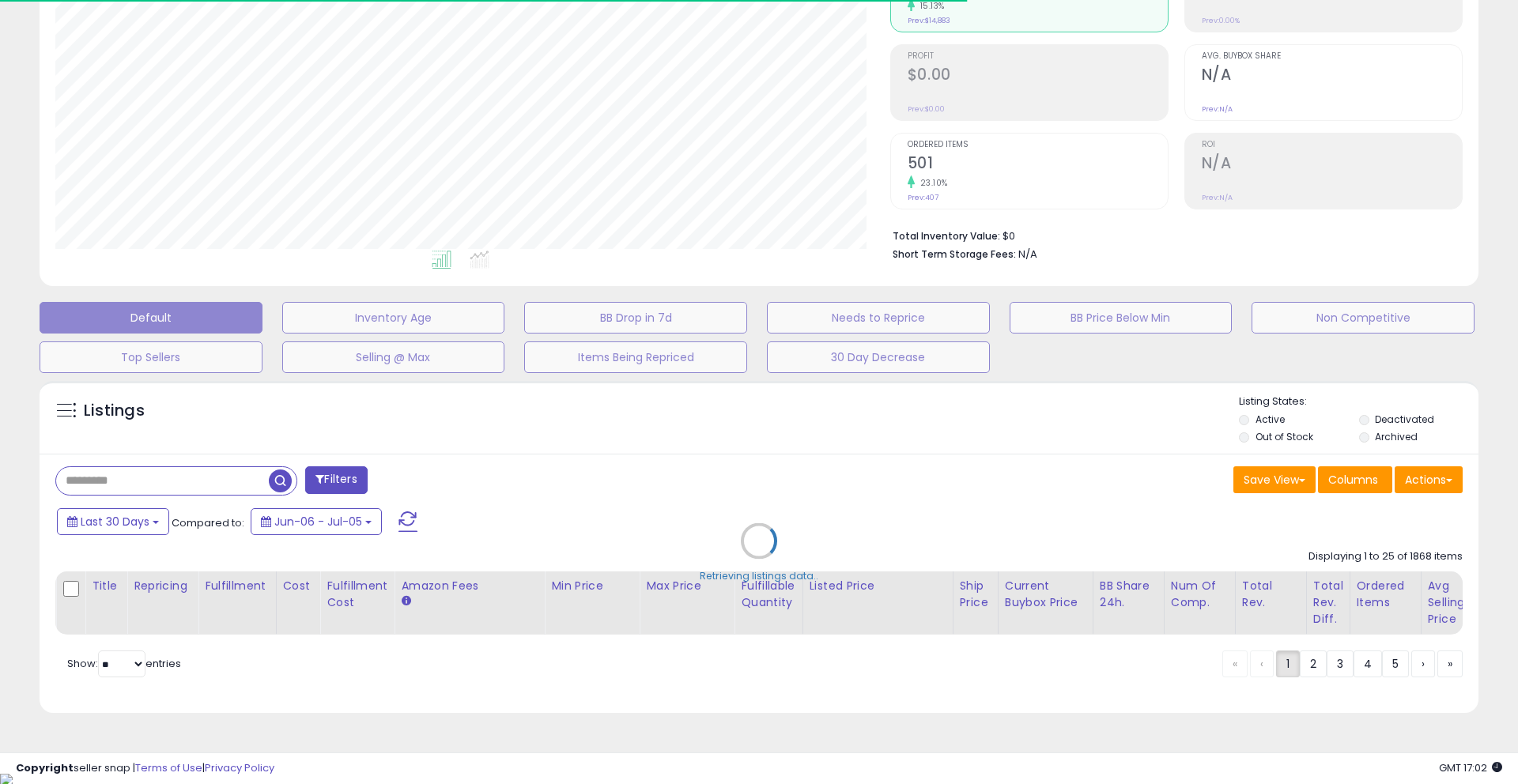 select on "*" 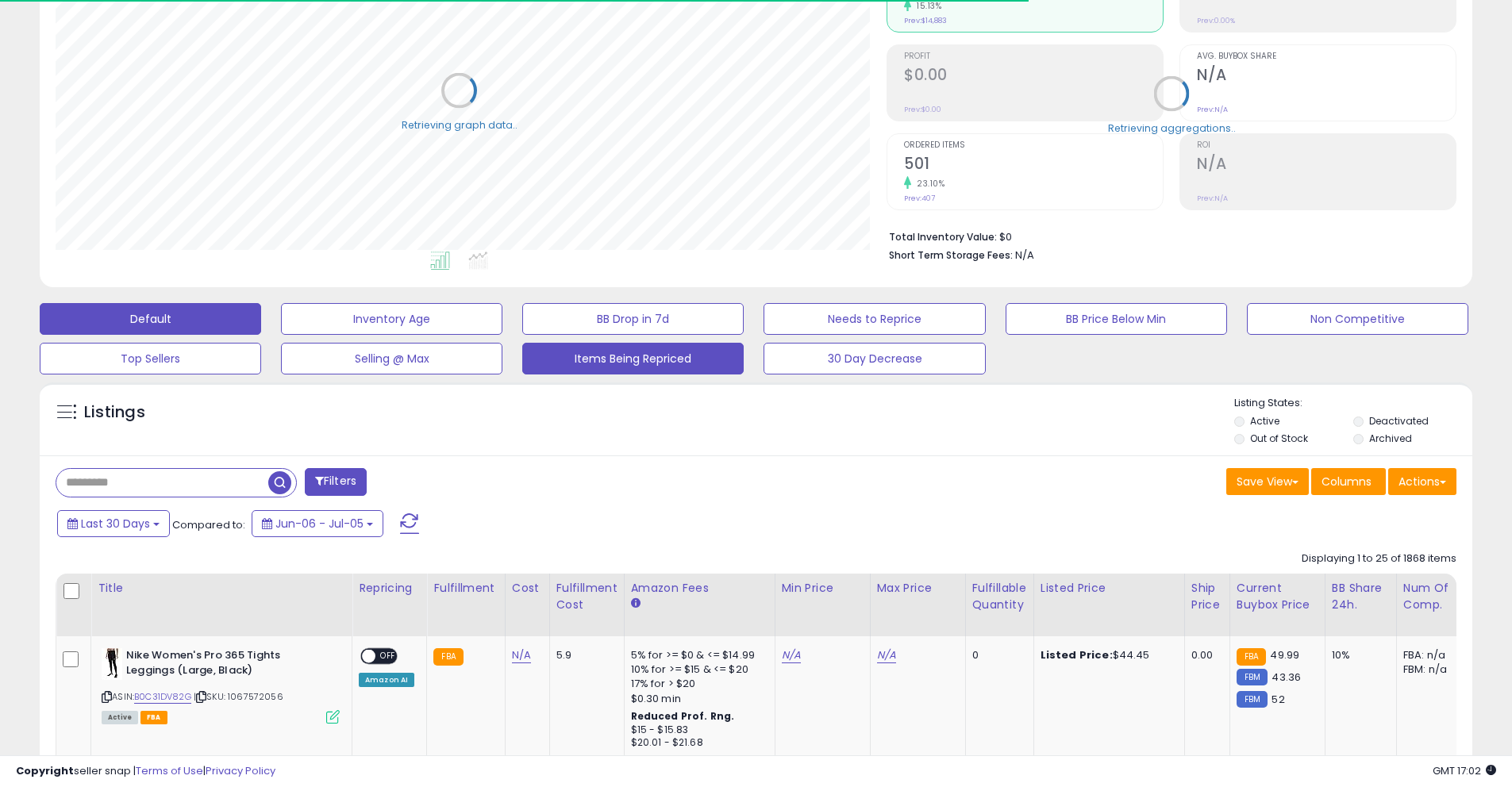 scroll, scrollTop: 325, scrollLeft: 831, axis: both 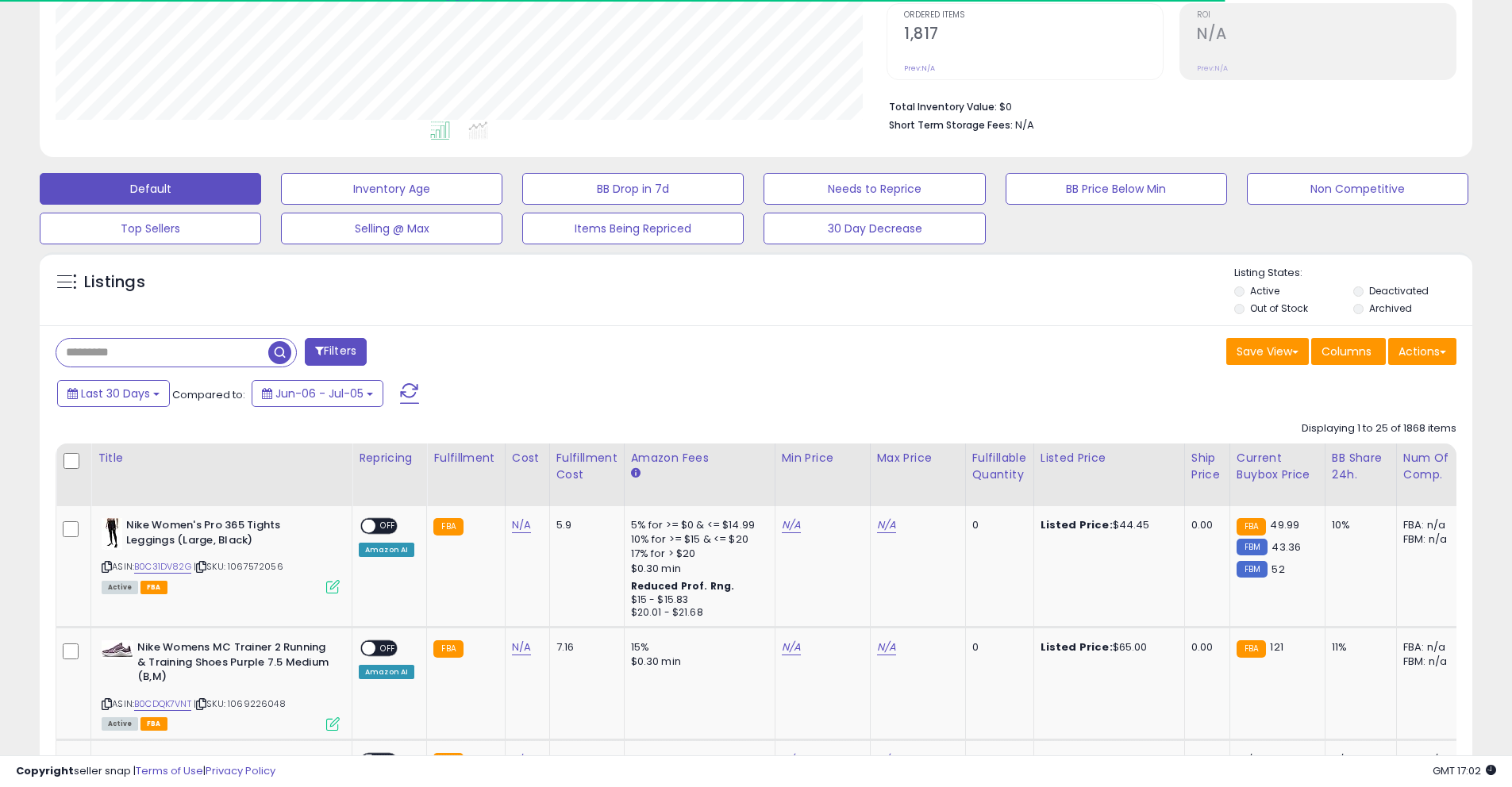 click on "Filters" at bounding box center [336, 351] 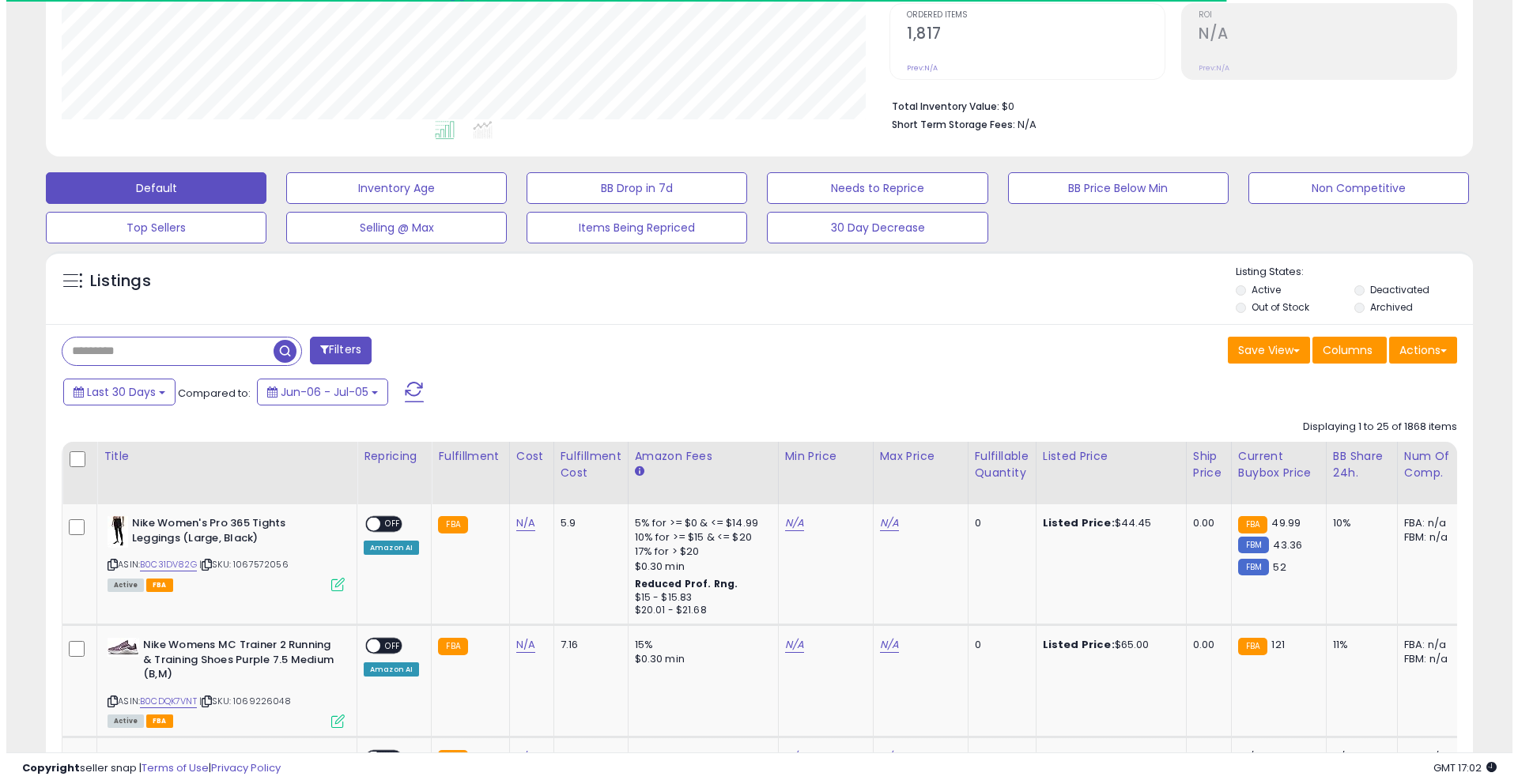 scroll, scrollTop: 789999, scrollLeft: 789790, axis: both 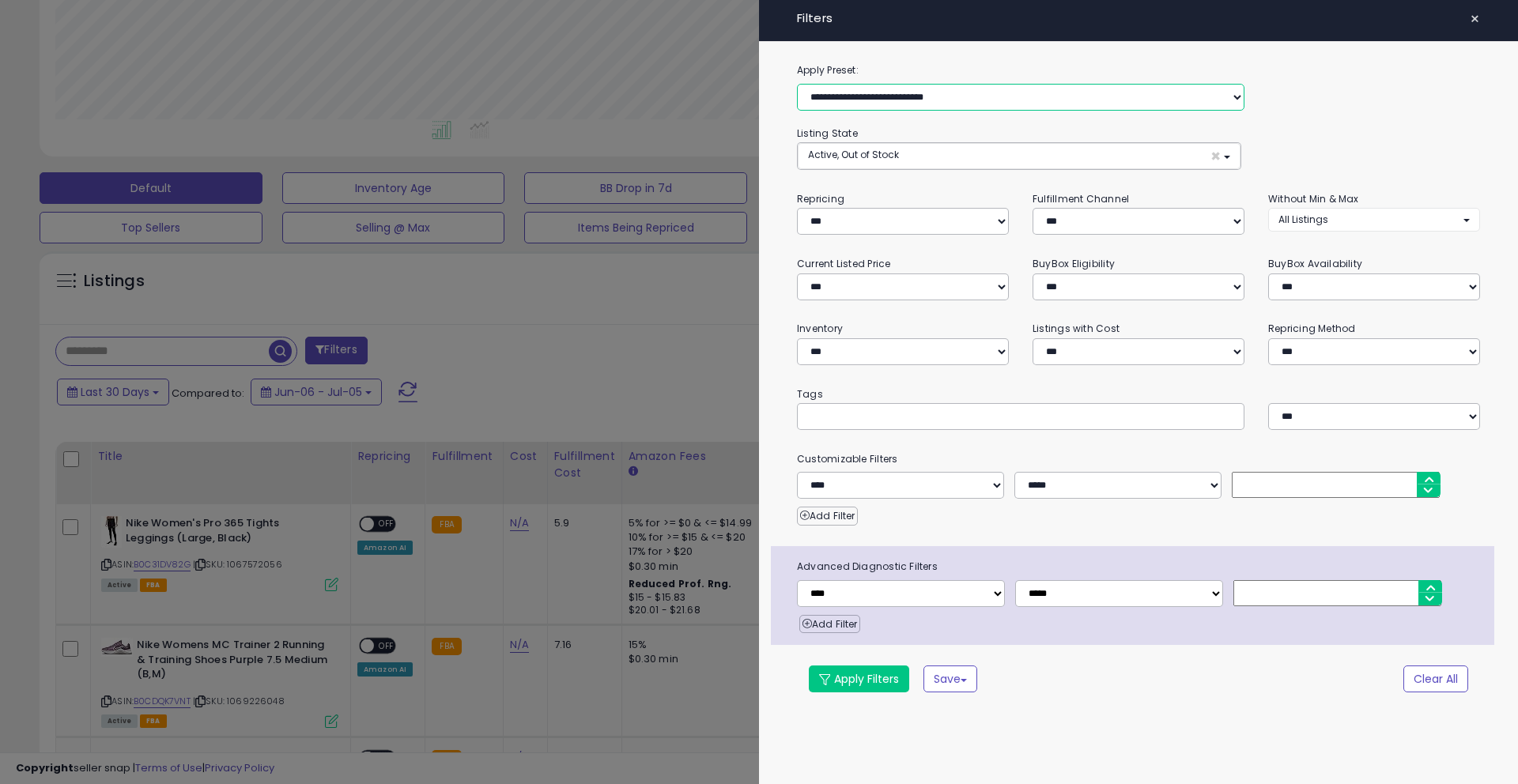 click on "**********" at bounding box center [1021, 97] 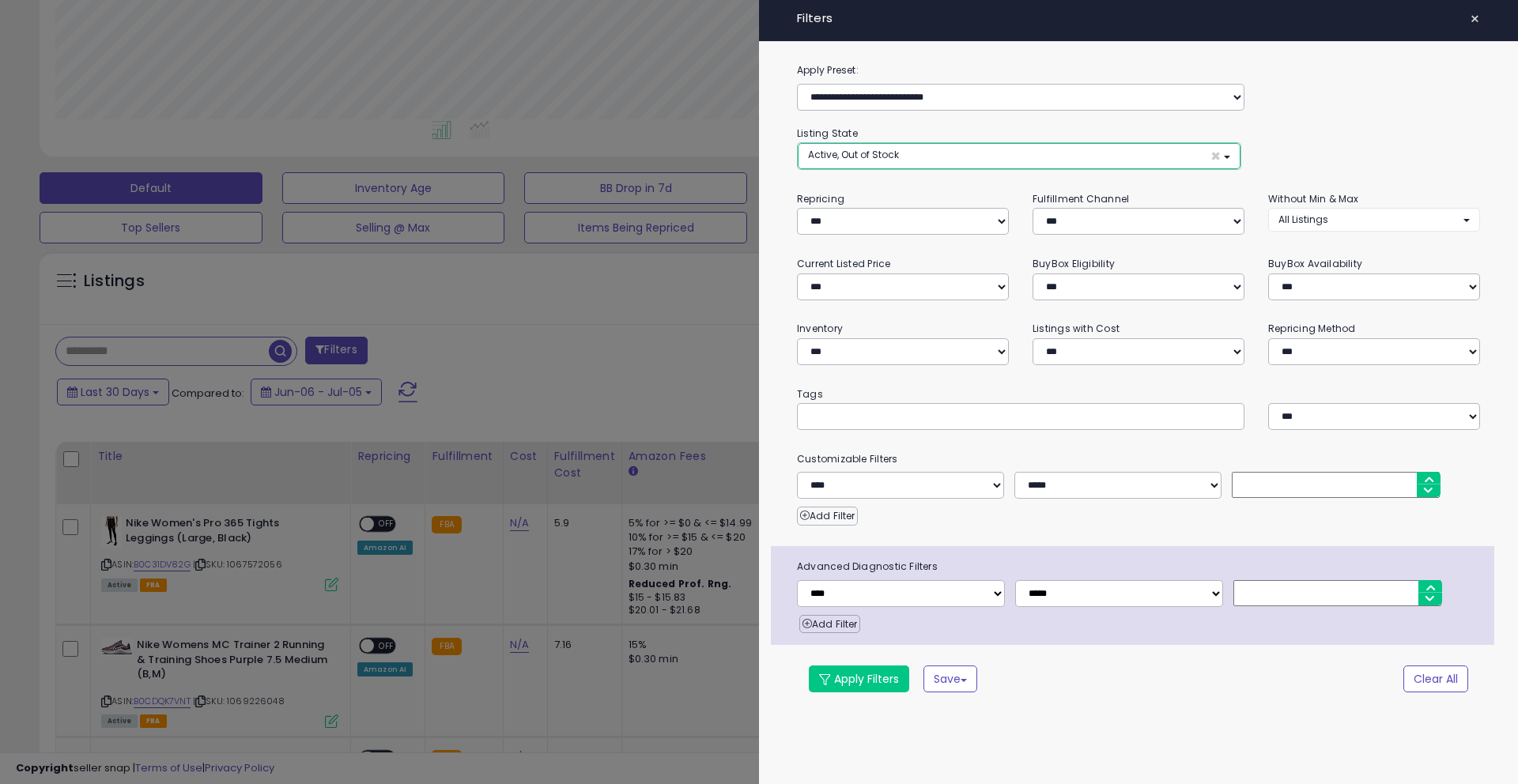 click on "Active, Out of Stock
×" at bounding box center (1019, 156) 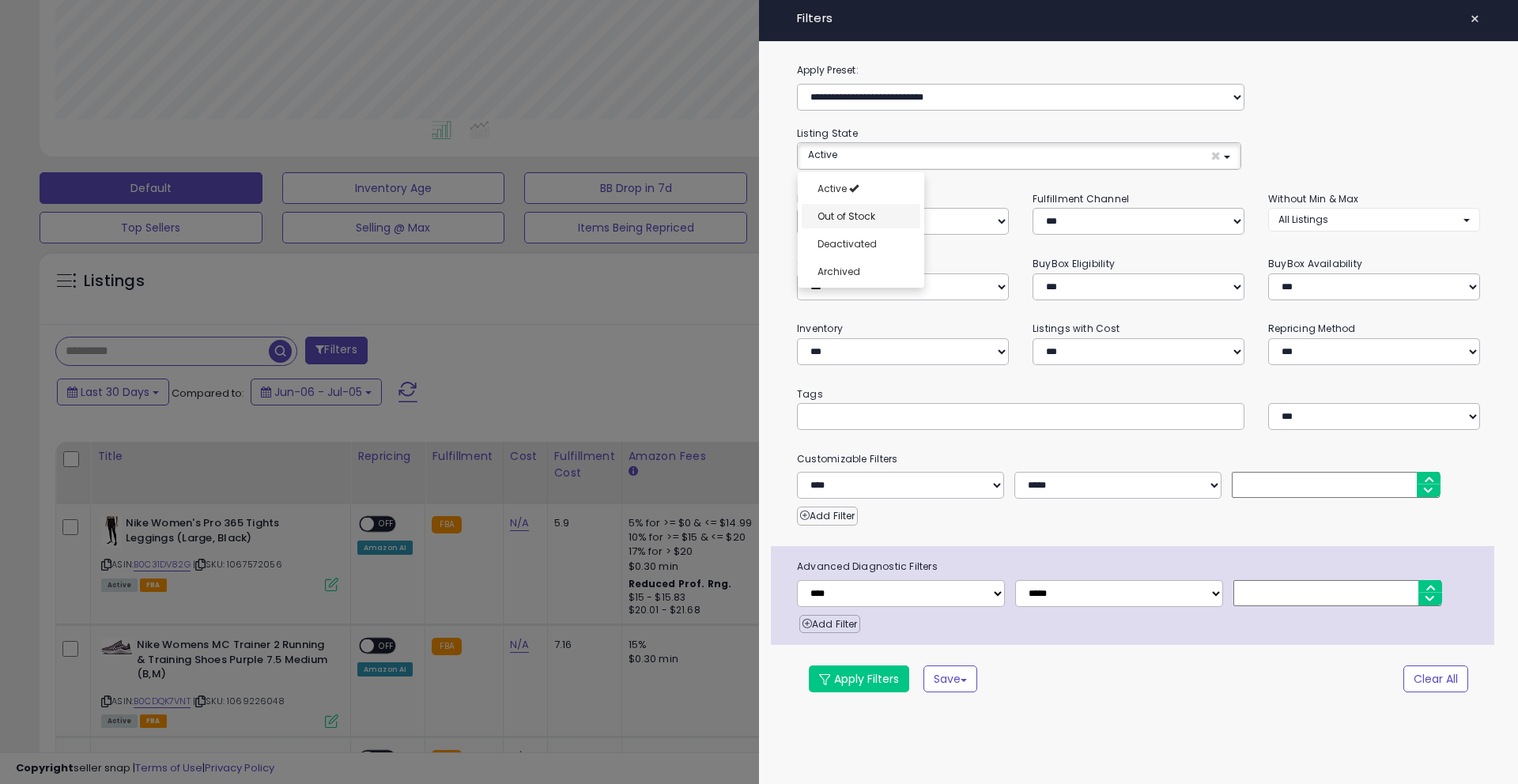 click on "Out of Stock" at bounding box center (861, 216) 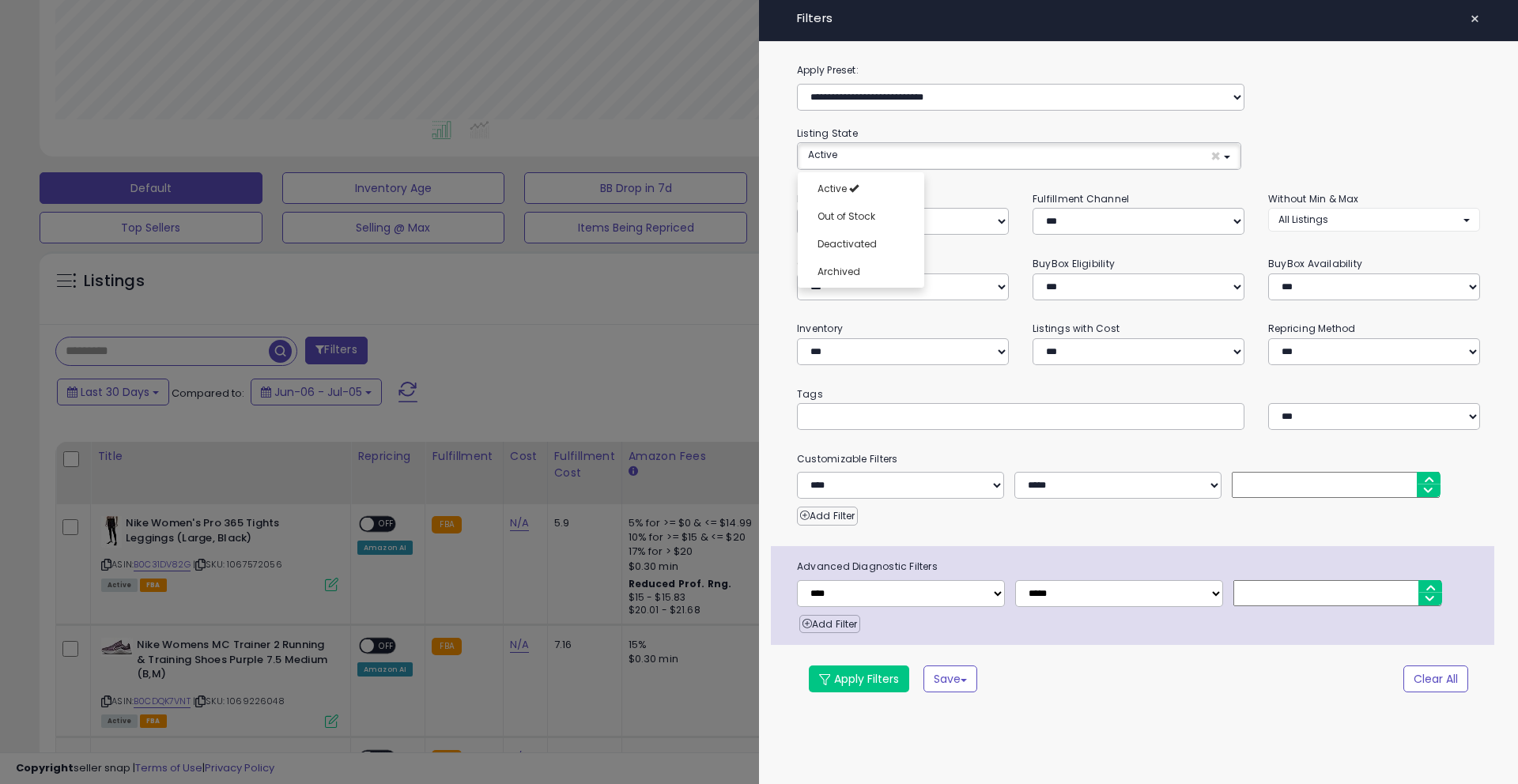 click on "**********" 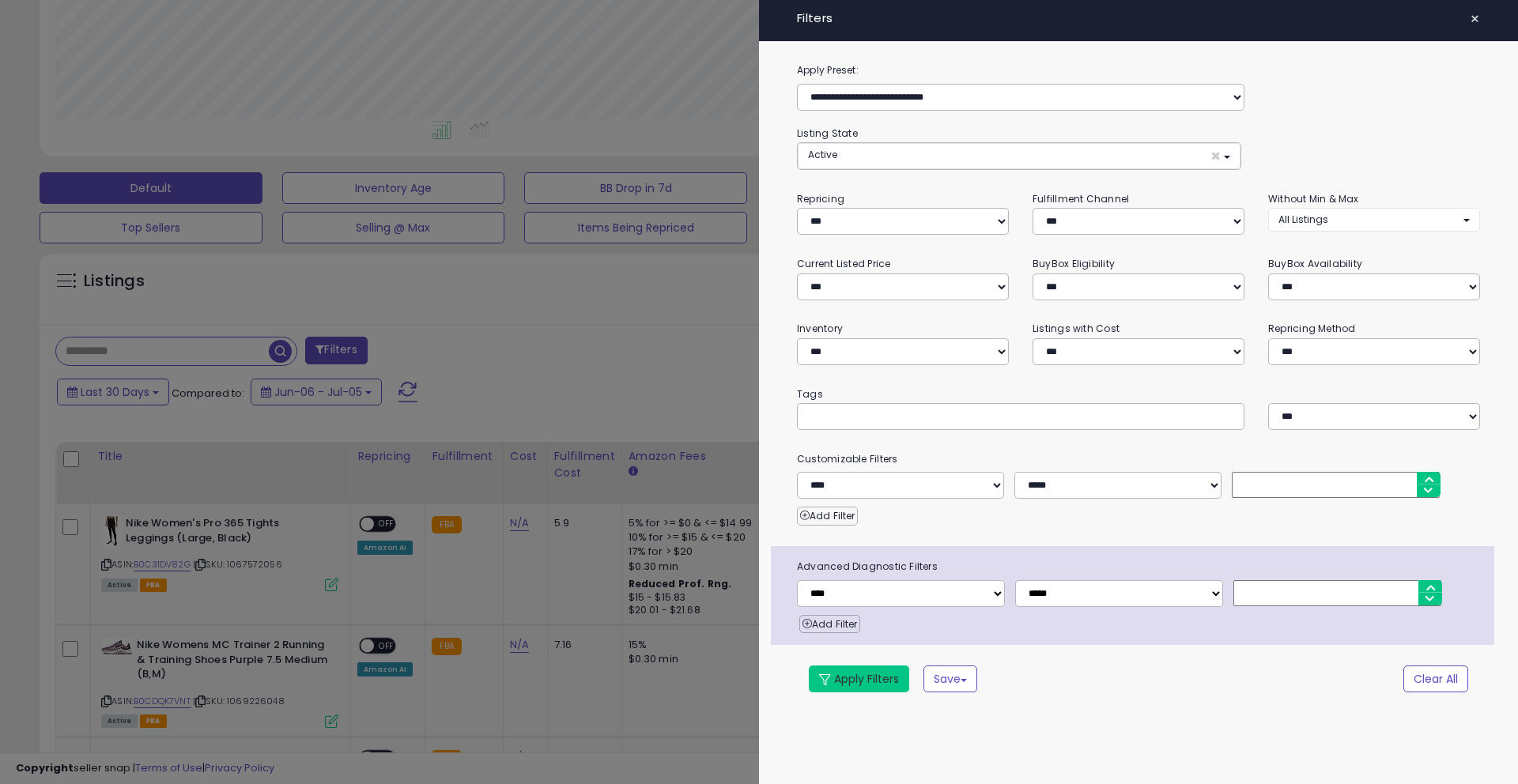 click on "Apply Filters" at bounding box center [859, 679] 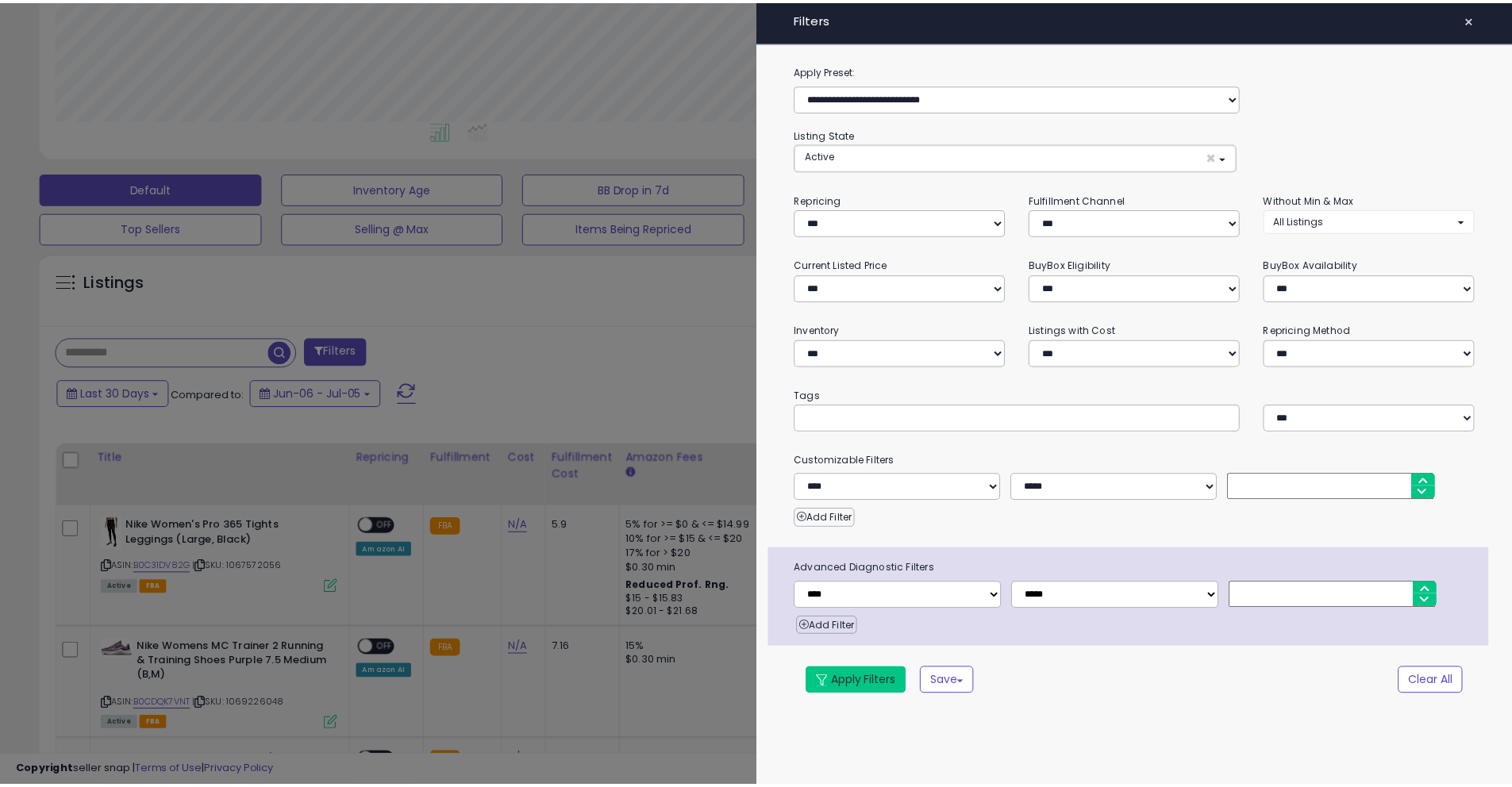 scroll, scrollTop: 197, scrollLeft: 0, axis: vertical 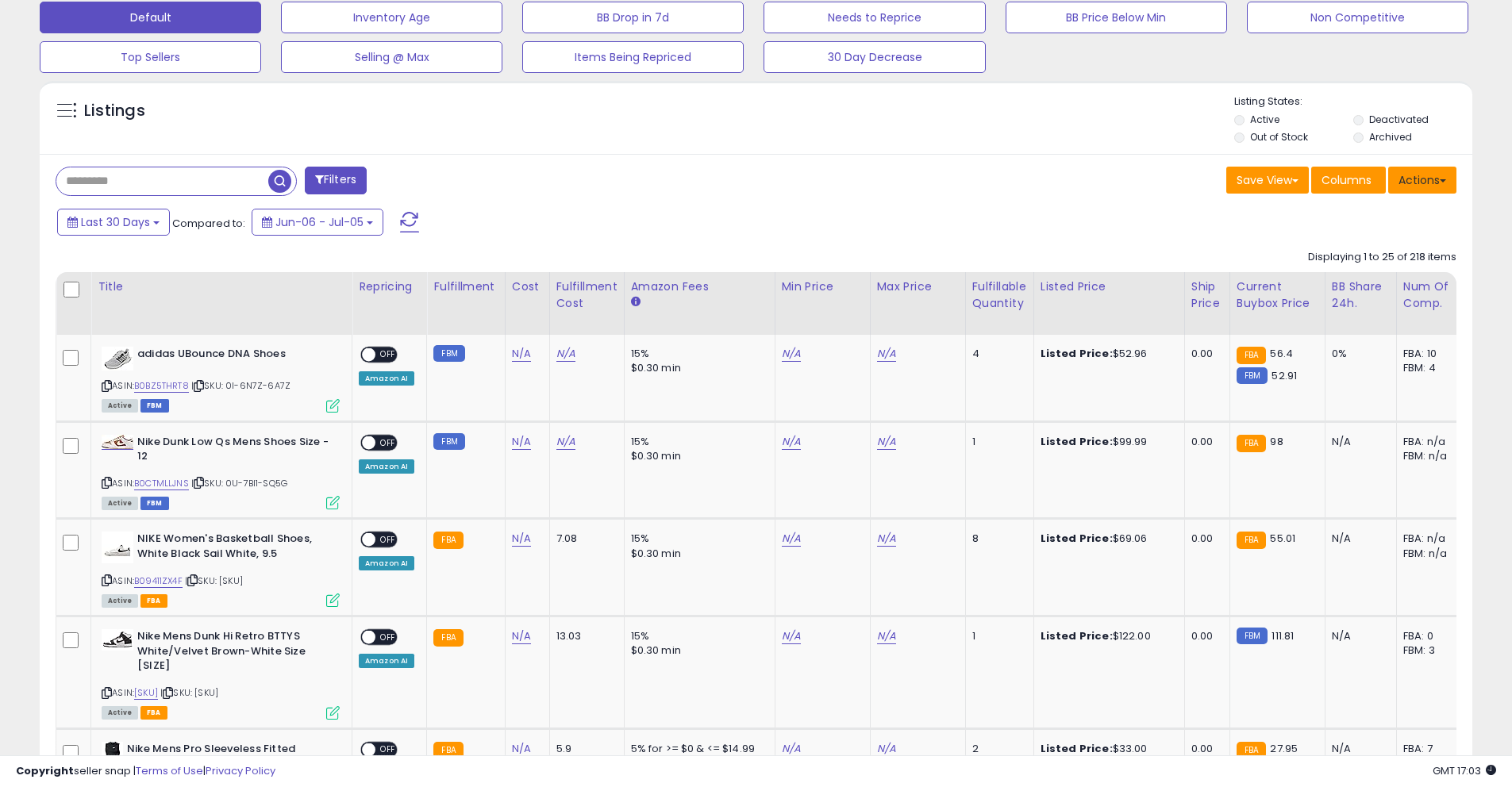 click on "Actions" at bounding box center (1422, 180) 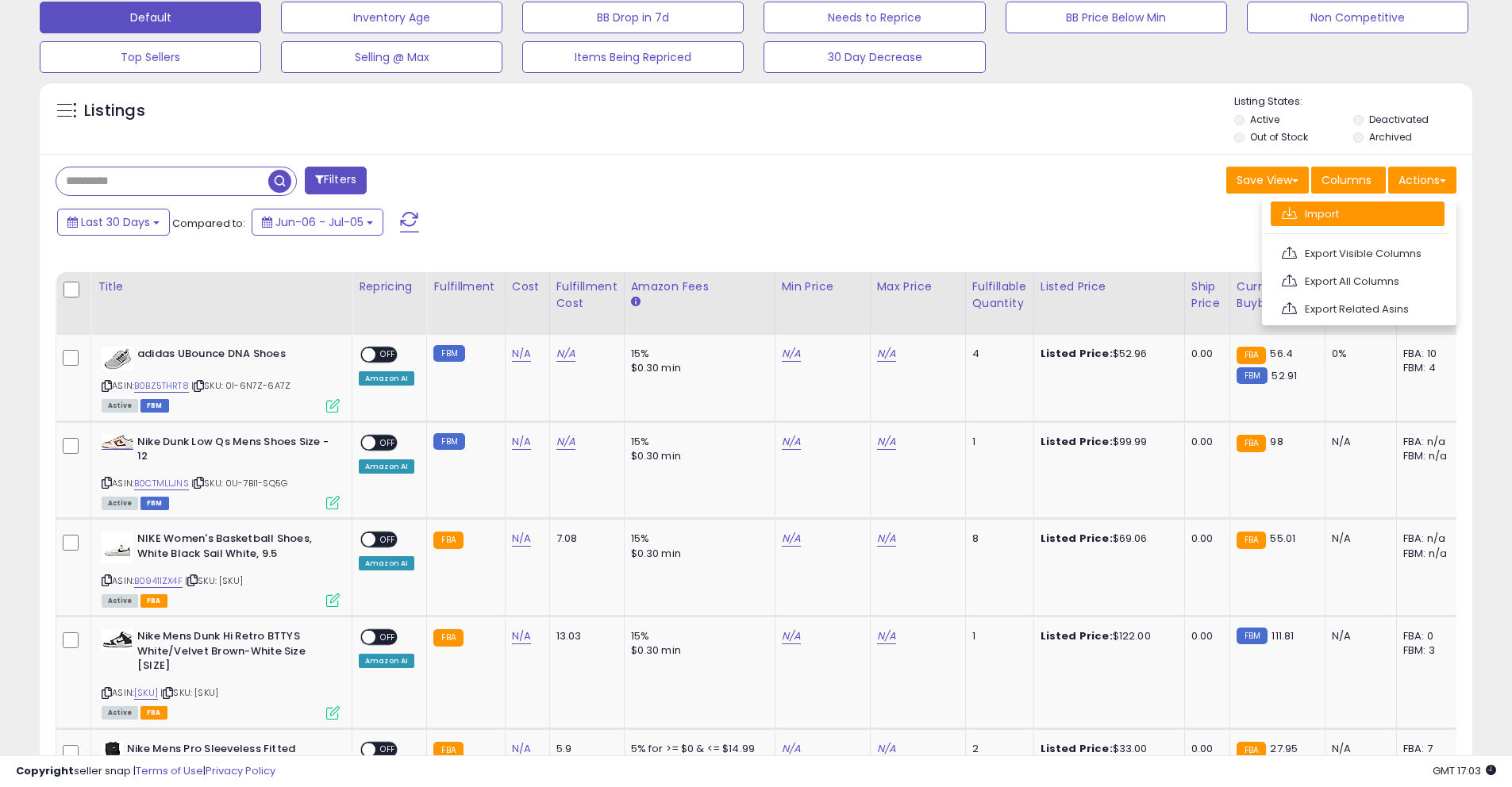 click on "Import" at bounding box center (1357, 213) 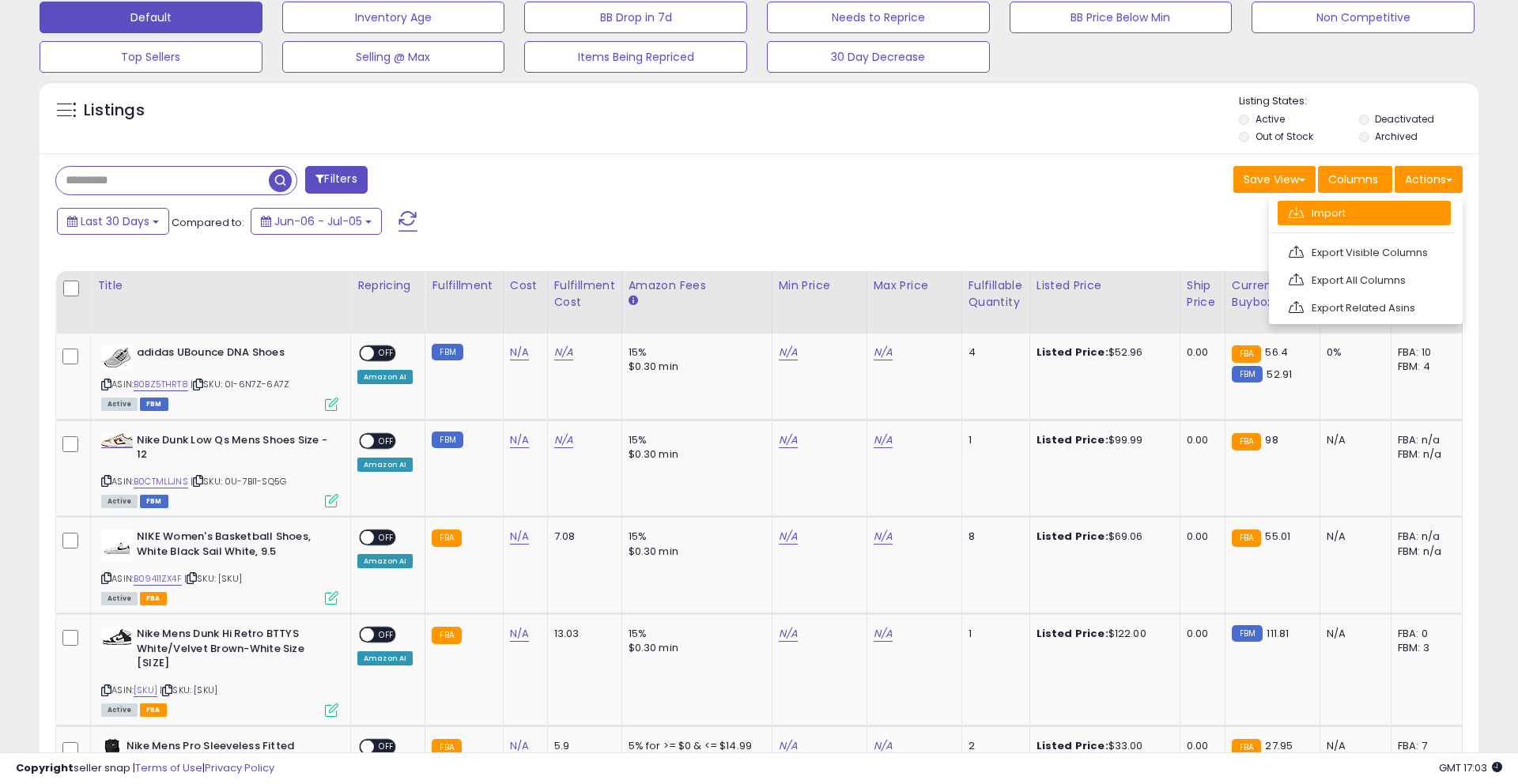 scroll, scrollTop: 789999, scrollLeft: 789790, axis: both 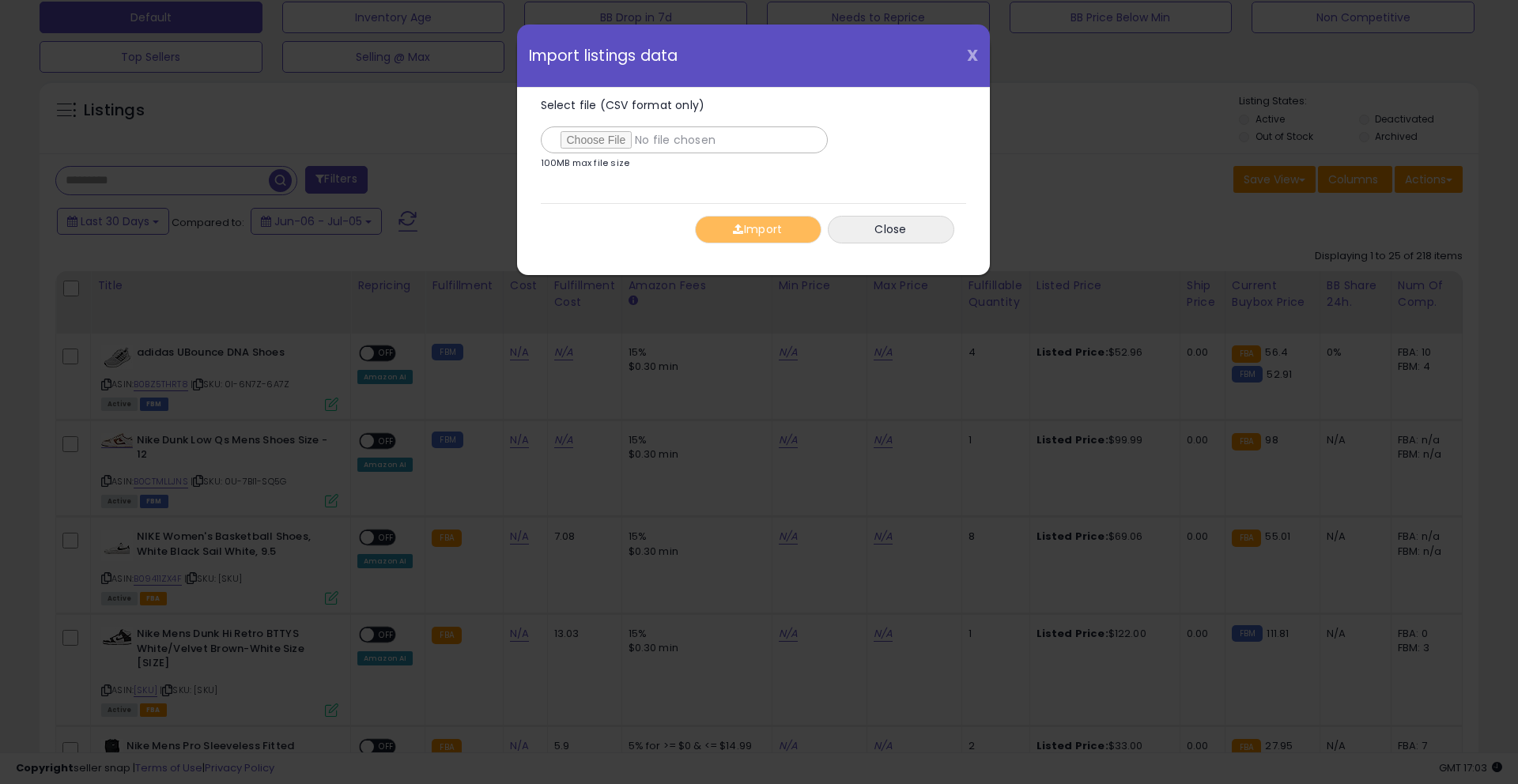 click on "X" at bounding box center [972, 55] 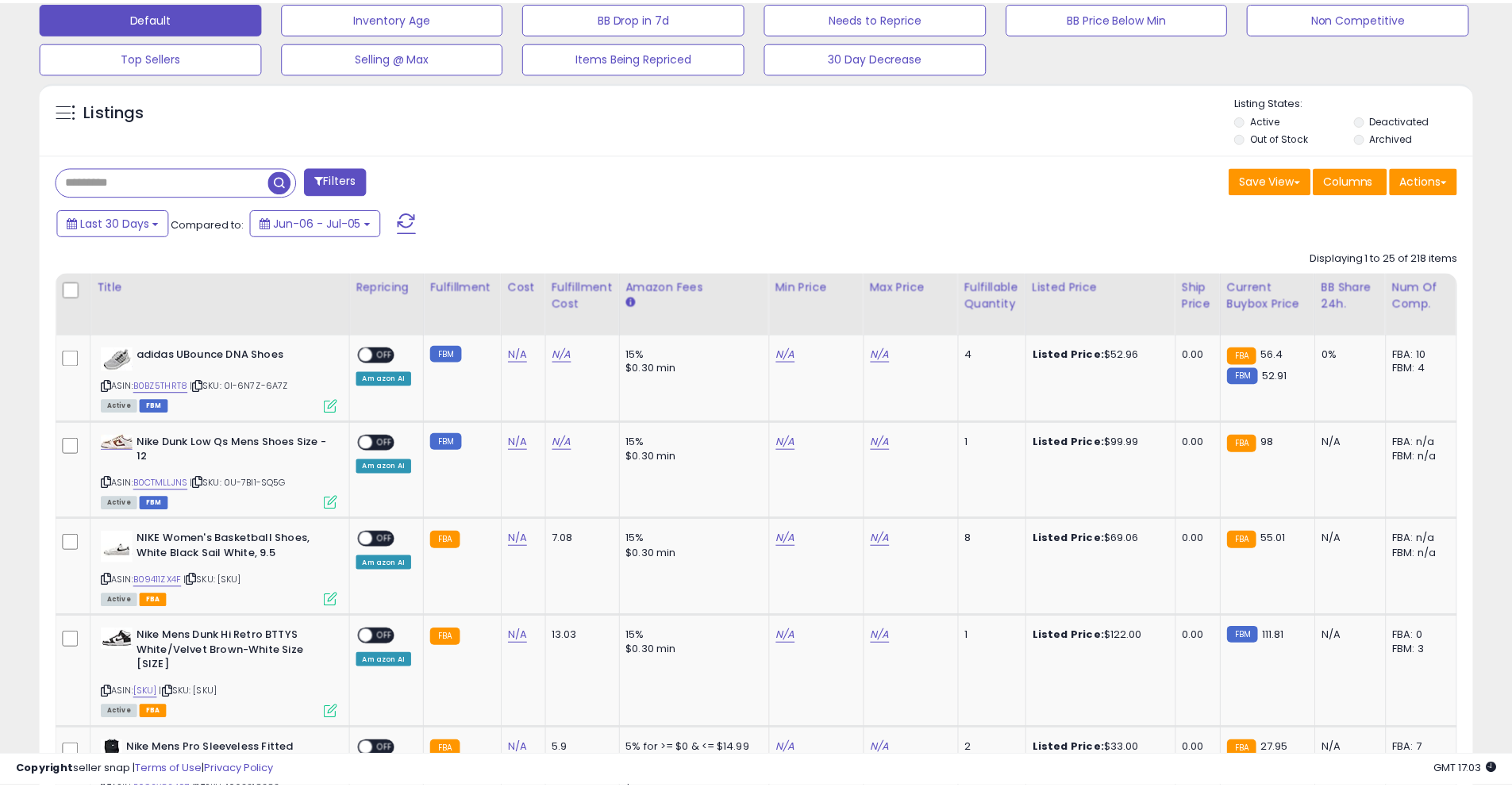 scroll, scrollTop: 325, scrollLeft: 831, axis: both 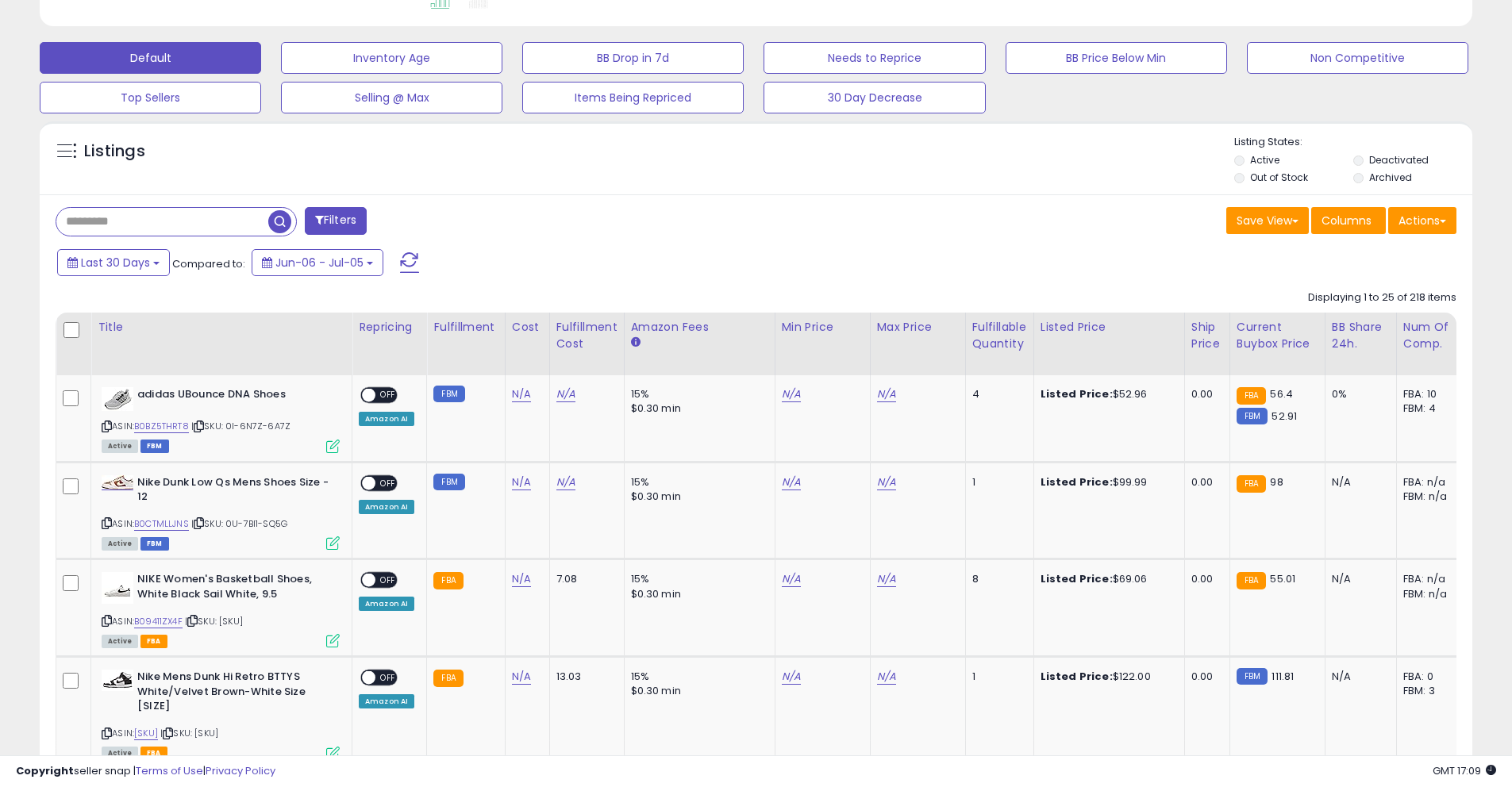 click on "Filters" at bounding box center [336, 221] 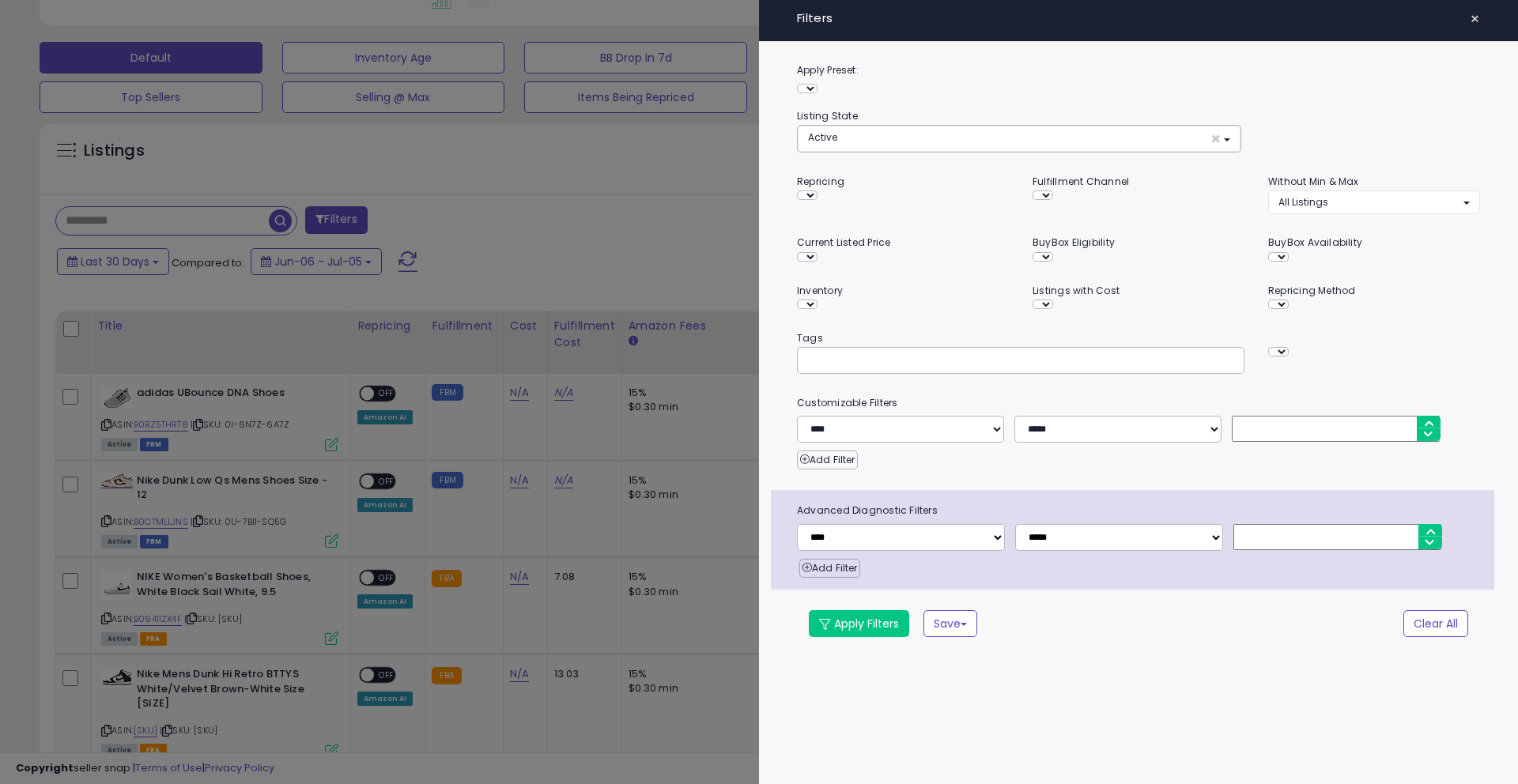 scroll, scrollTop: 789999, scrollLeft: 789790, axis: both 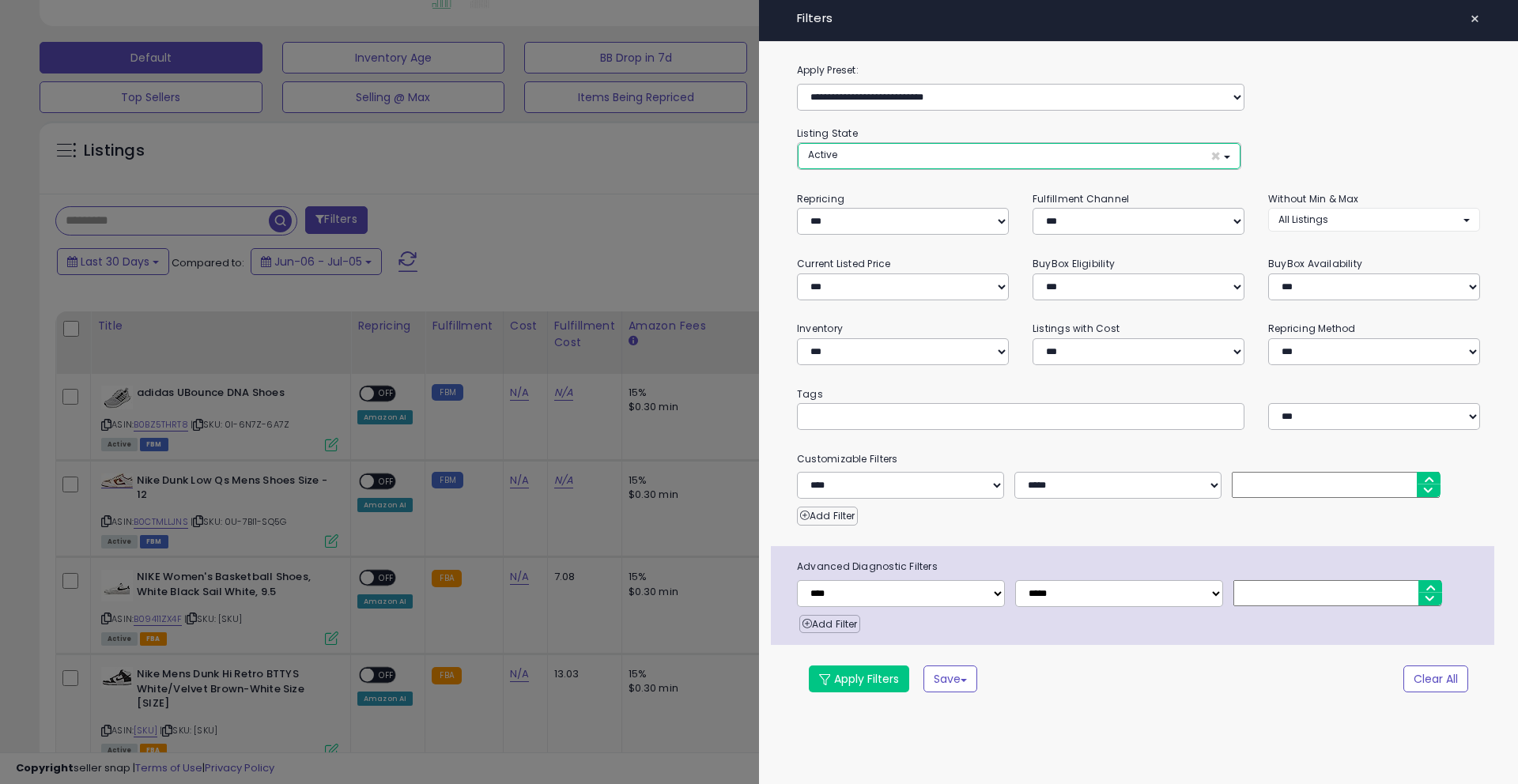 click on "Active
×" at bounding box center [1019, 156] 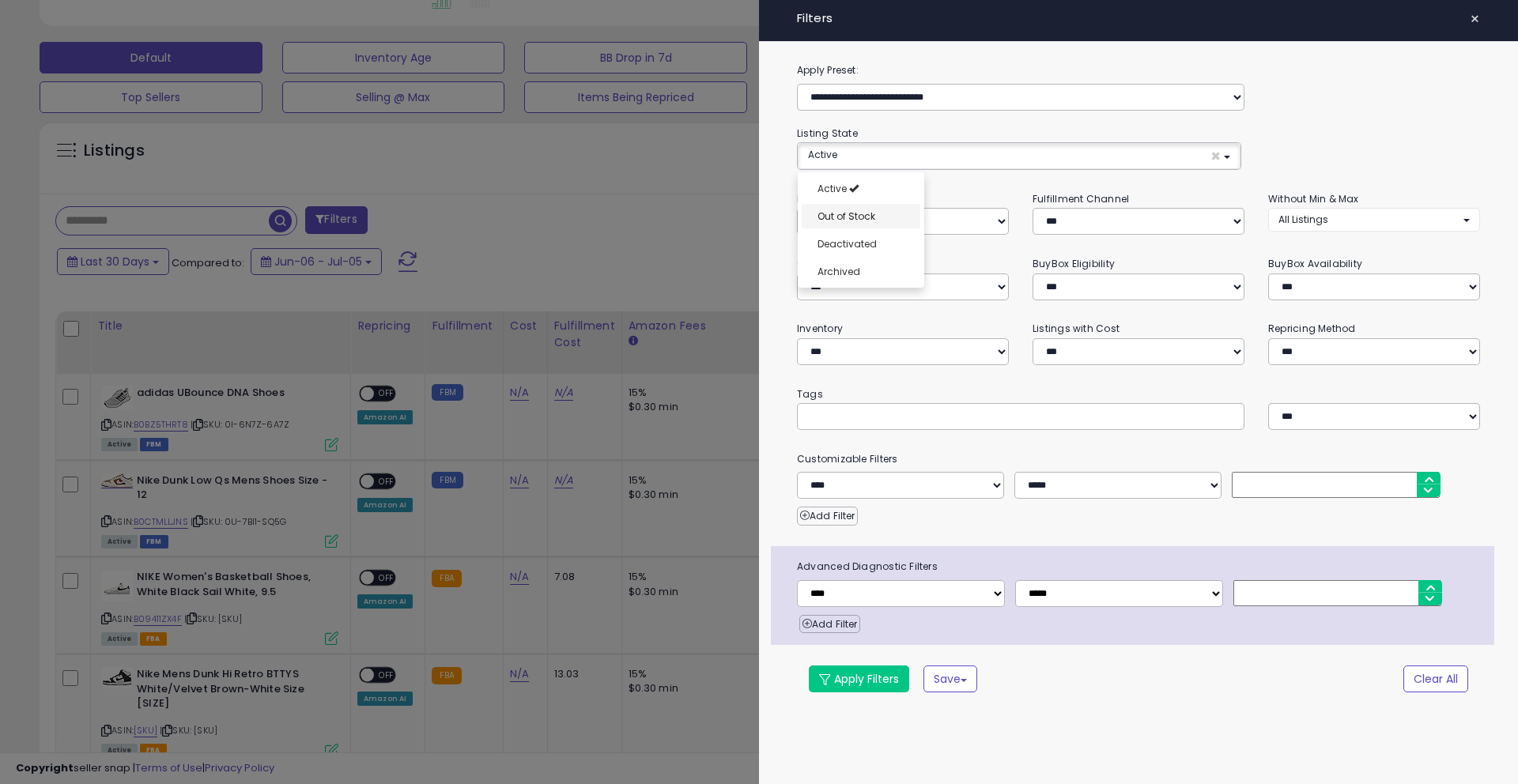select on "**********" 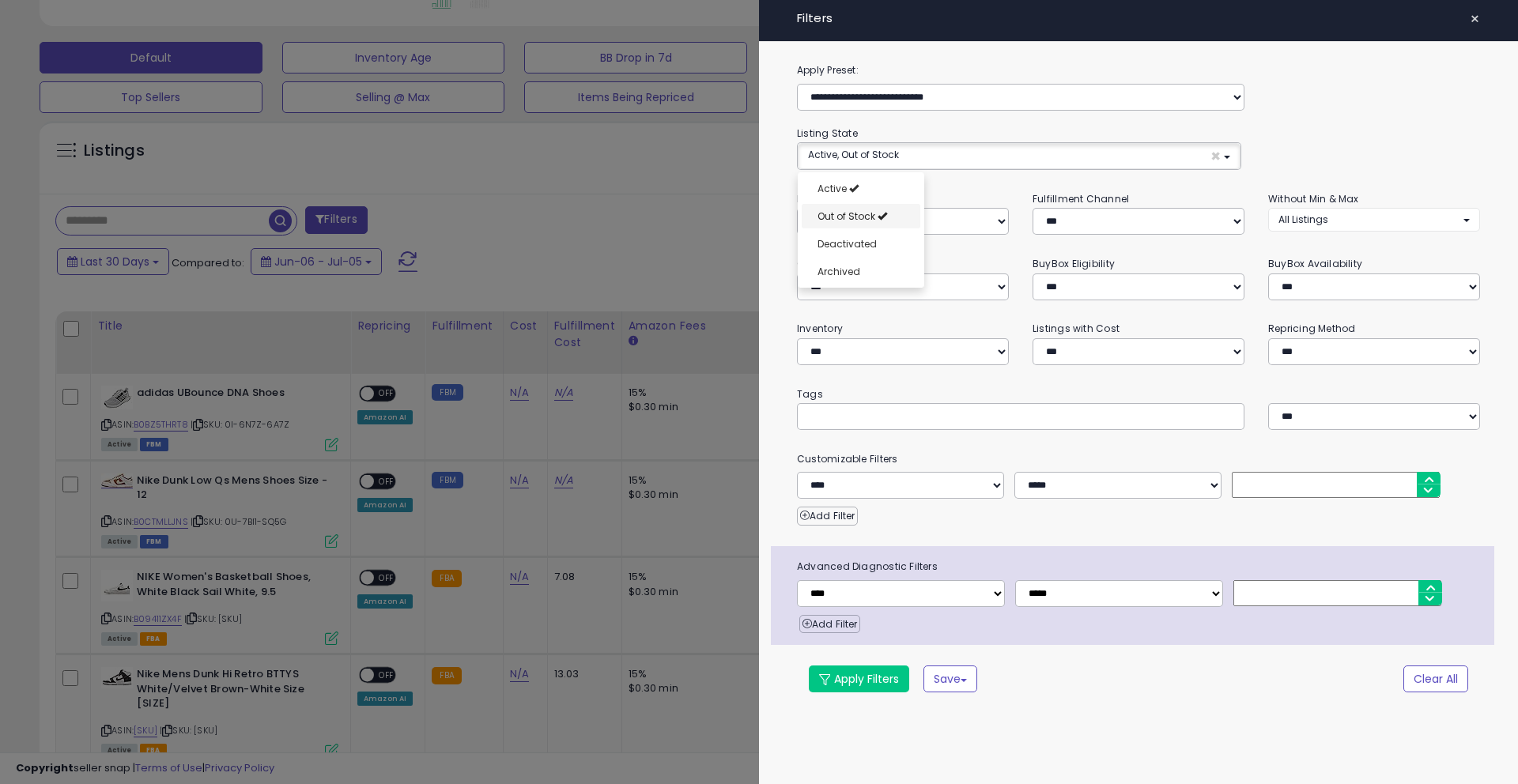click on "Out of Stock" at bounding box center (861, 216) 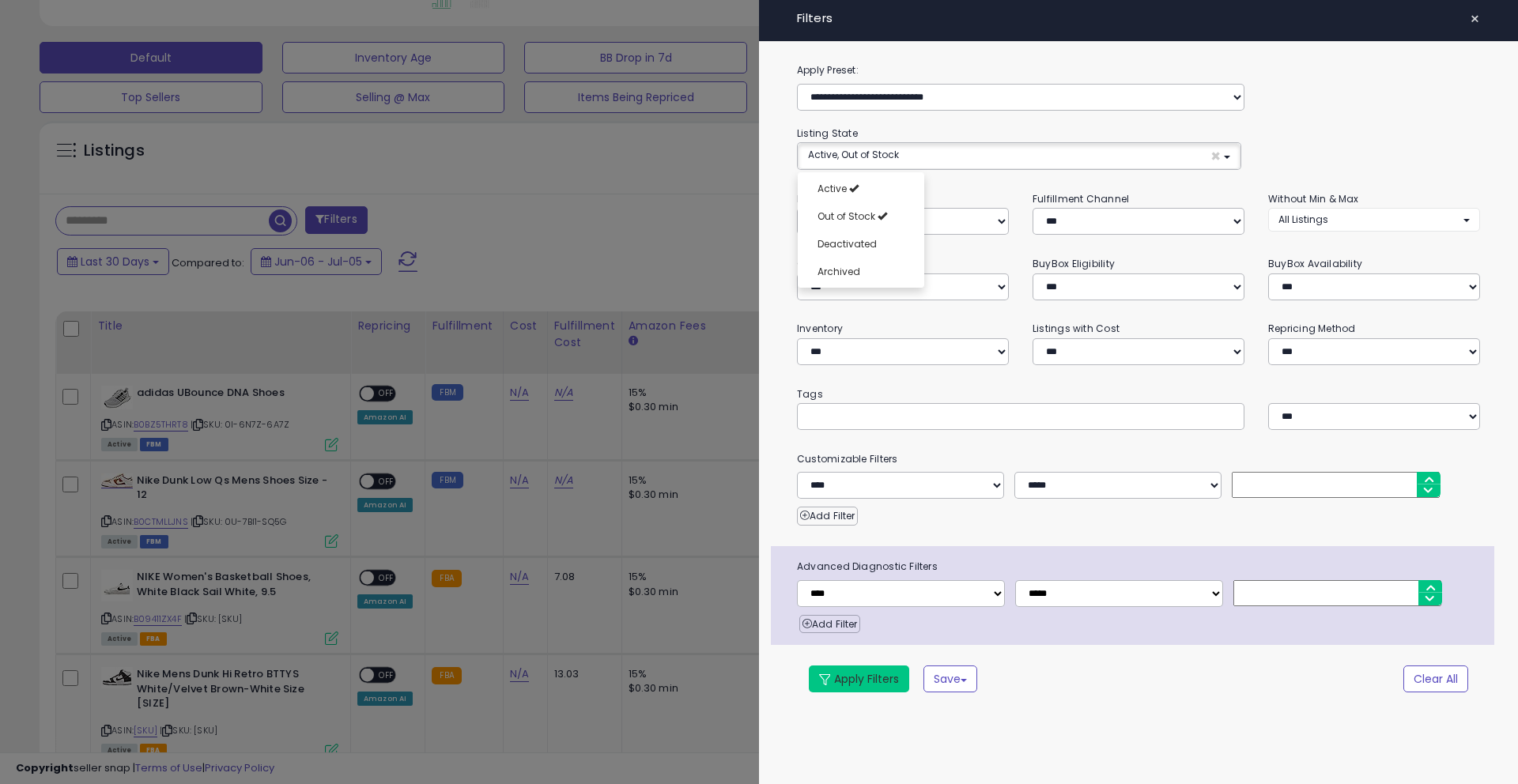 click on "Apply Filters" at bounding box center (859, 679) 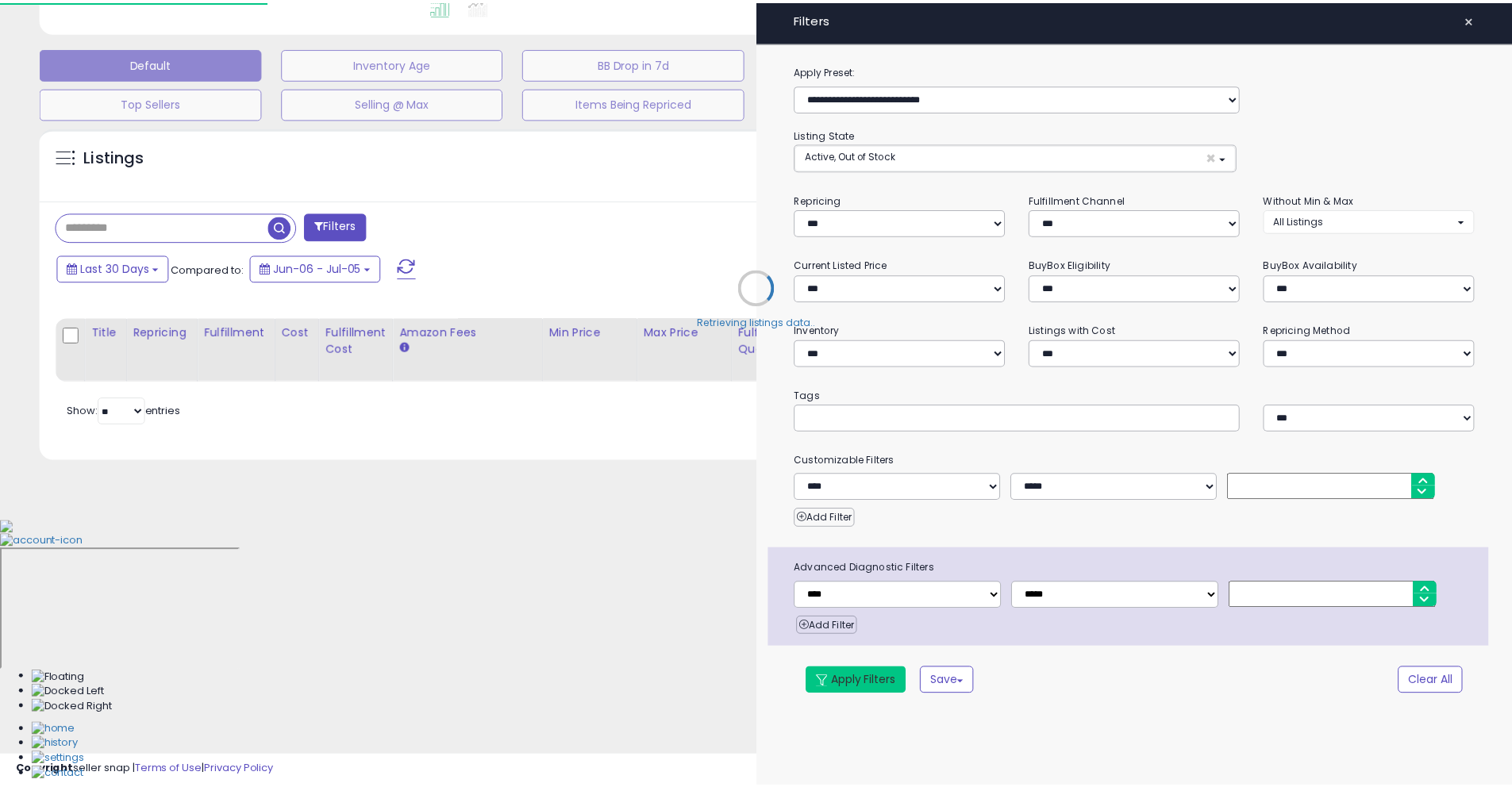 scroll, scrollTop: 197, scrollLeft: 0, axis: vertical 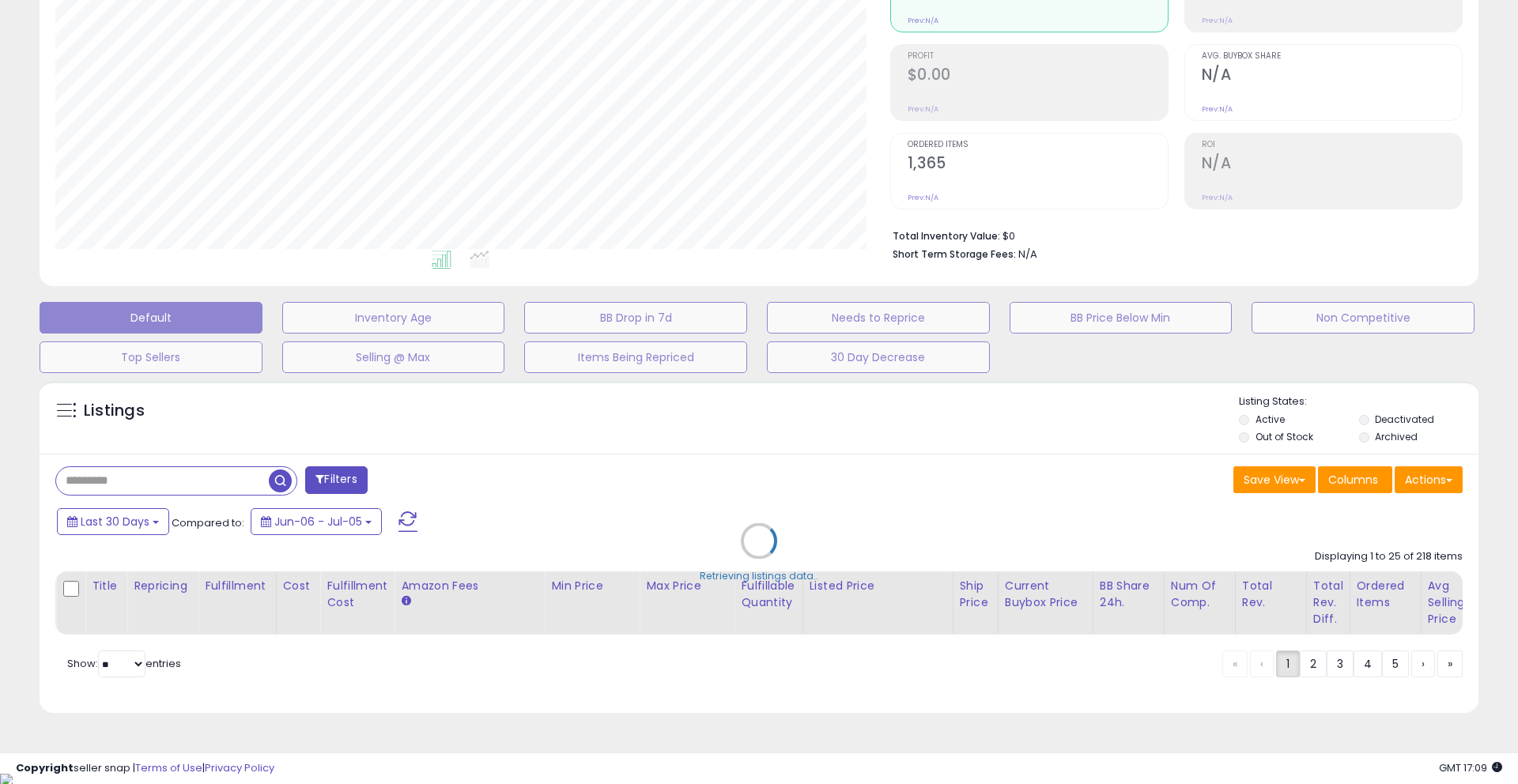 click on "Retrieving listings data.." at bounding box center [759, 552] 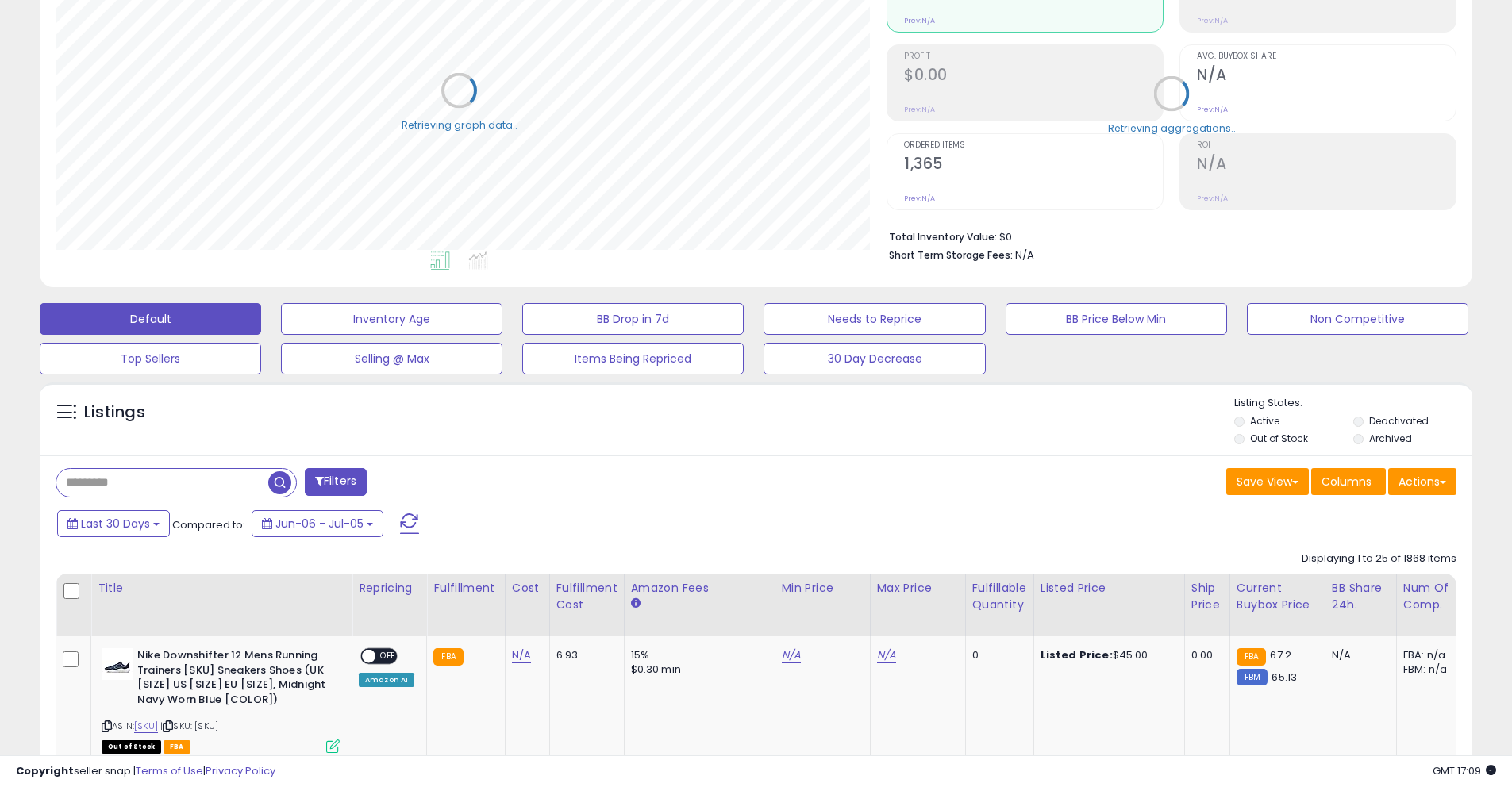 scroll, scrollTop: 325, scrollLeft: 831, axis: both 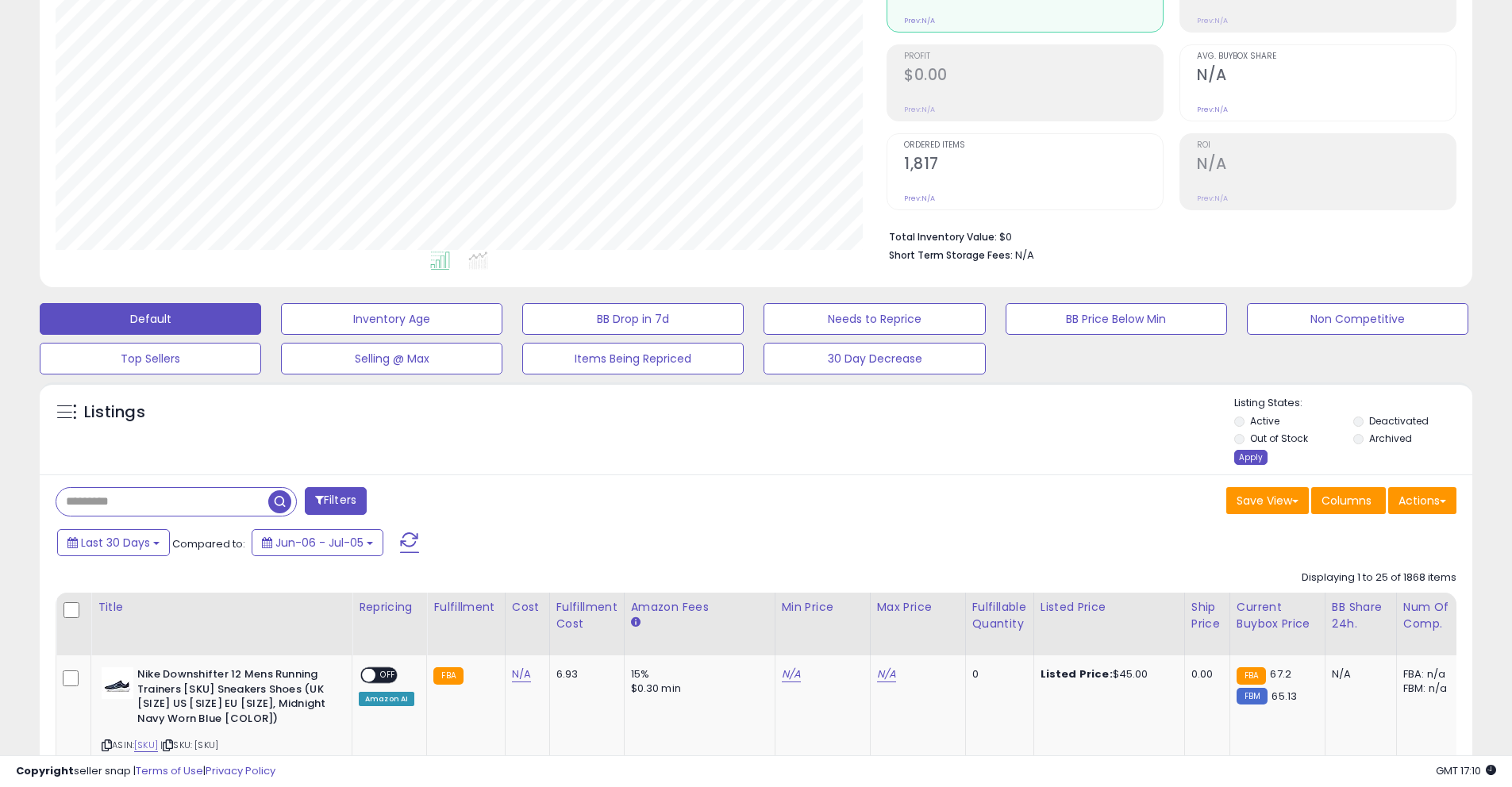 click on "Apply" at bounding box center [1251, 457] 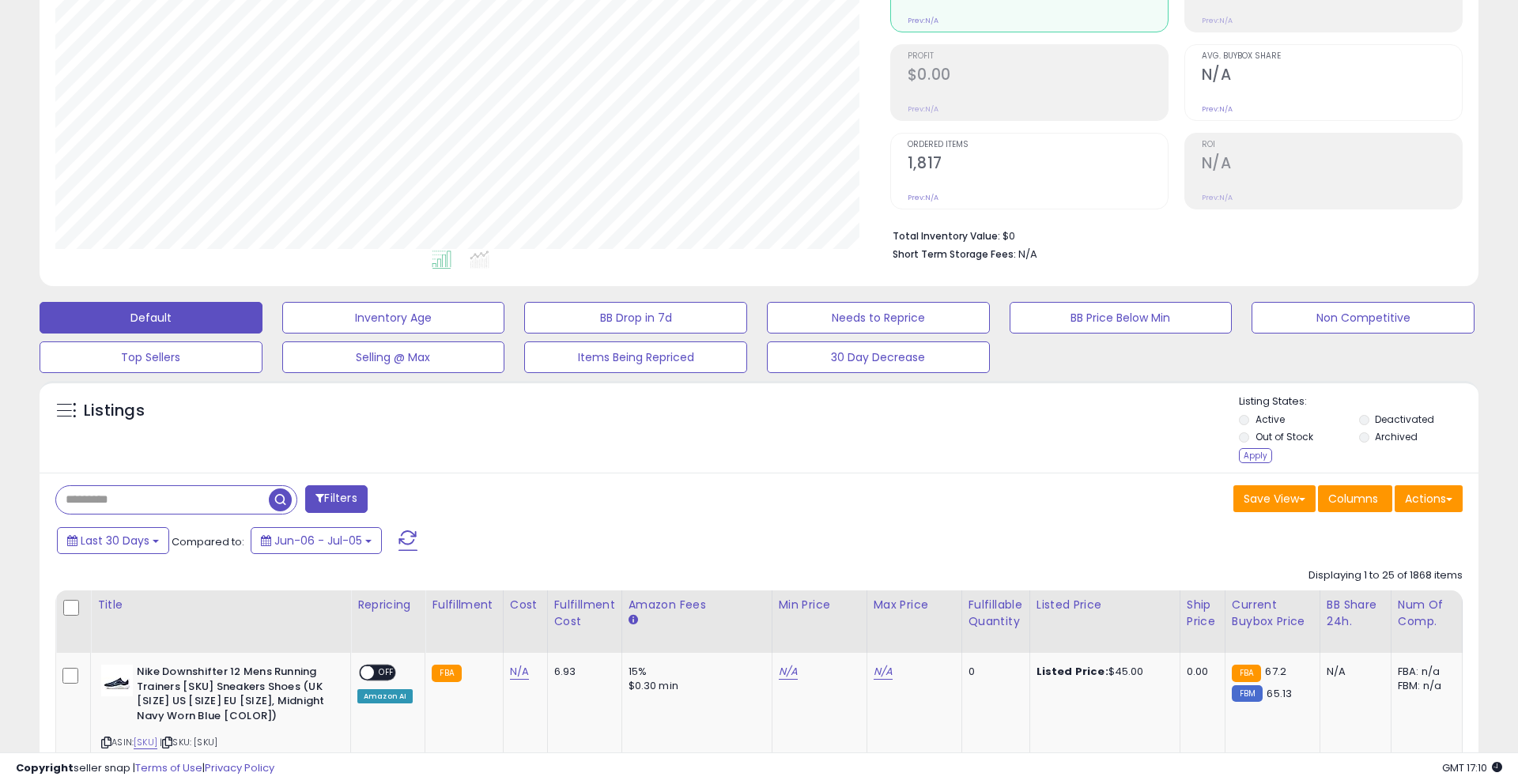 scroll, scrollTop: 789999, scrollLeft: 789790, axis: both 